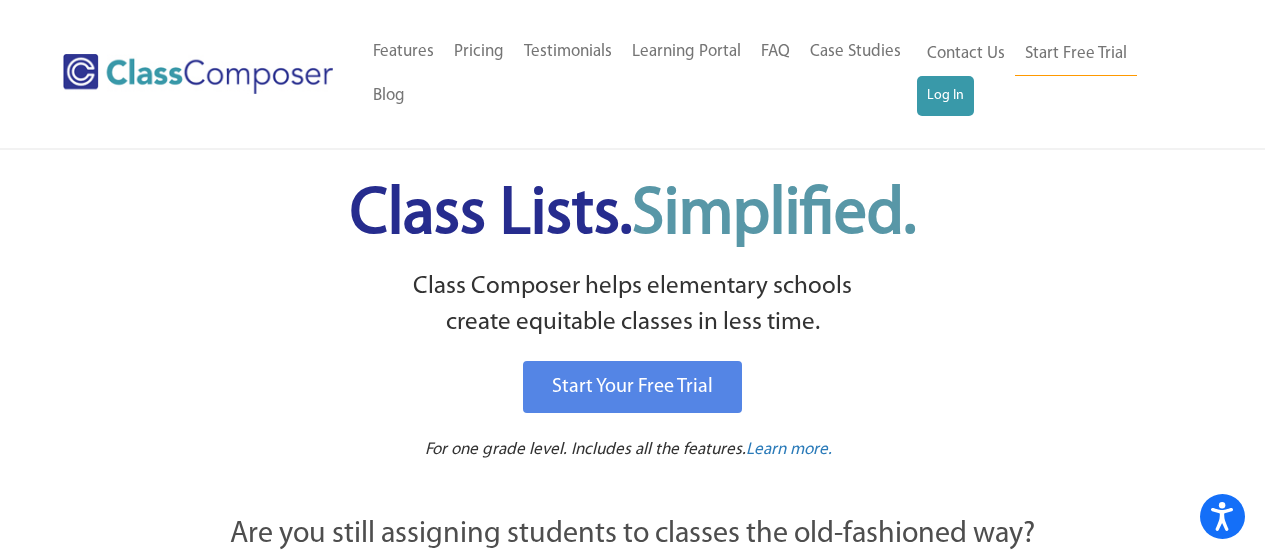scroll, scrollTop: 0, scrollLeft: 0, axis: both 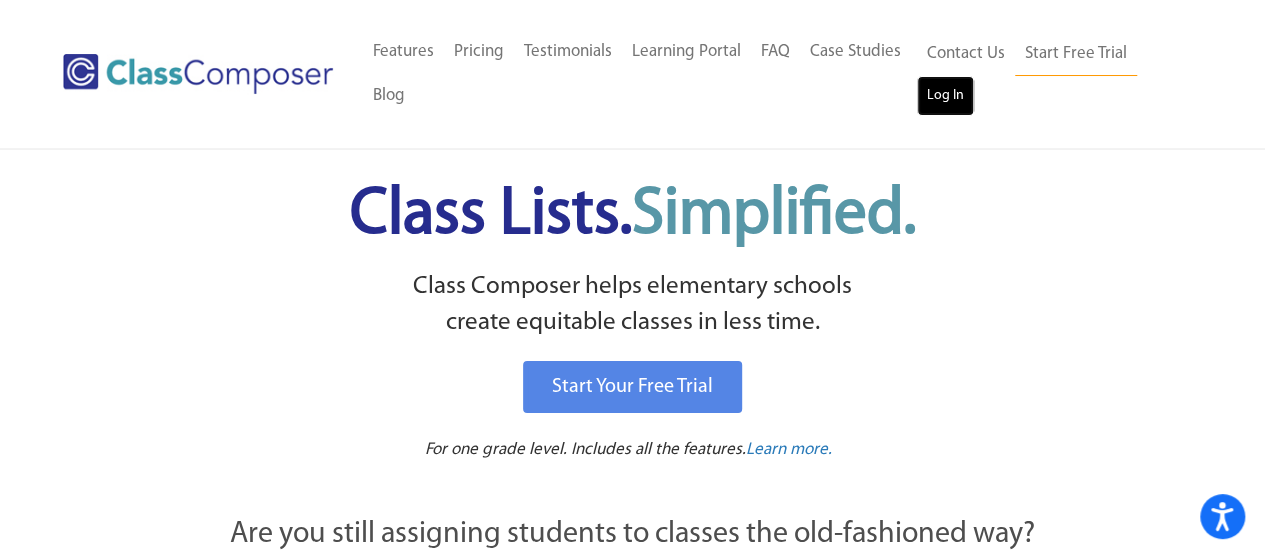 click on "Log In" at bounding box center (945, 96) 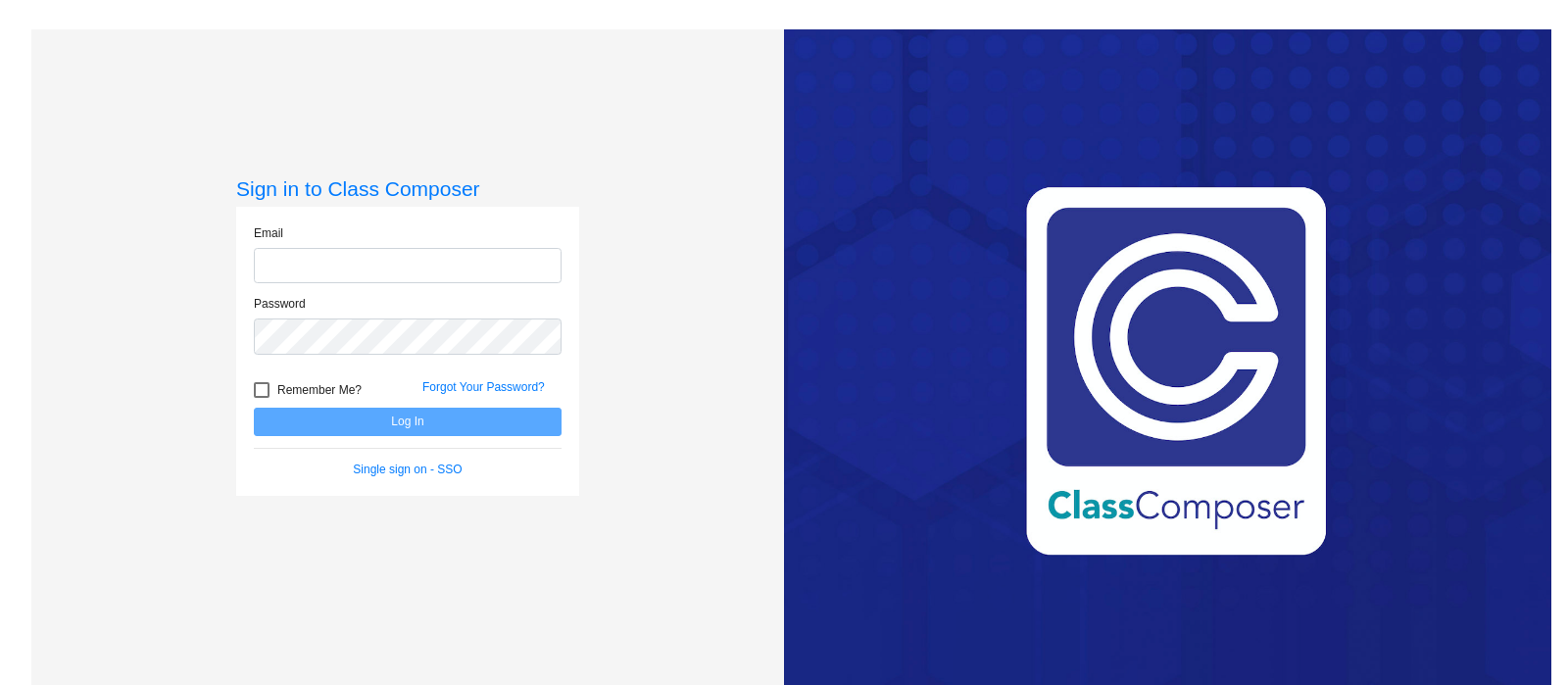 scroll, scrollTop: 0, scrollLeft: 0, axis: both 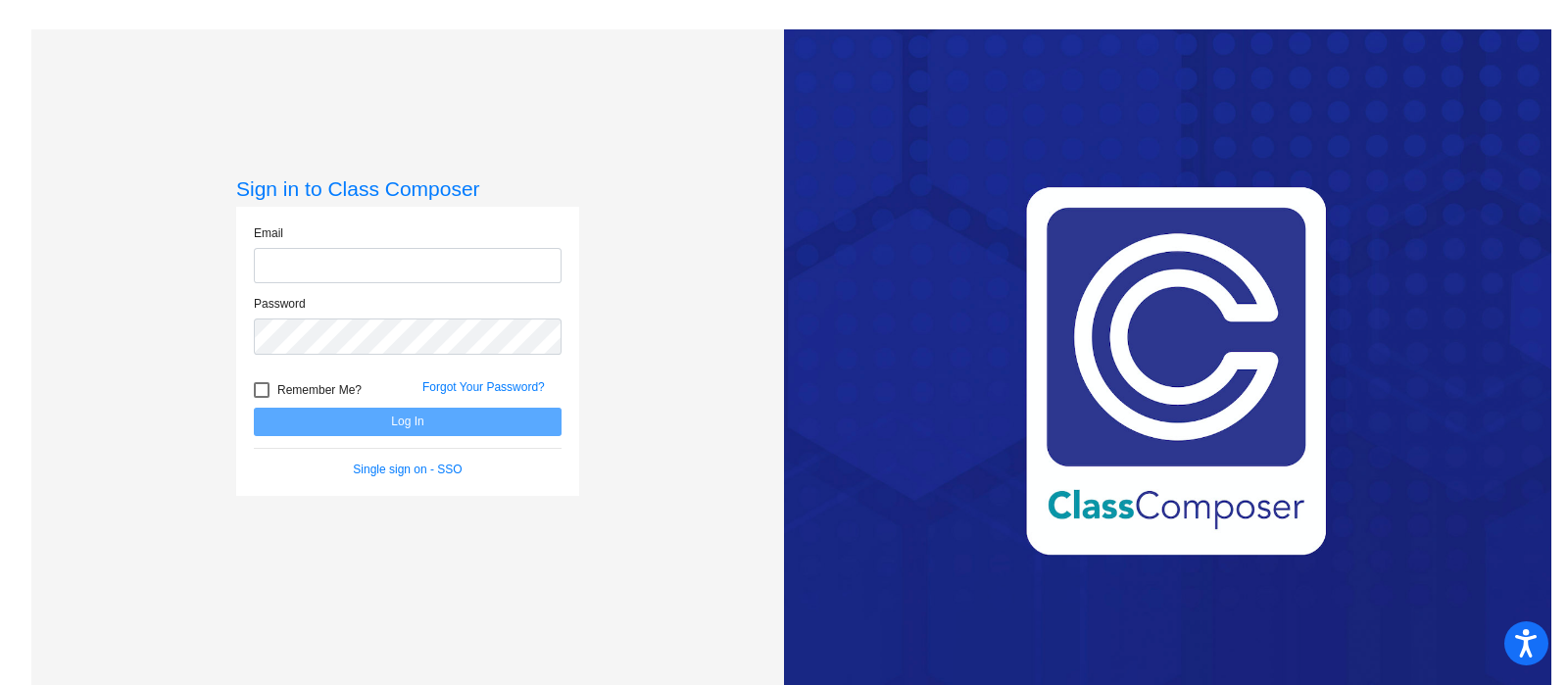 type on "kate.webb@omsd.net" 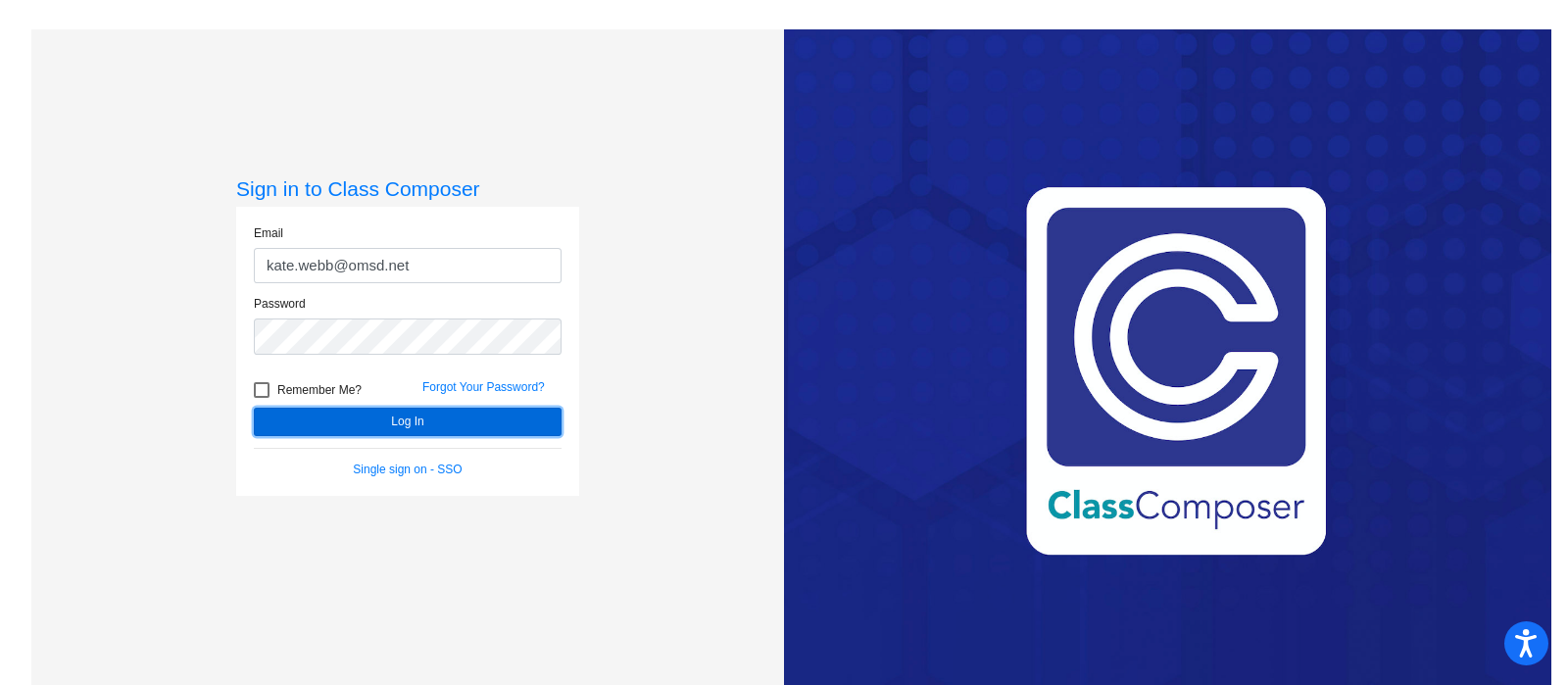 click on "Log In" 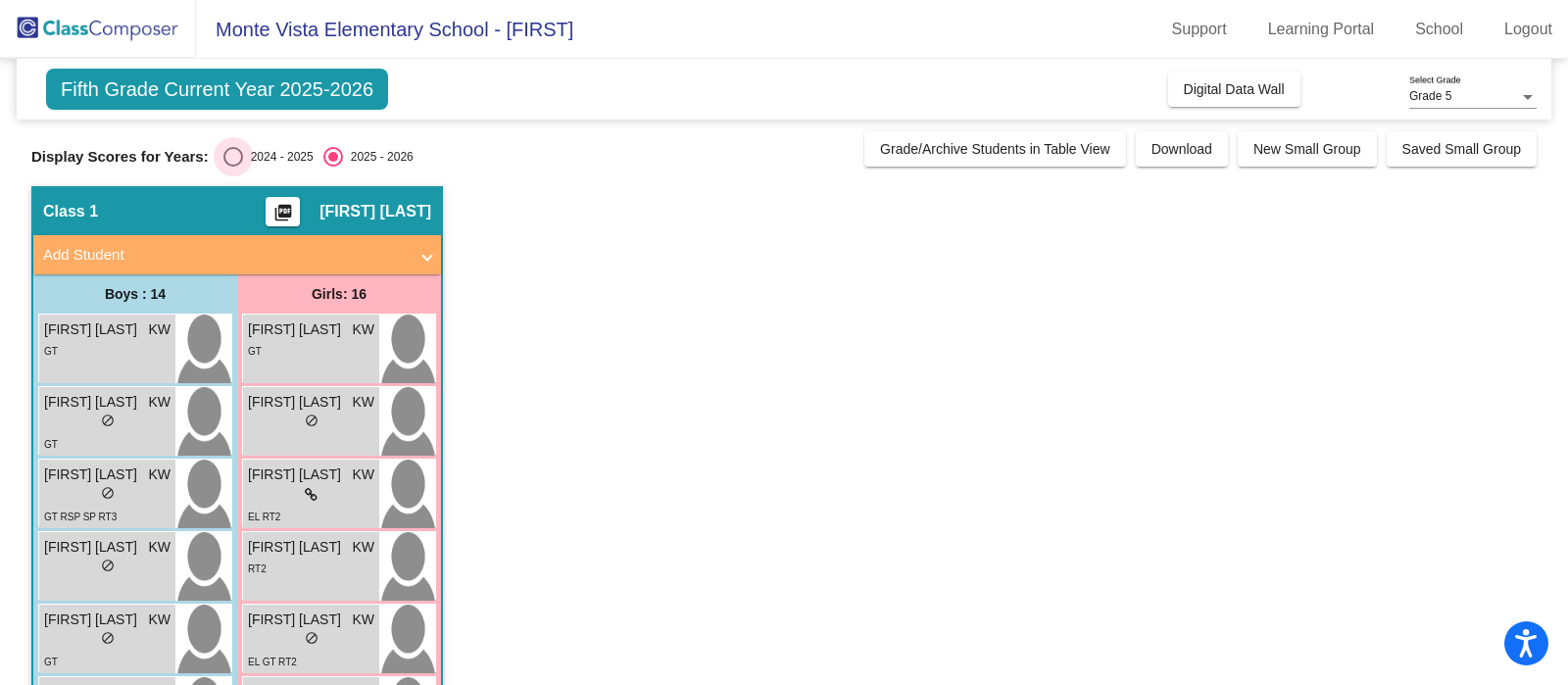 click at bounding box center [233, 157] 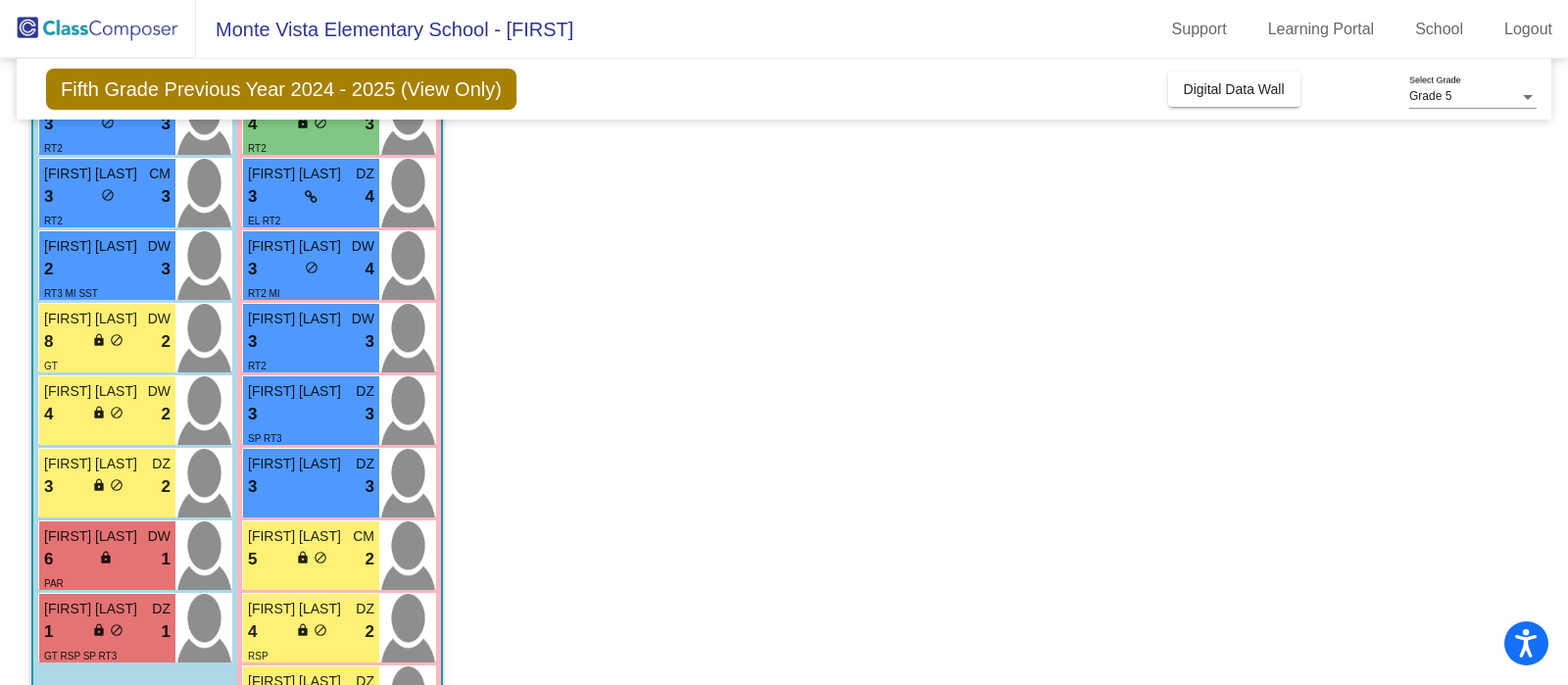 scroll, scrollTop: 735, scrollLeft: 0, axis: vertical 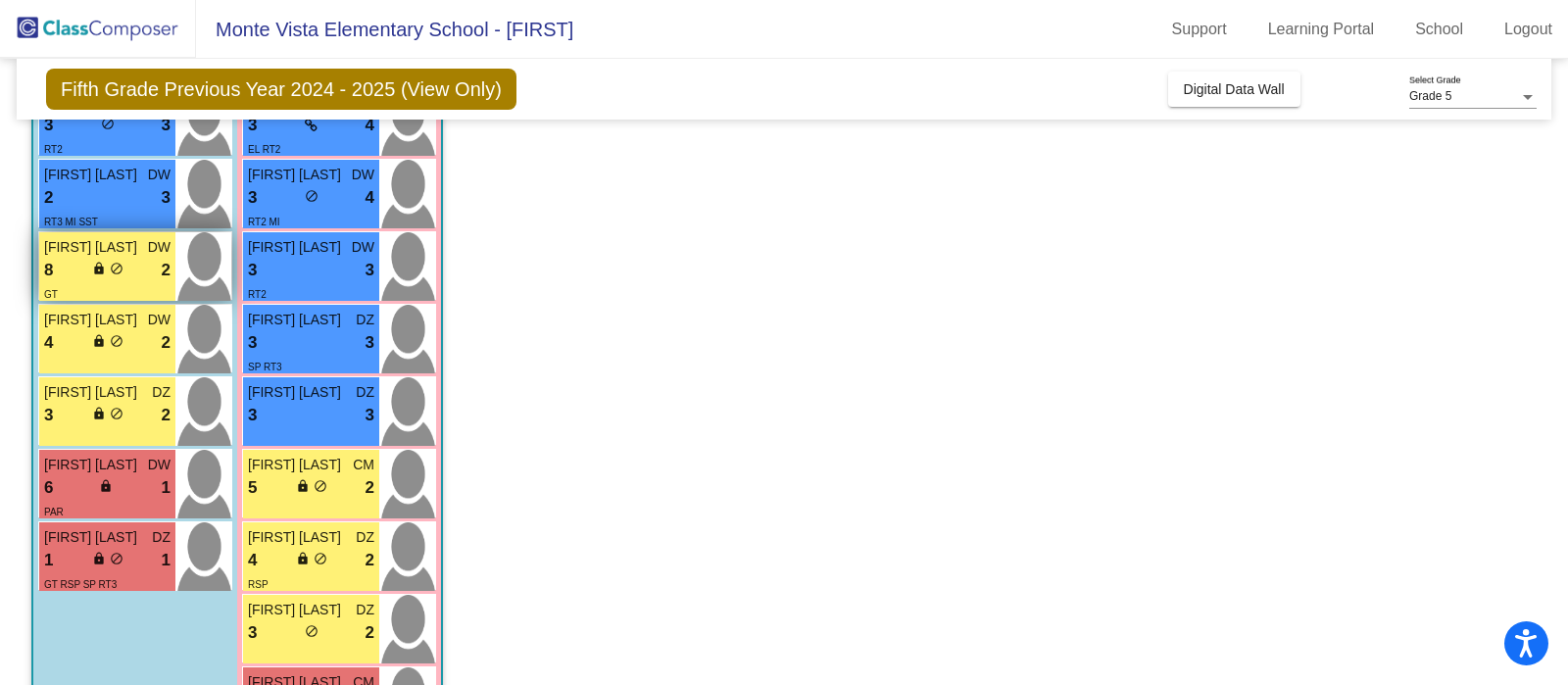 click on "8 lock do_not_disturb_alt 2" at bounding box center (107, 270) 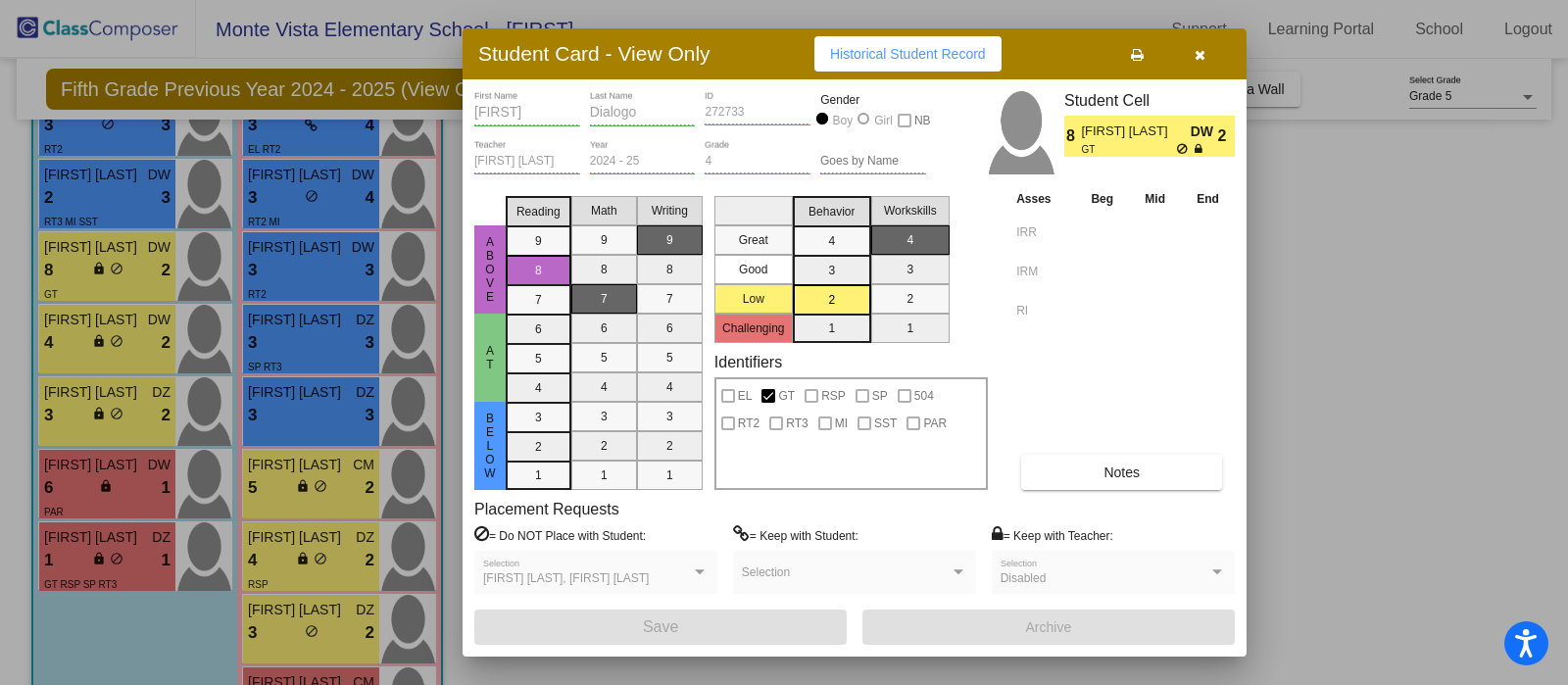 click on "Notes" at bounding box center (1121, 472) 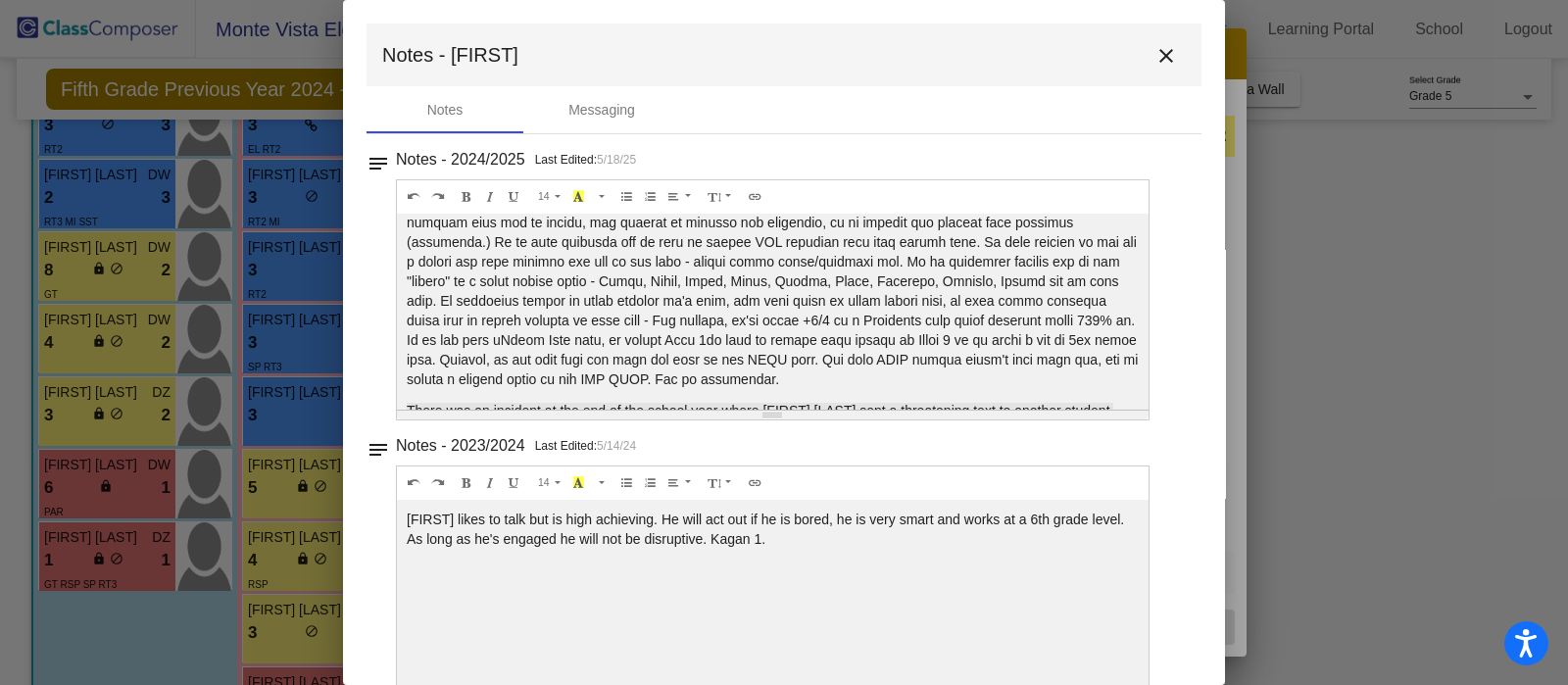 scroll, scrollTop: 122, scrollLeft: 0, axis: vertical 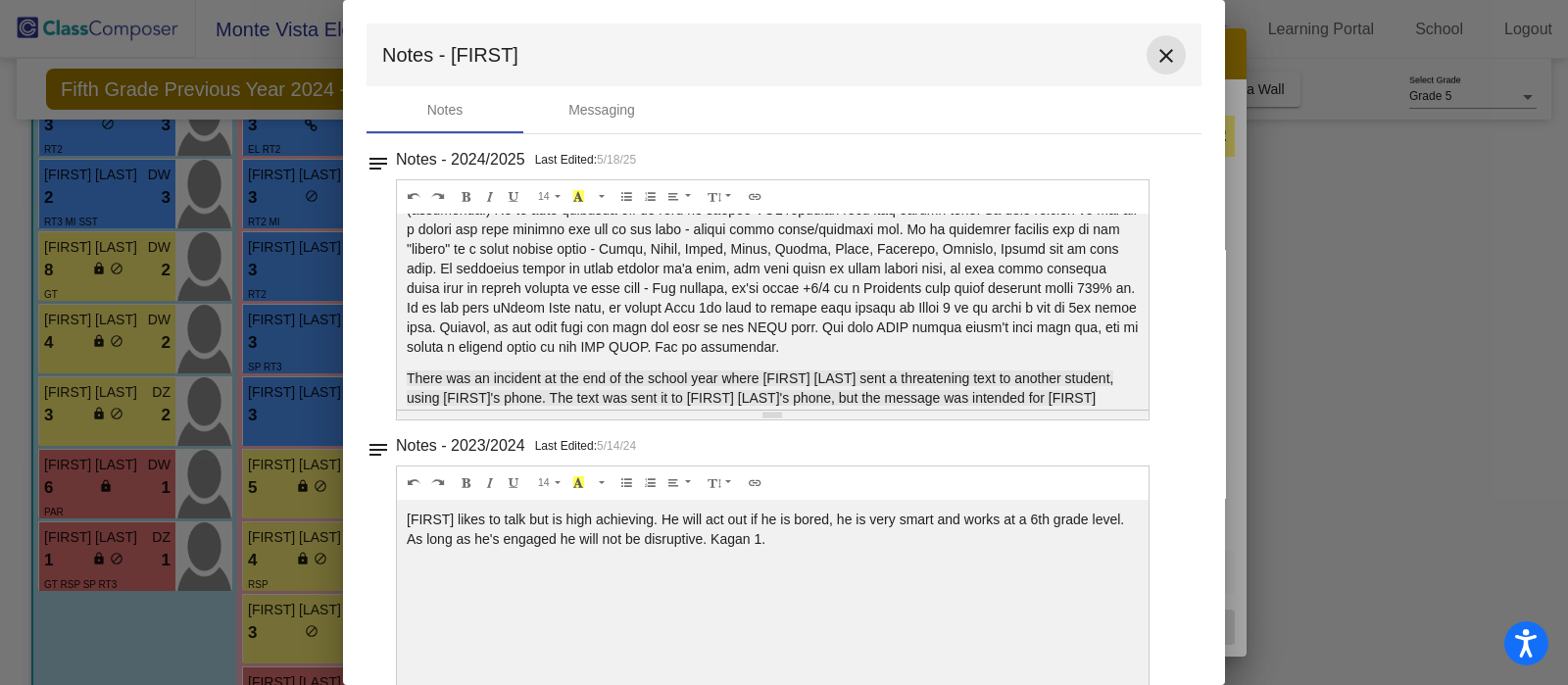 click on "close" at bounding box center [1166, 56] 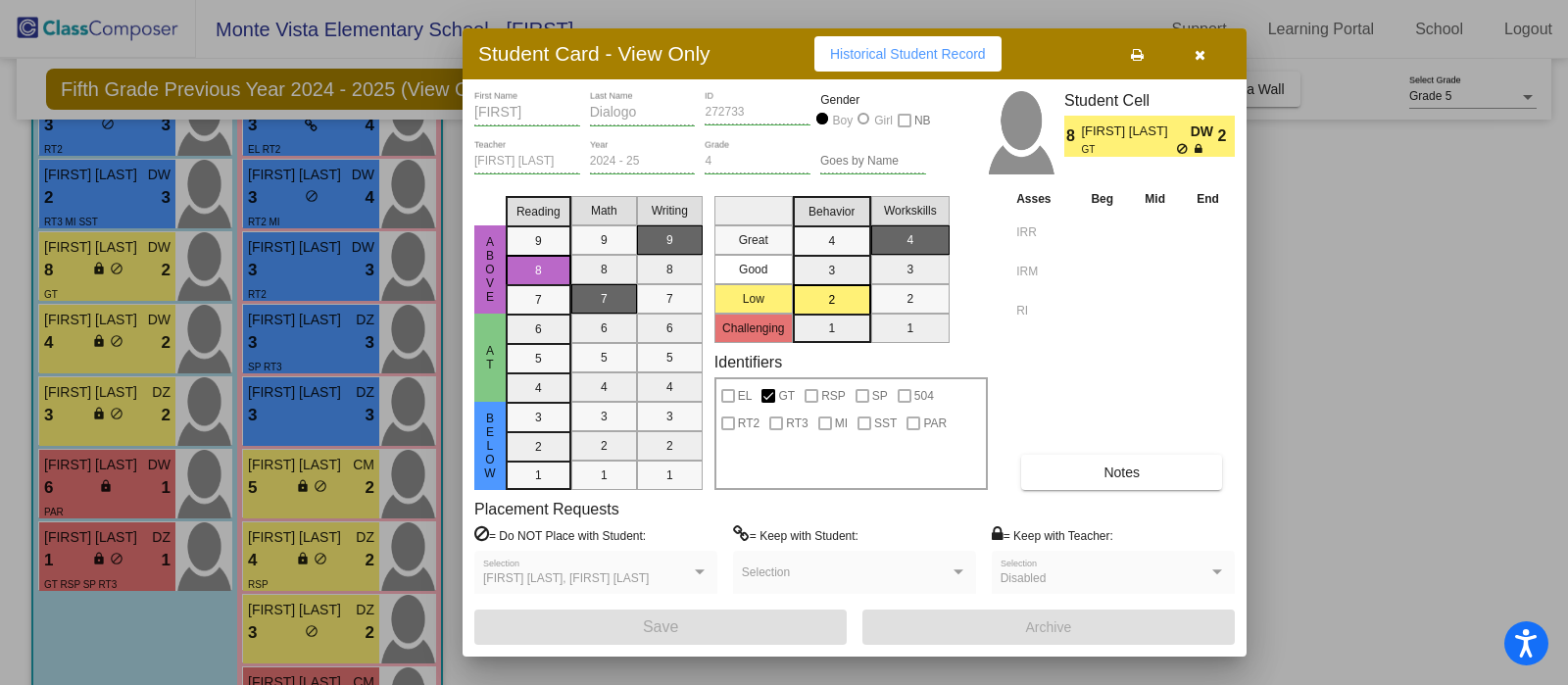 click at bounding box center (1200, 54) 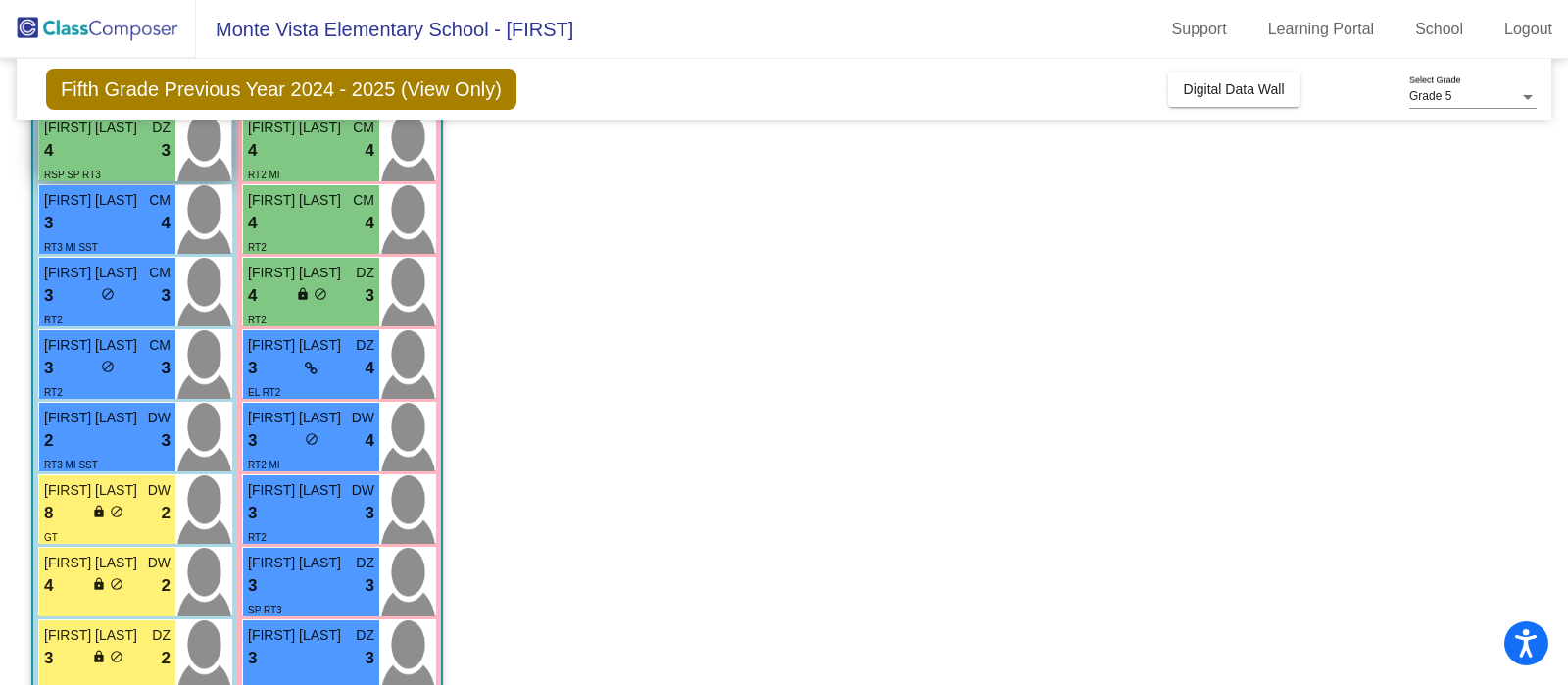 scroll, scrollTop: 612, scrollLeft: 0, axis: vertical 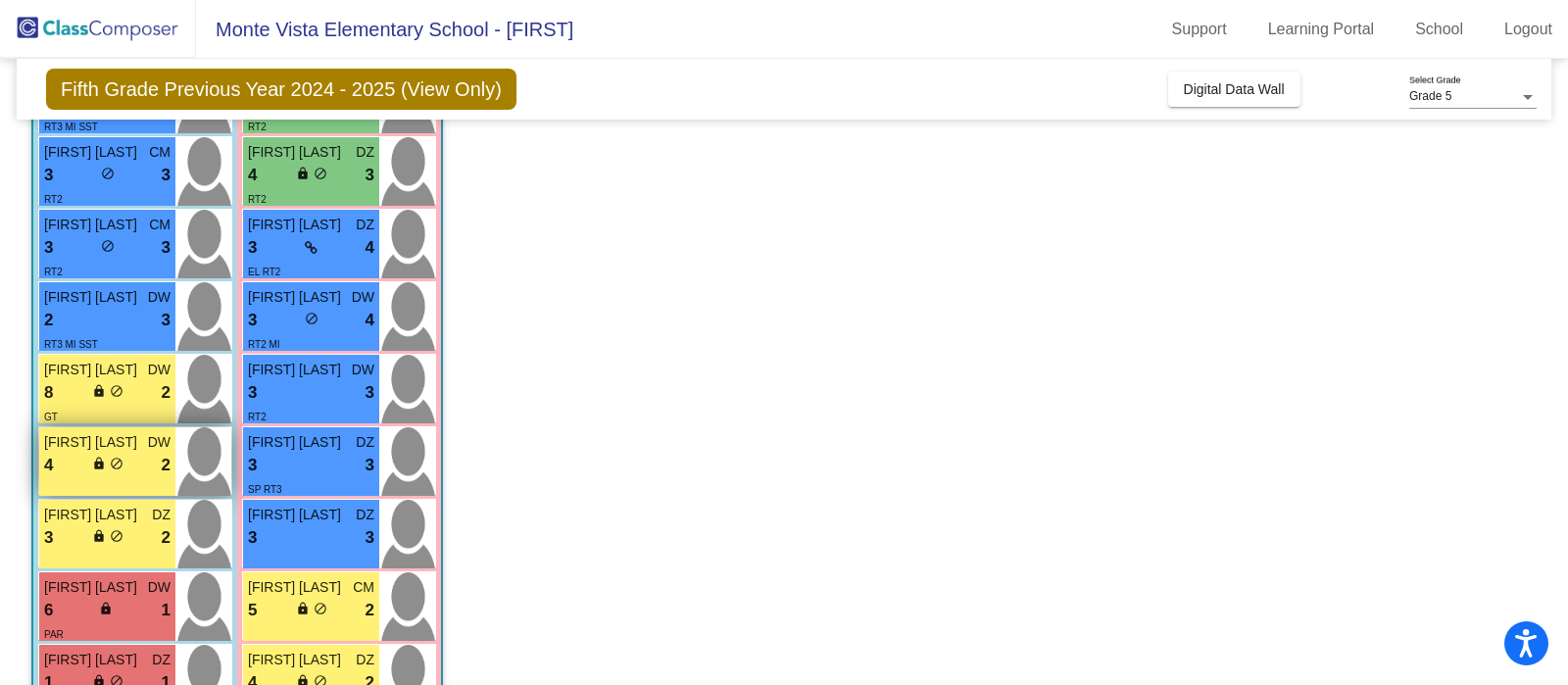 click on "4 lock do_not_disturb_alt 2" at bounding box center (107, 465) 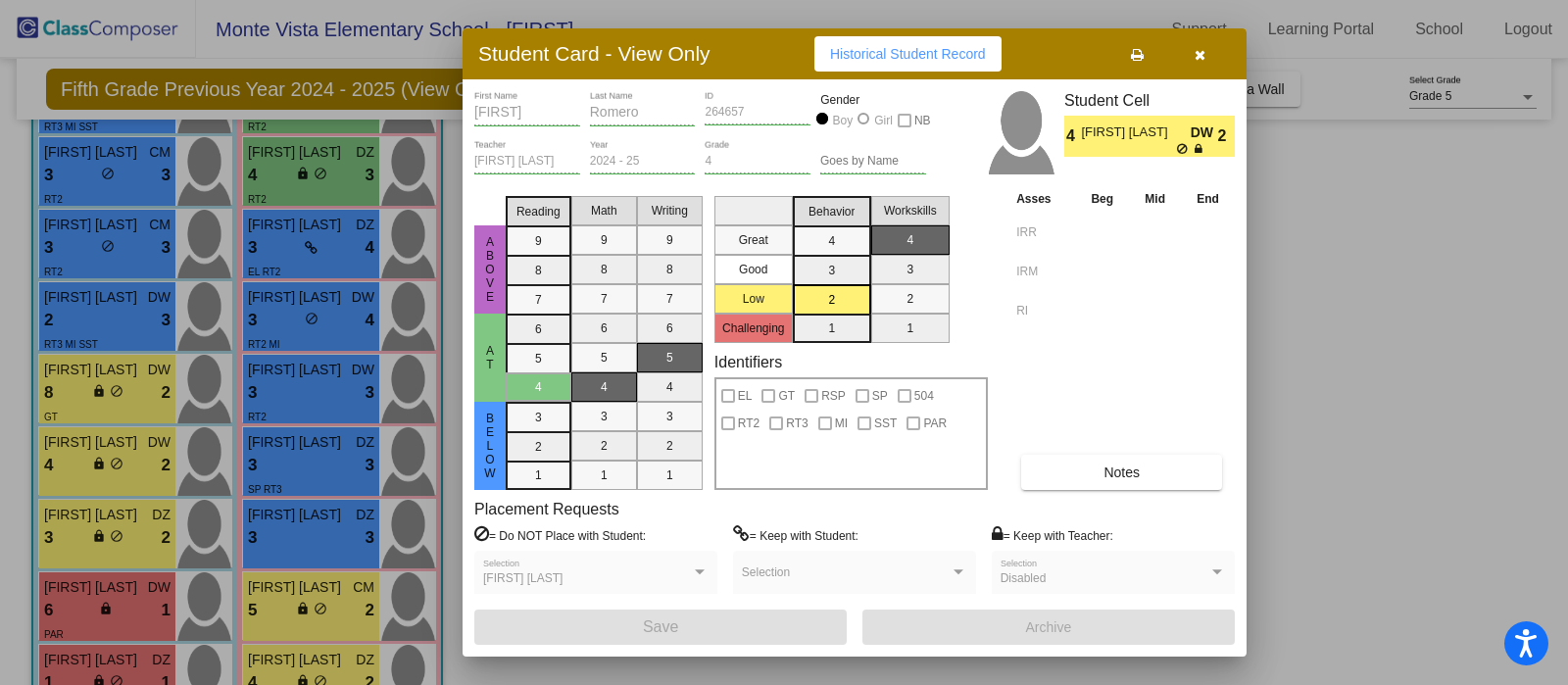 click on "Notes" at bounding box center [1121, 472] 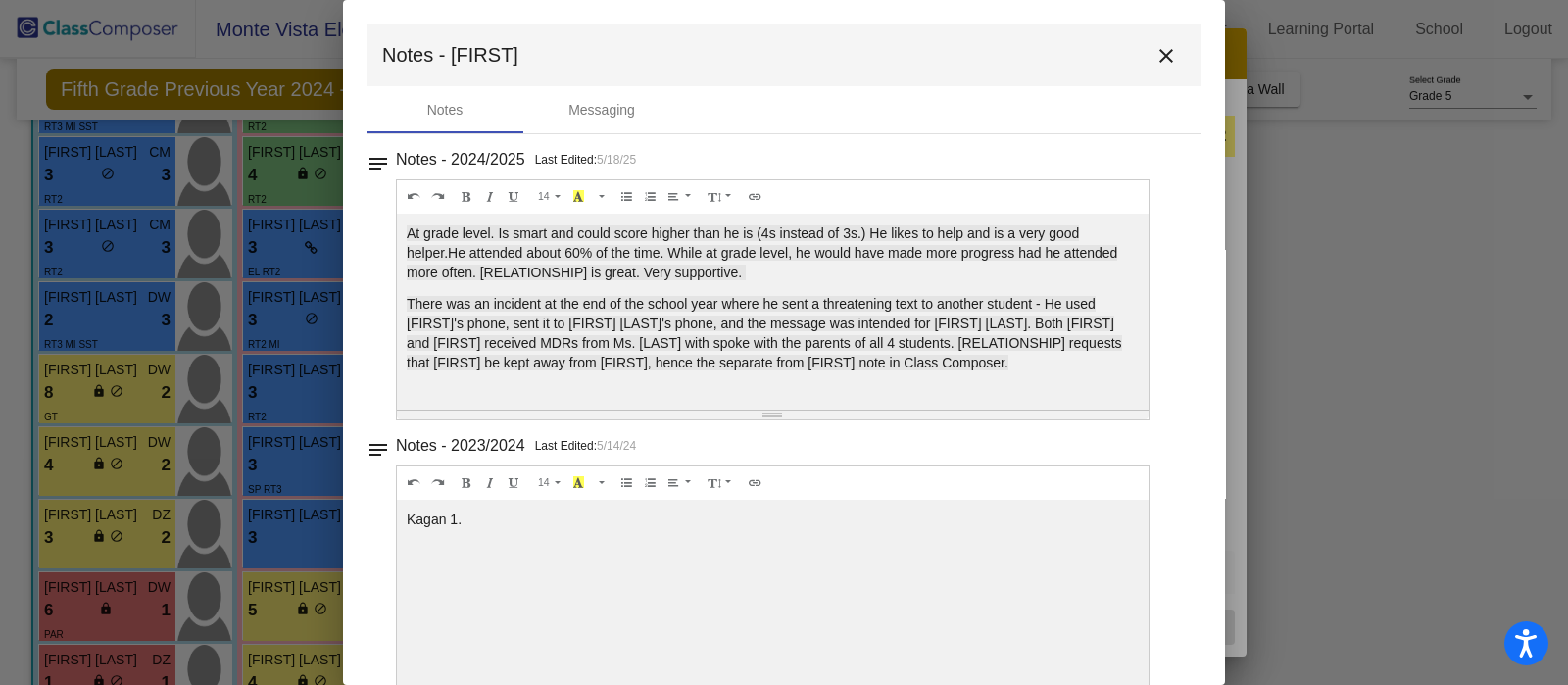 scroll, scrollTop: 43, scrollLeft: 0, axis: vertical 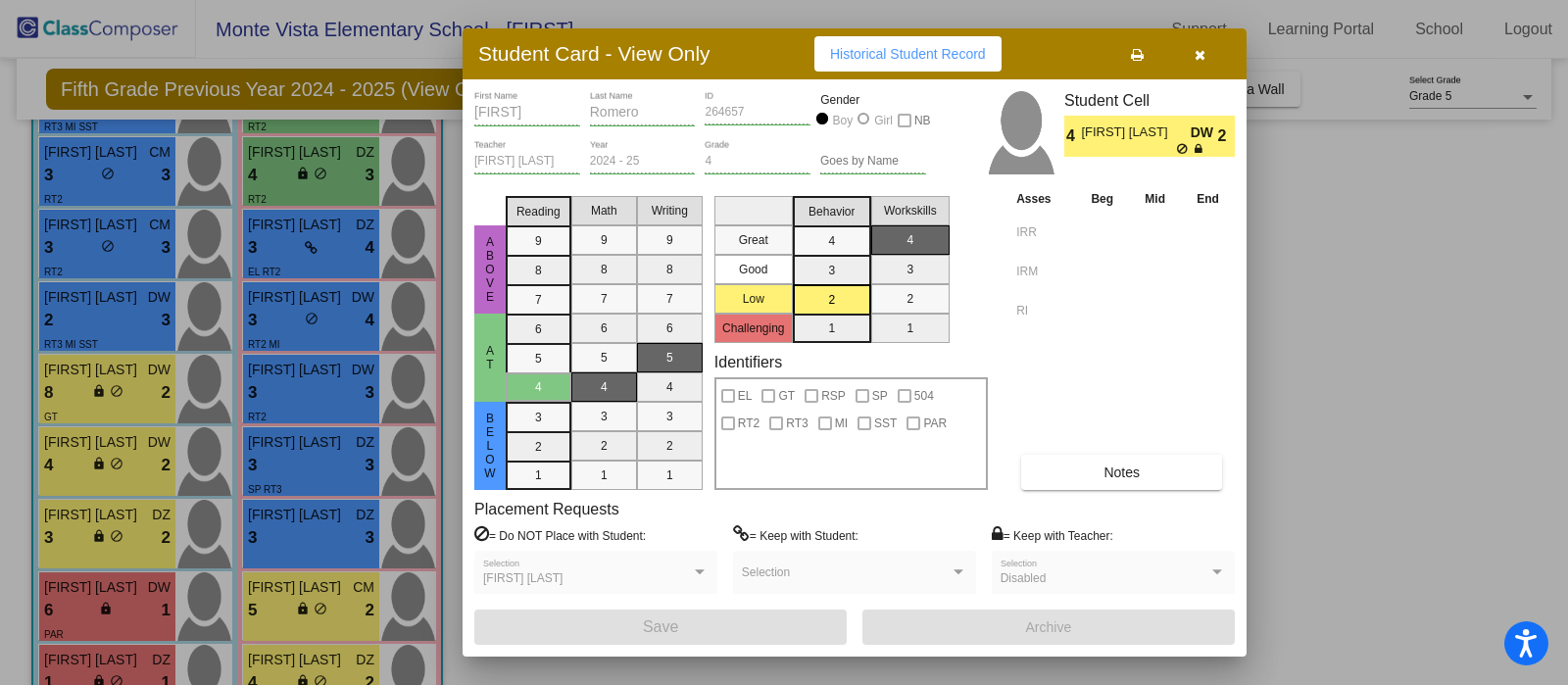 click at bounding box center [1200, 55] 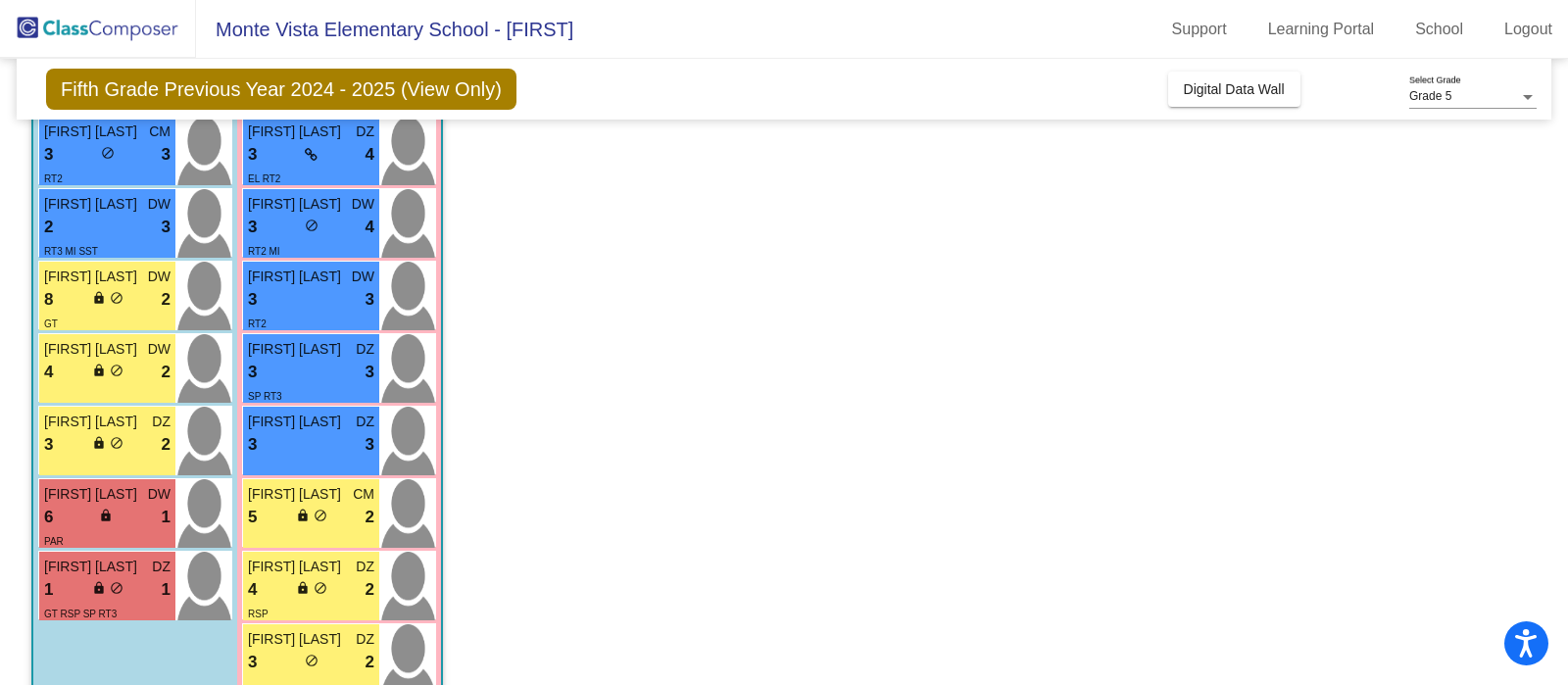 scroll, scrollTop: 735, scrollLeft: 0, axis: vertical 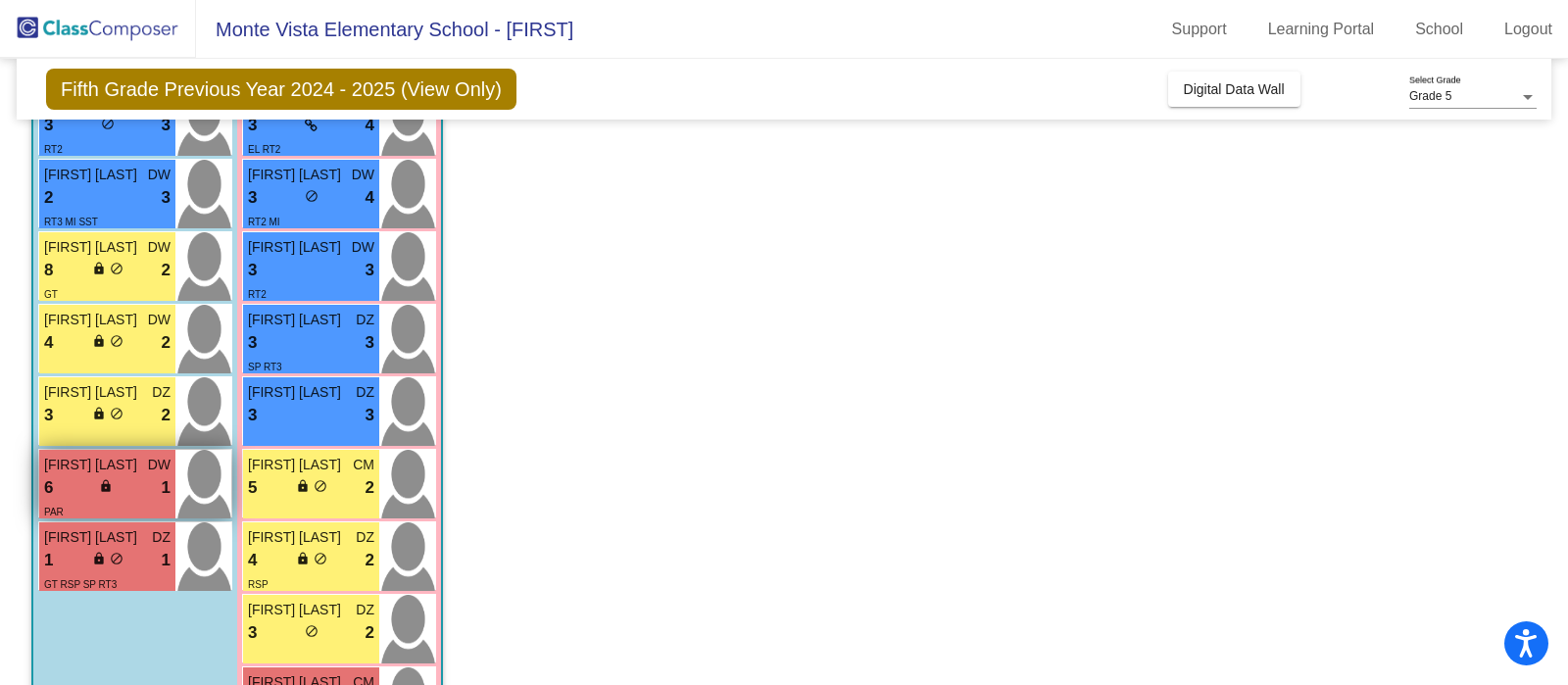 click on "6 lock do_not_disturb_alt 1" at bounding box center (107, 488) 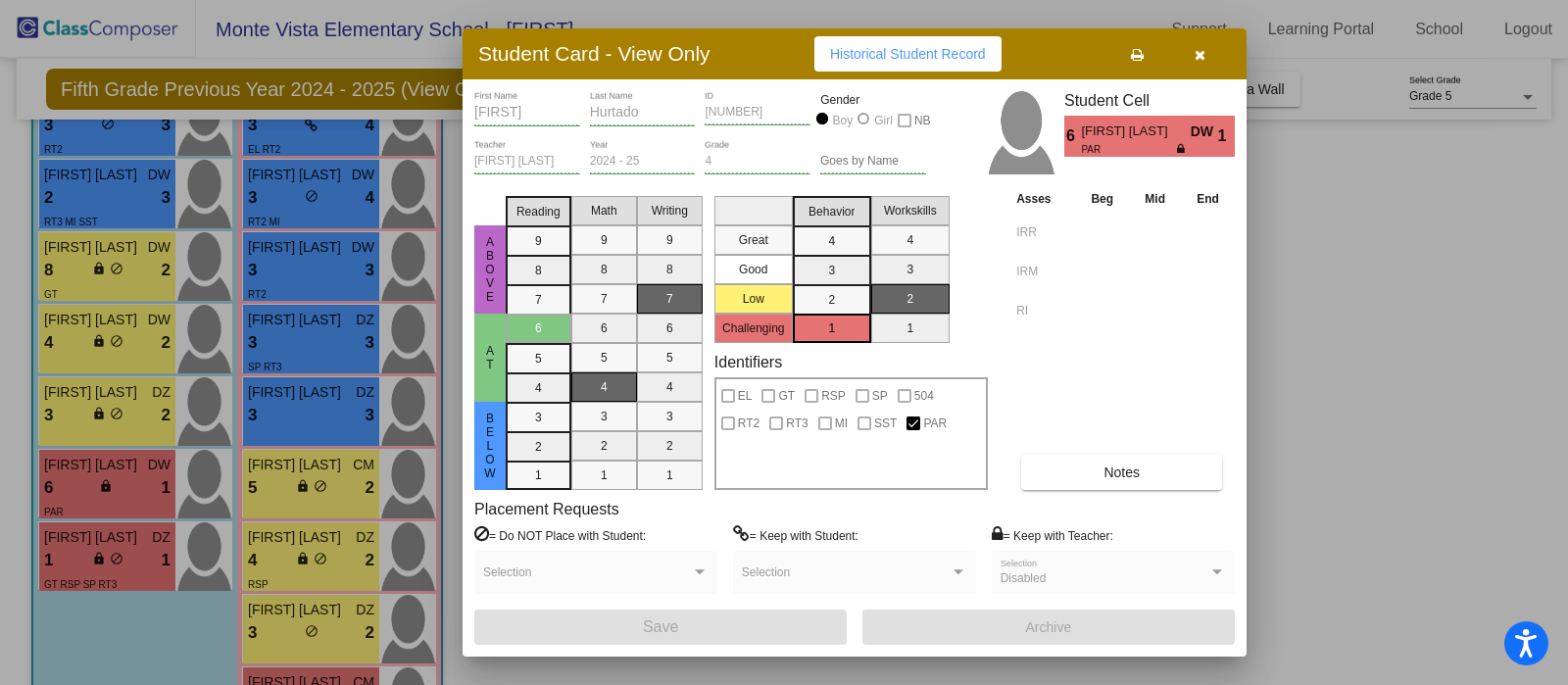 click on "Notes" at bounding box center (1121, 472) 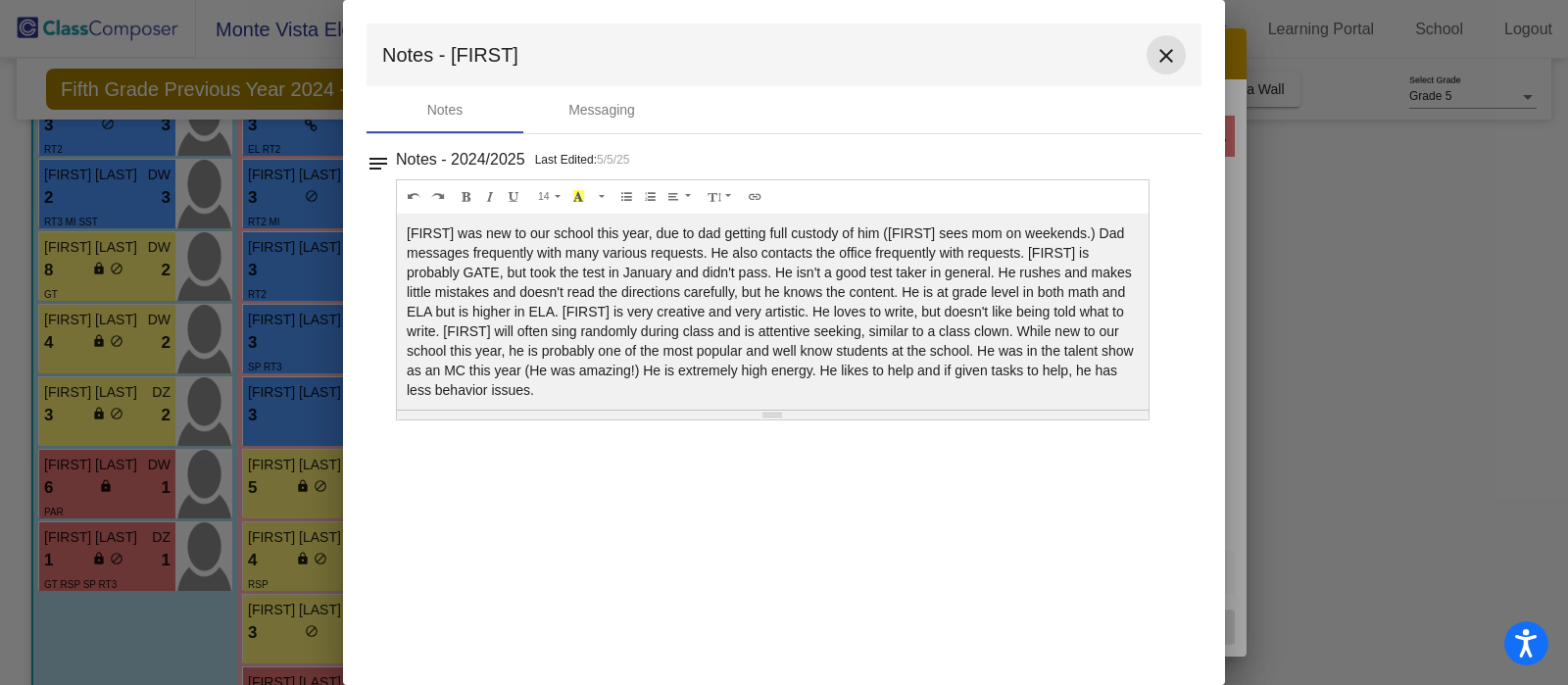click on "close" at bounding box center [1166, 56] 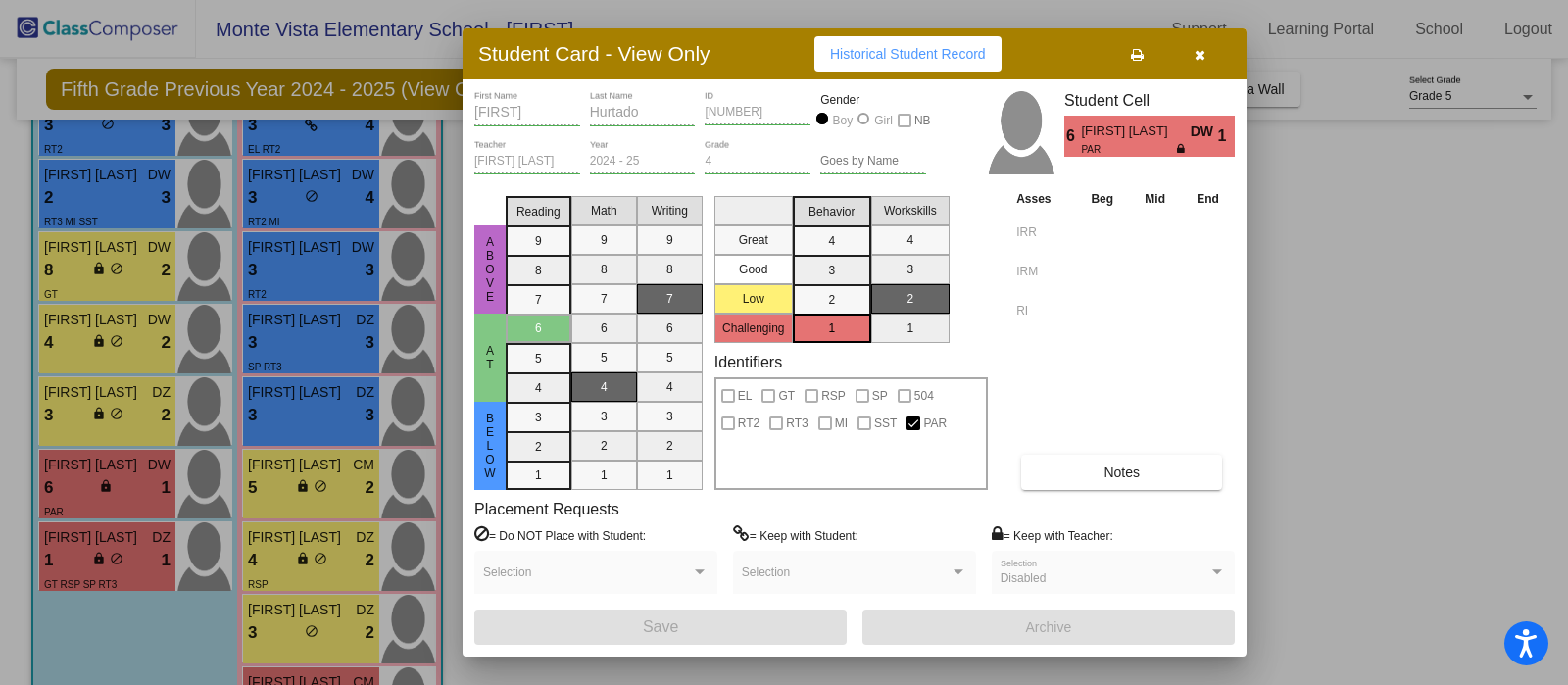 click at bounding box center [1200, 54] 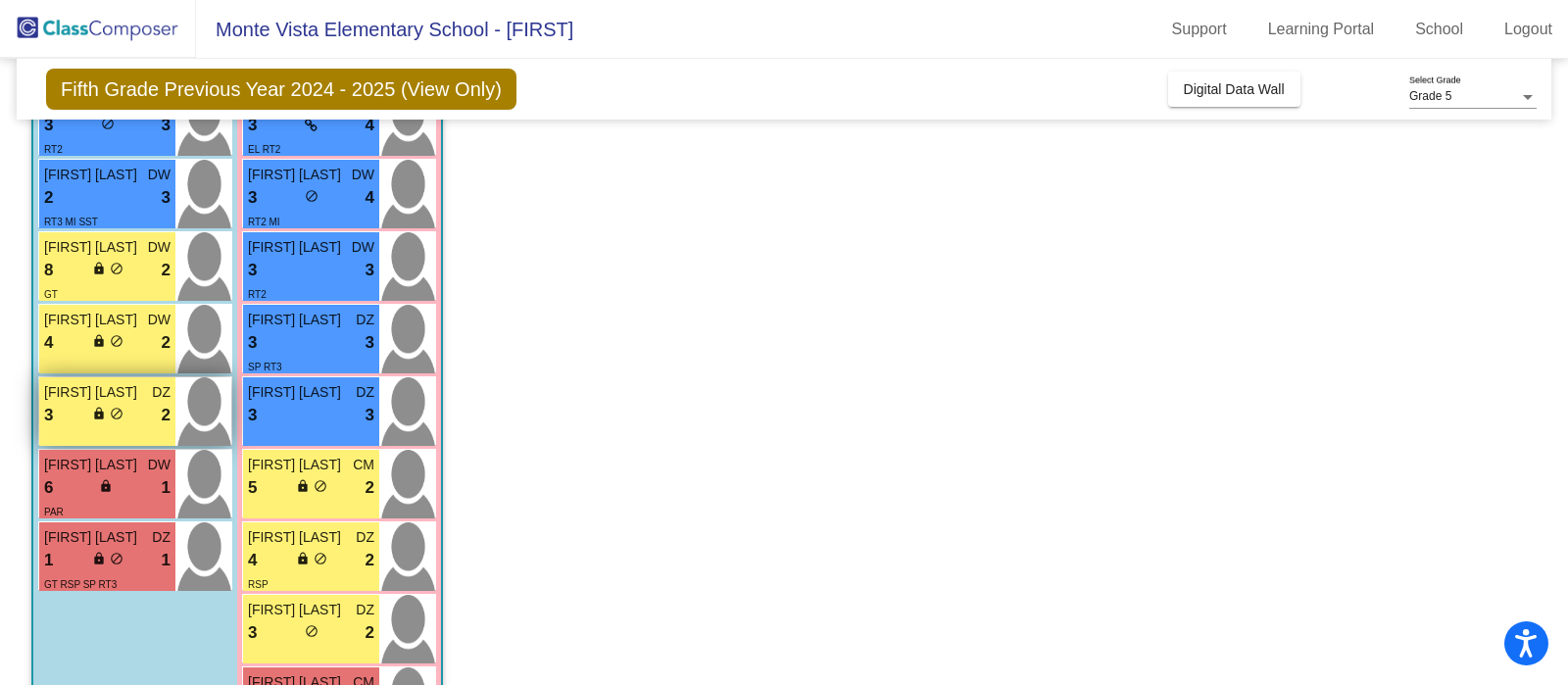 click on "3 lock do_not_disturb_alt 2" at bounding box center (107, 416) 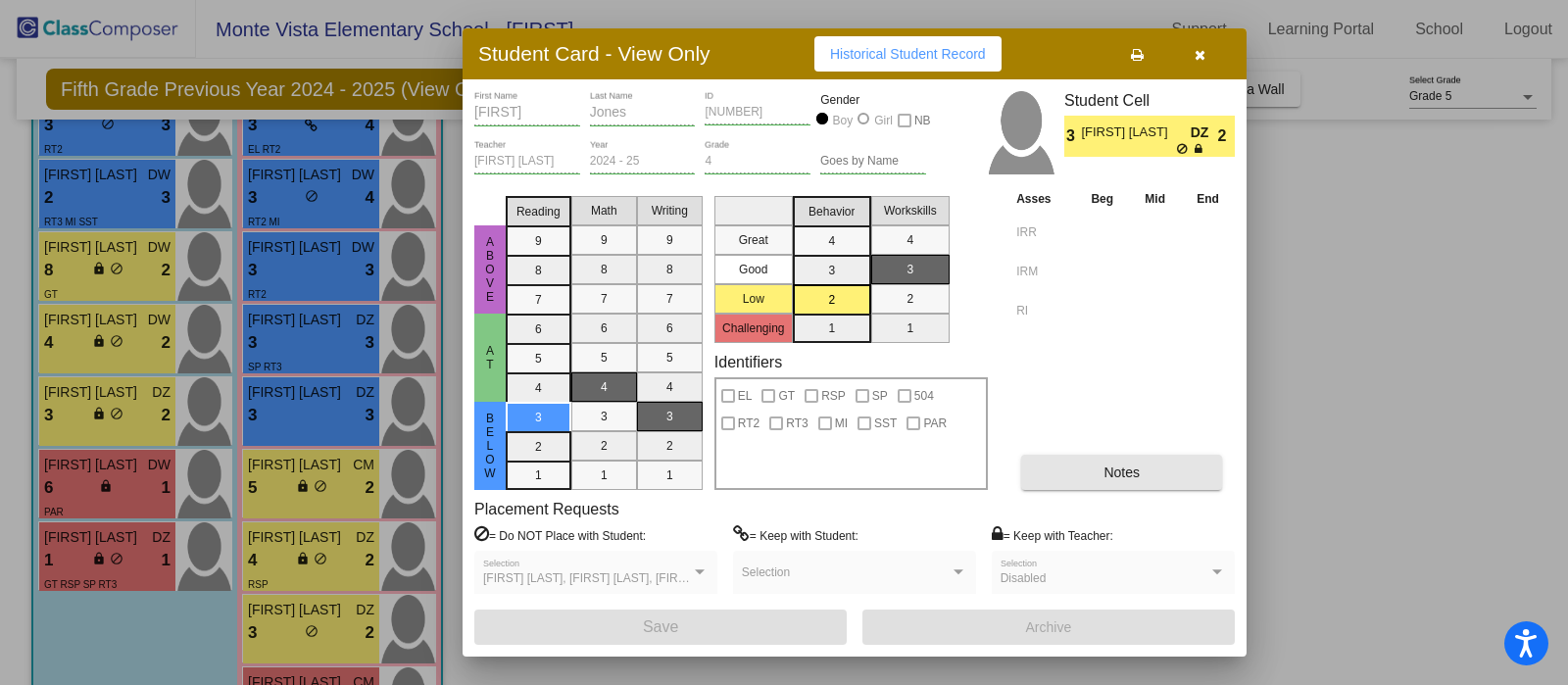 click on "Notes" at bounding box center (1121, 472) 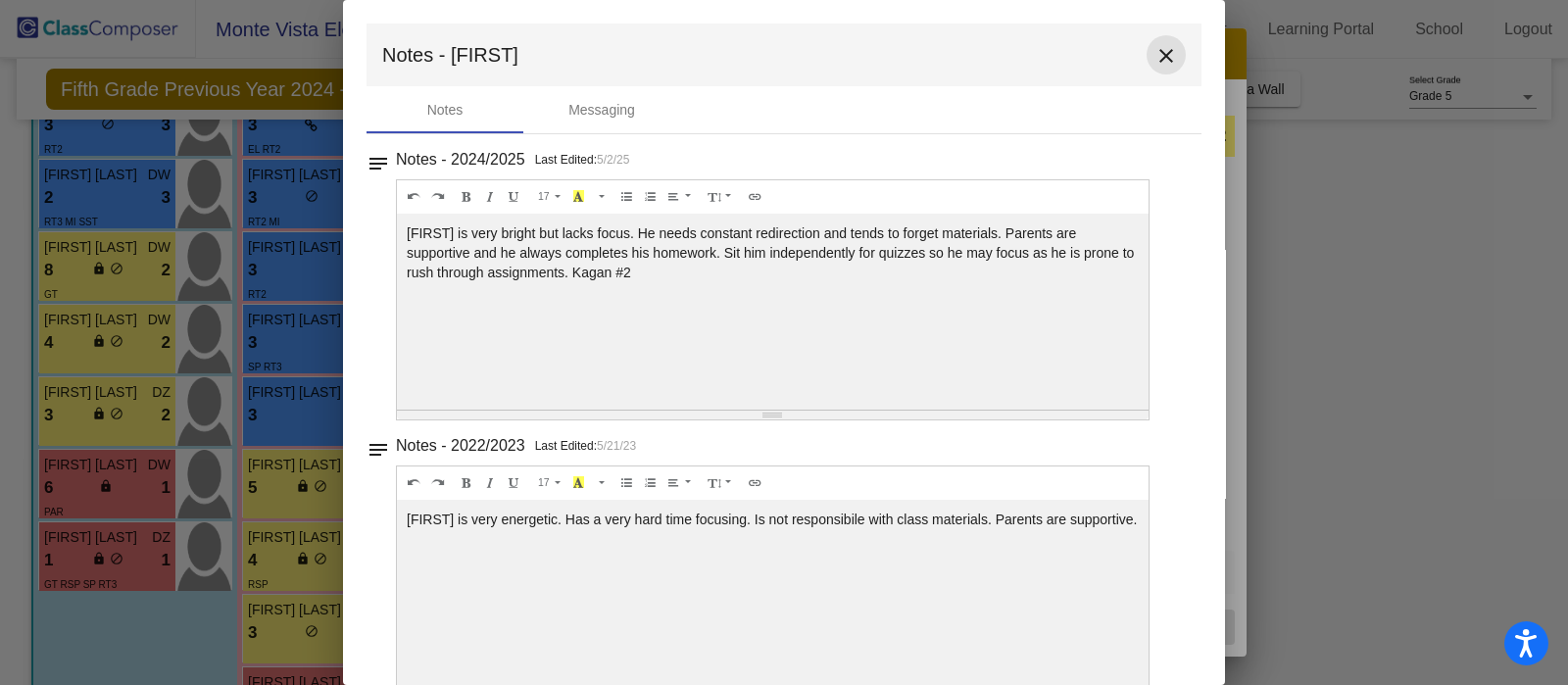 click on "close" at bounding box center (1166, 56) 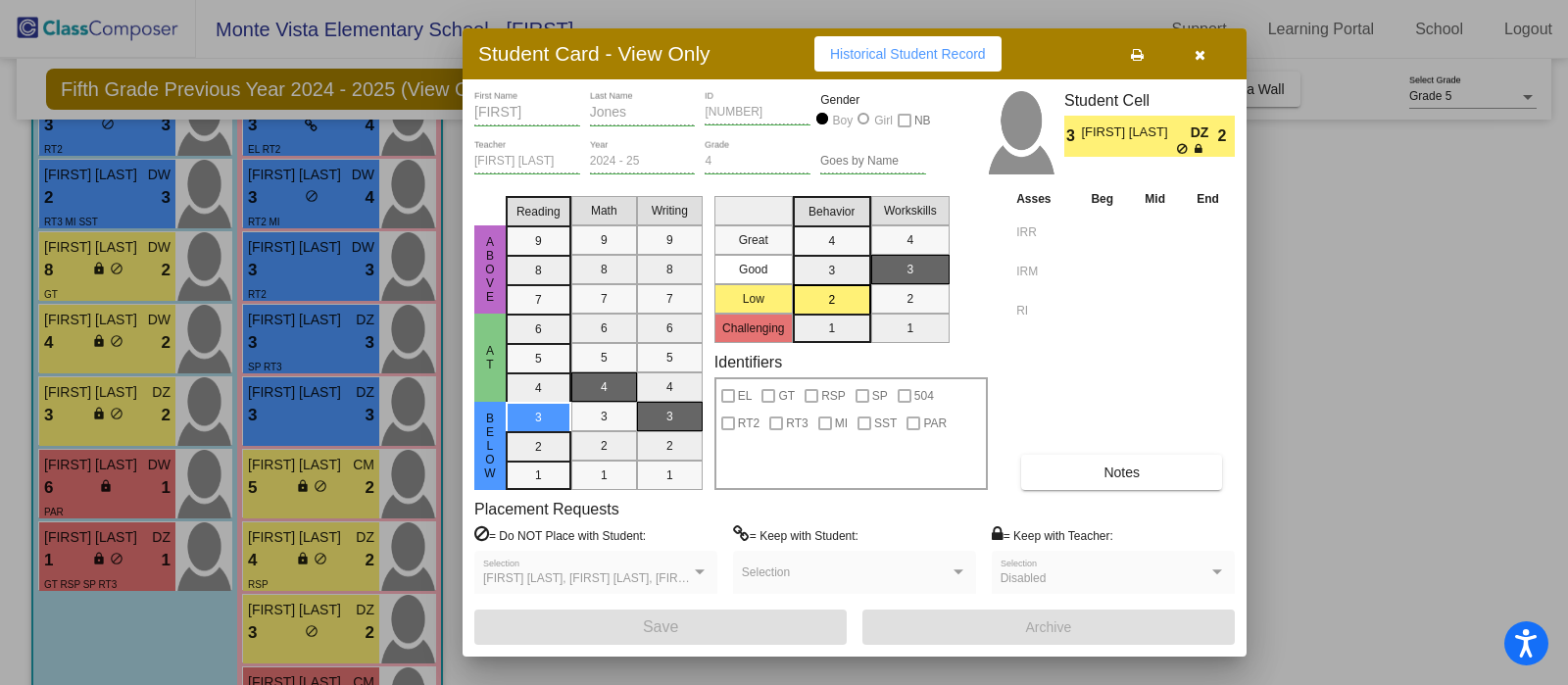 click at bounding box center (1200, 54) 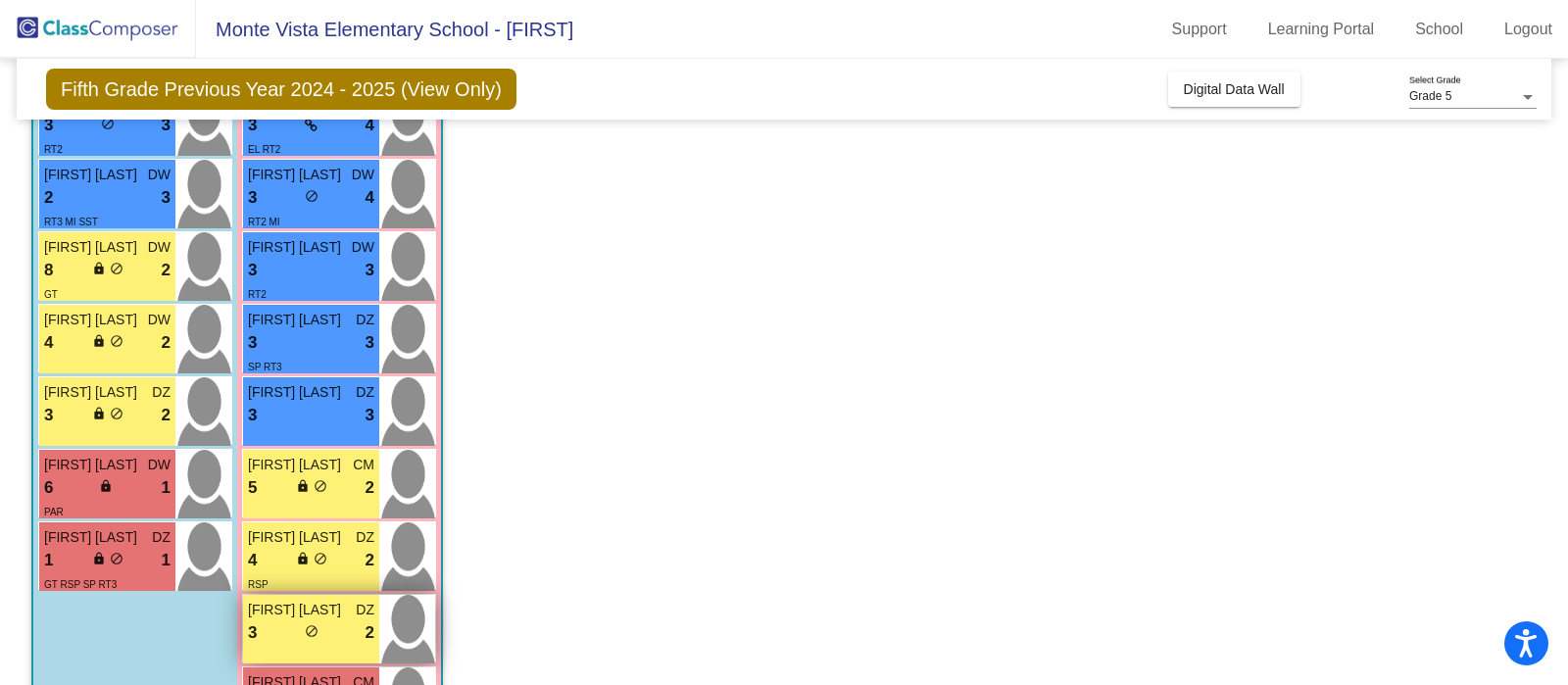 click on "3 lock do_not_disturb_alt 2" at bounding box center [311, 633] 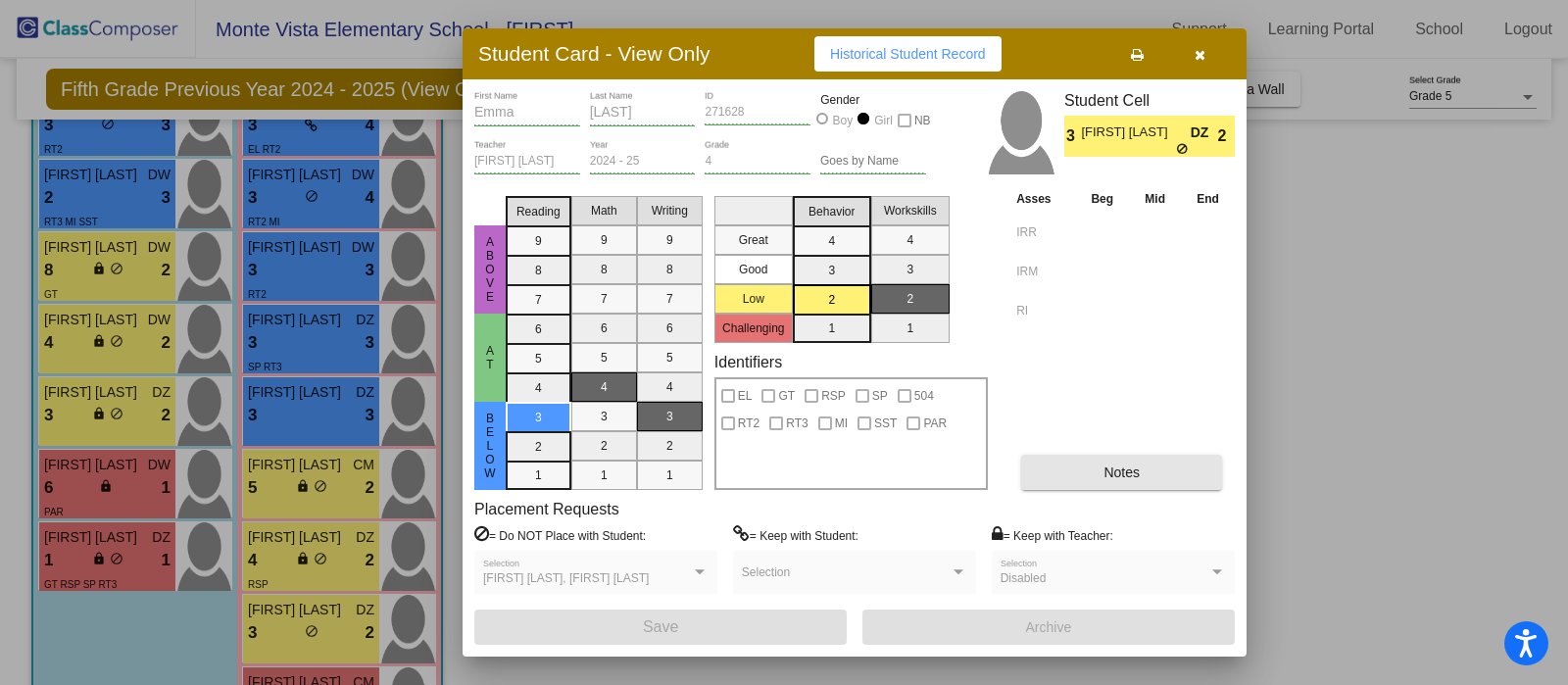 click on "Notes" at bounding box center [1121, 472] 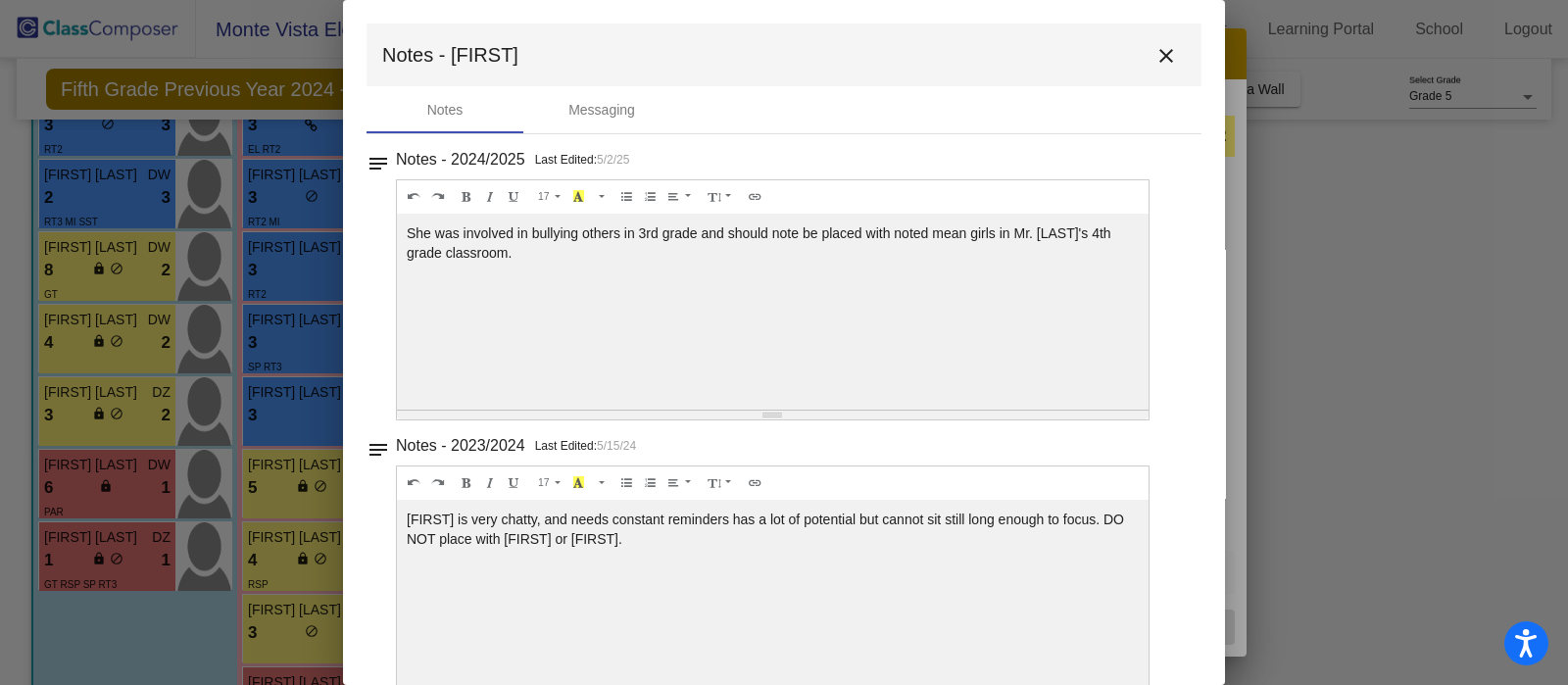 click on "close" at bounding box center (1166, 56) 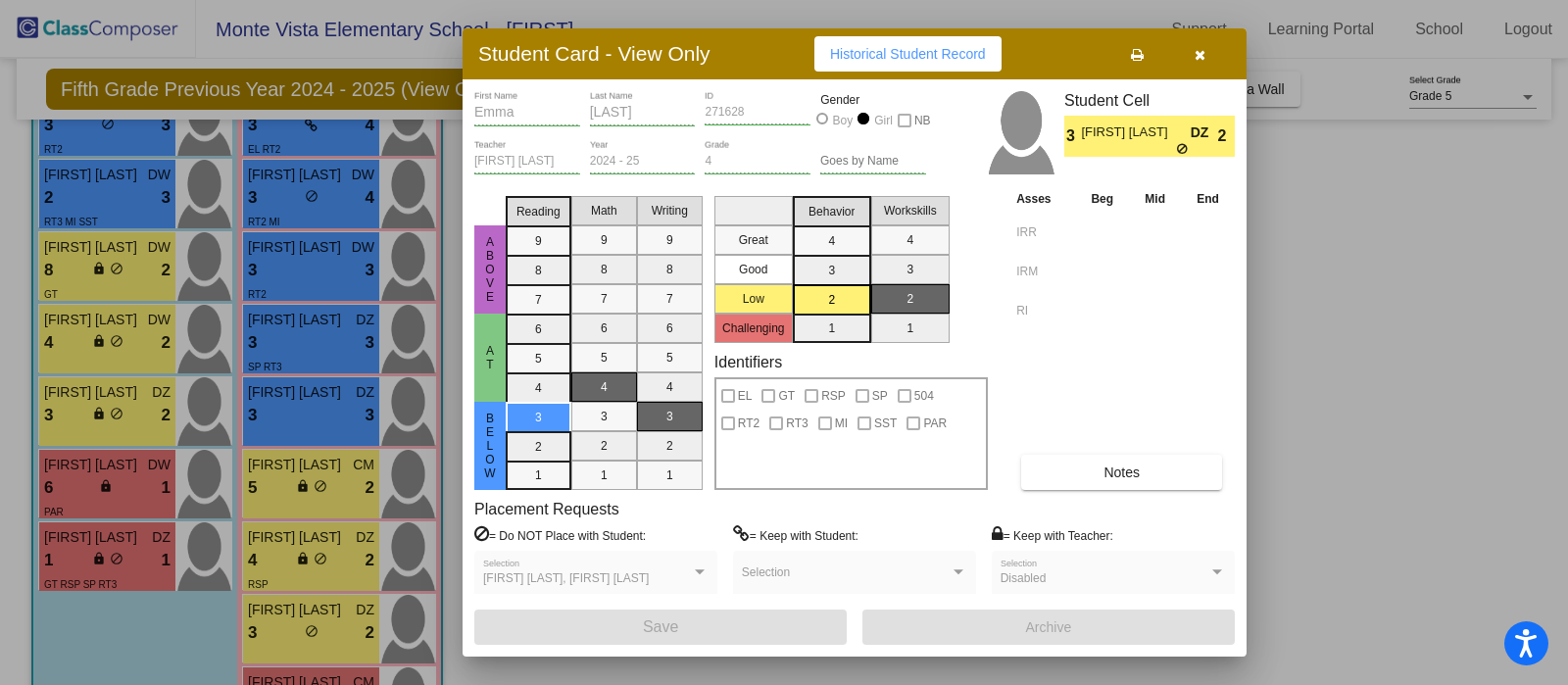 click at bounding box center (1200, 54) 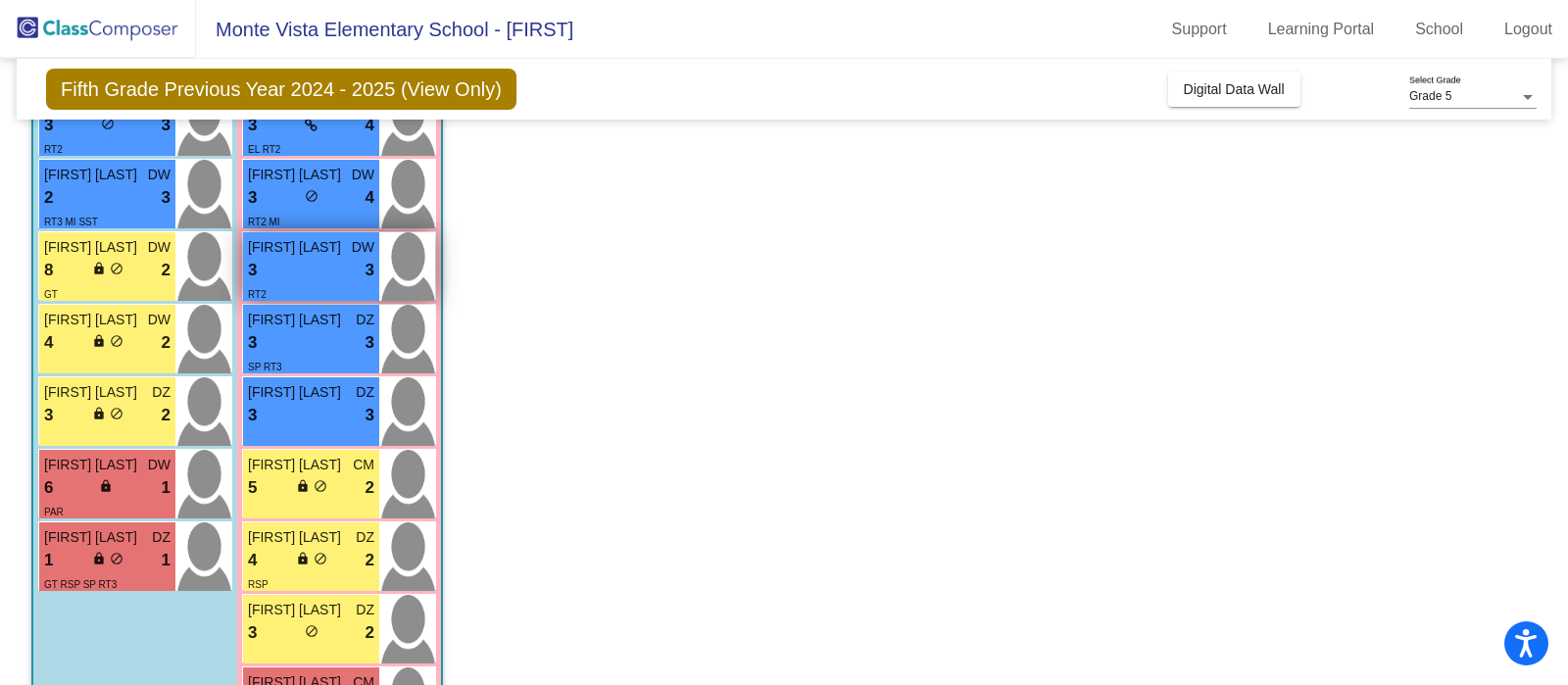 click on "RT2" at bounding box center (311, 293) 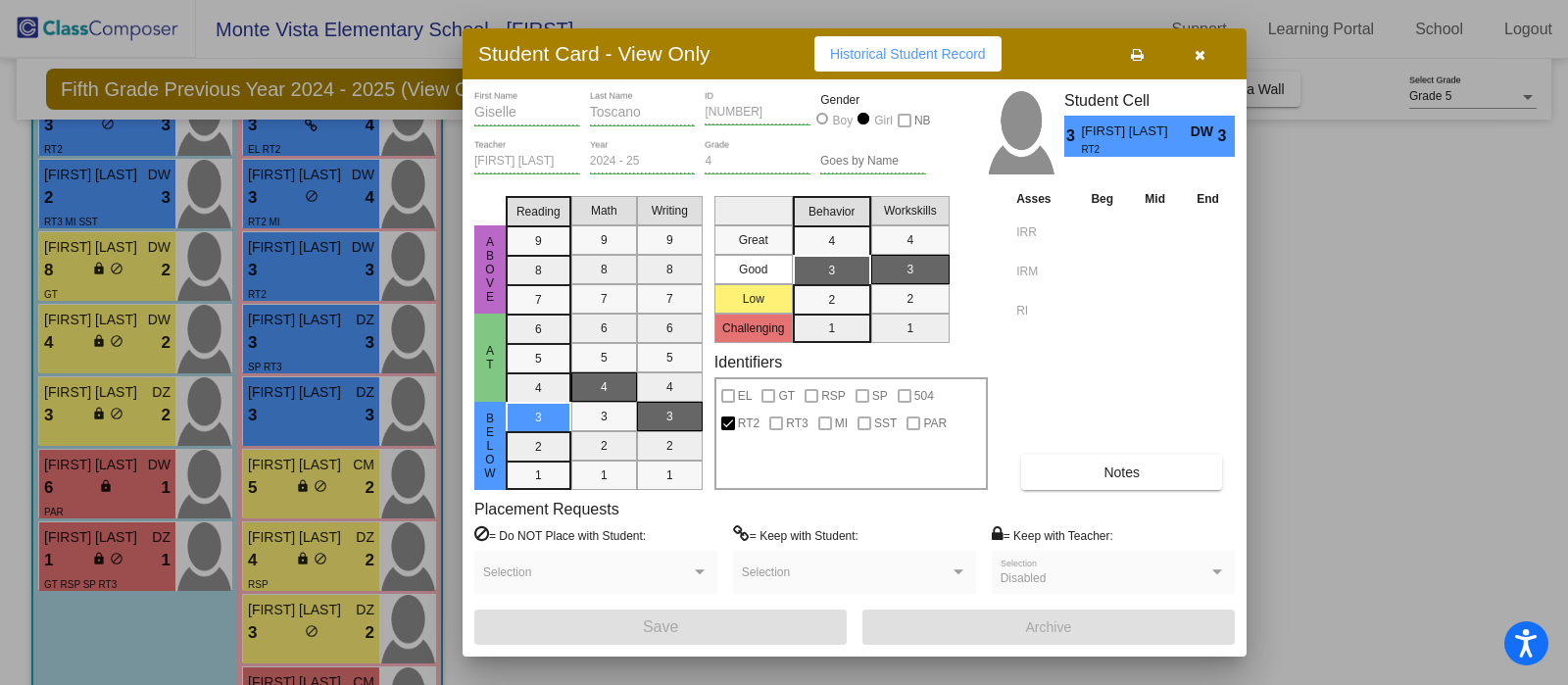 click on "Notes" at bounding box center (1121, 472) 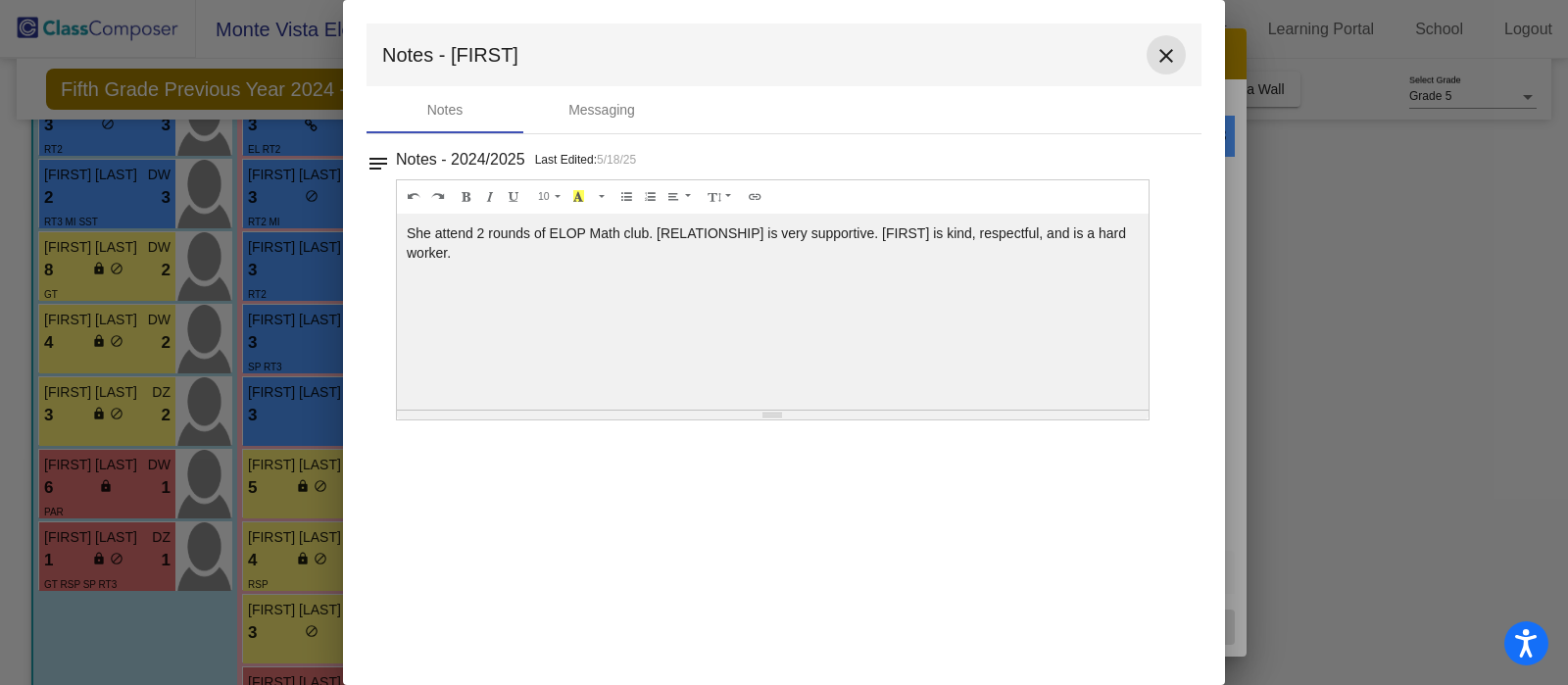 click on "close" at bounding box center (1166, 56) 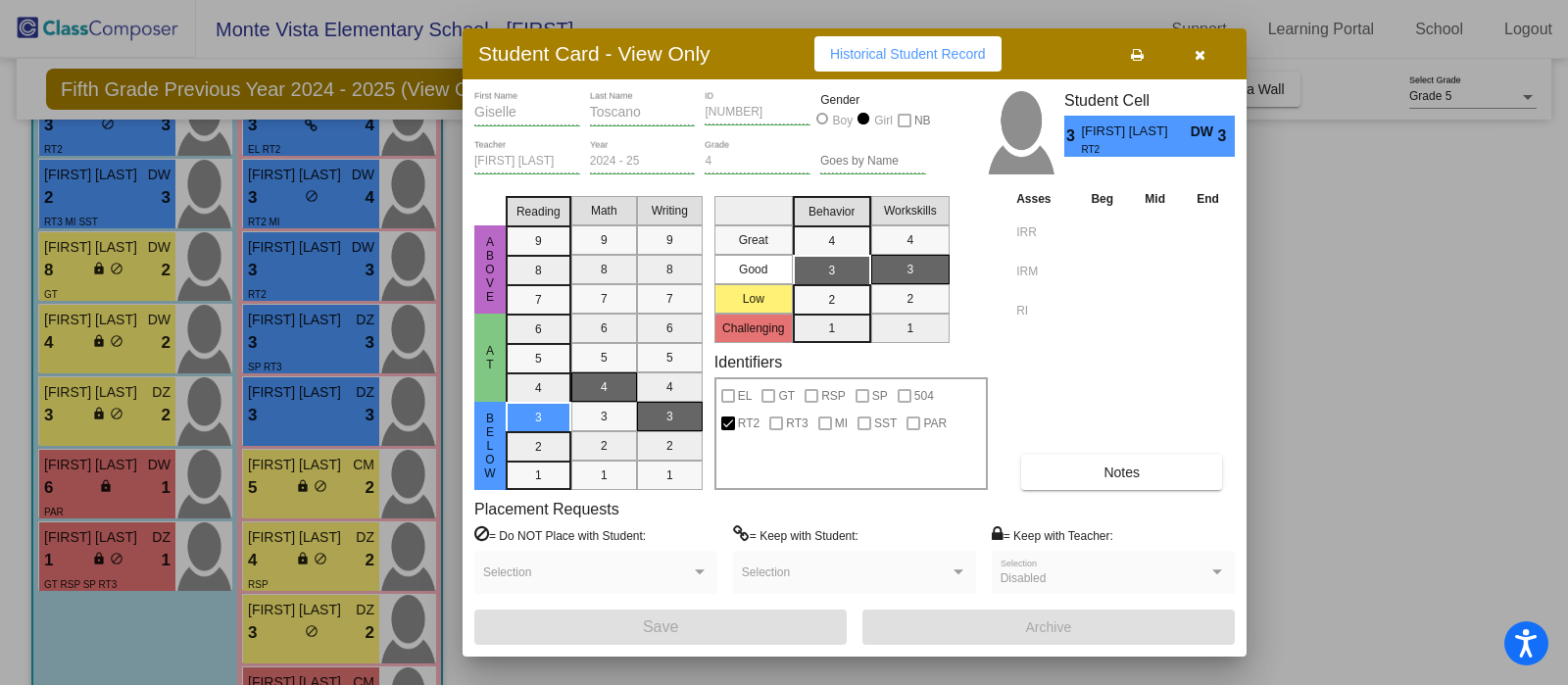 click at bounding box center (784, 342) 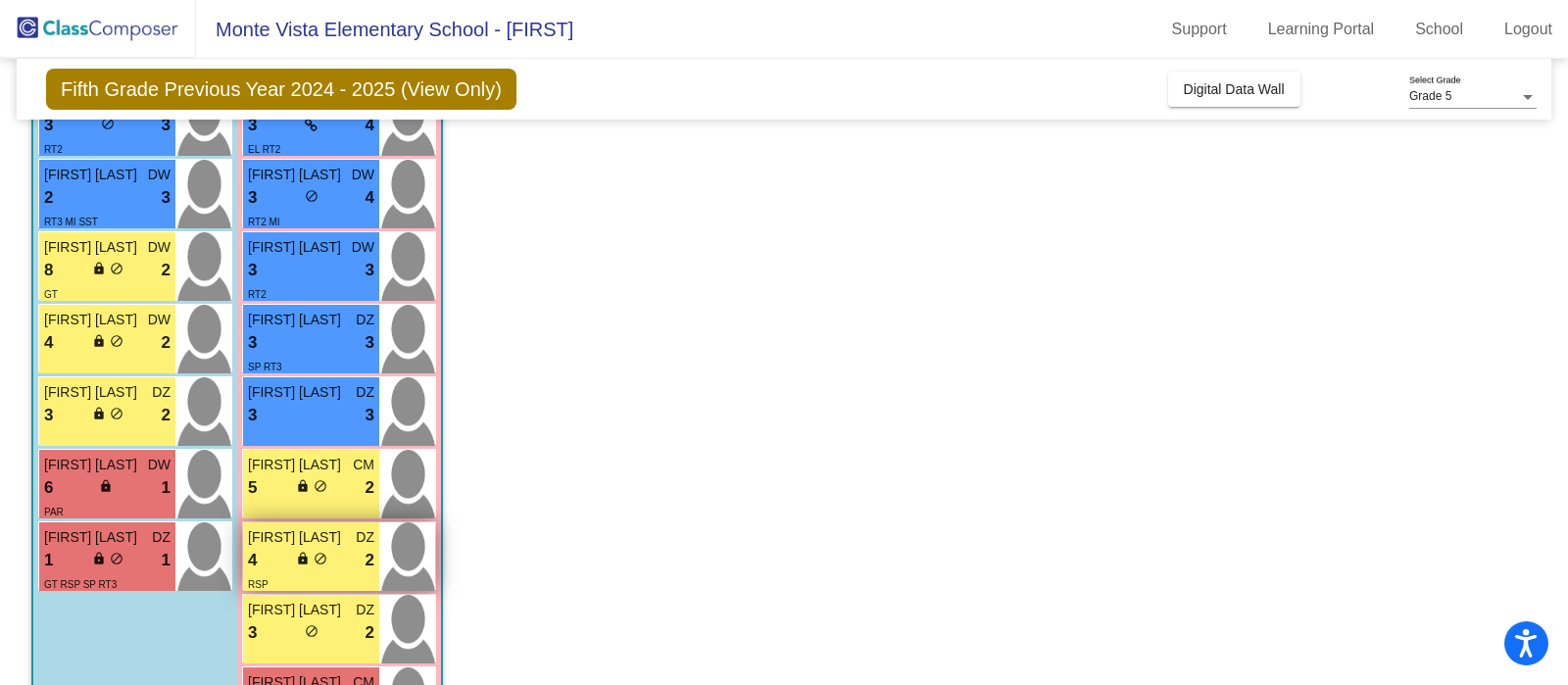 click on "MacKenzie Mendoza-De Armond DZ 4 lock do_not_disturb_alt 2 RSP" at bounding box center [311, 557] 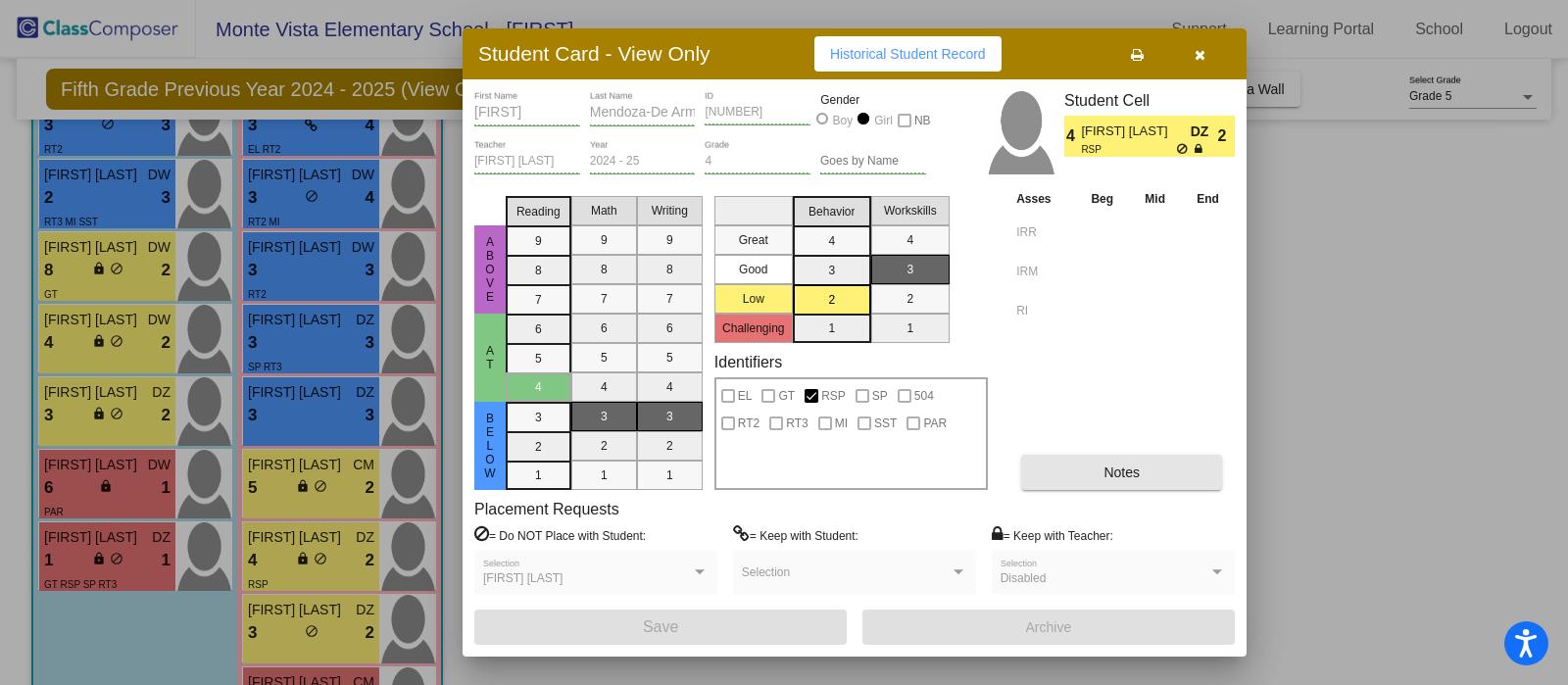 click on "Notes" at bounding box center (1121, 472) 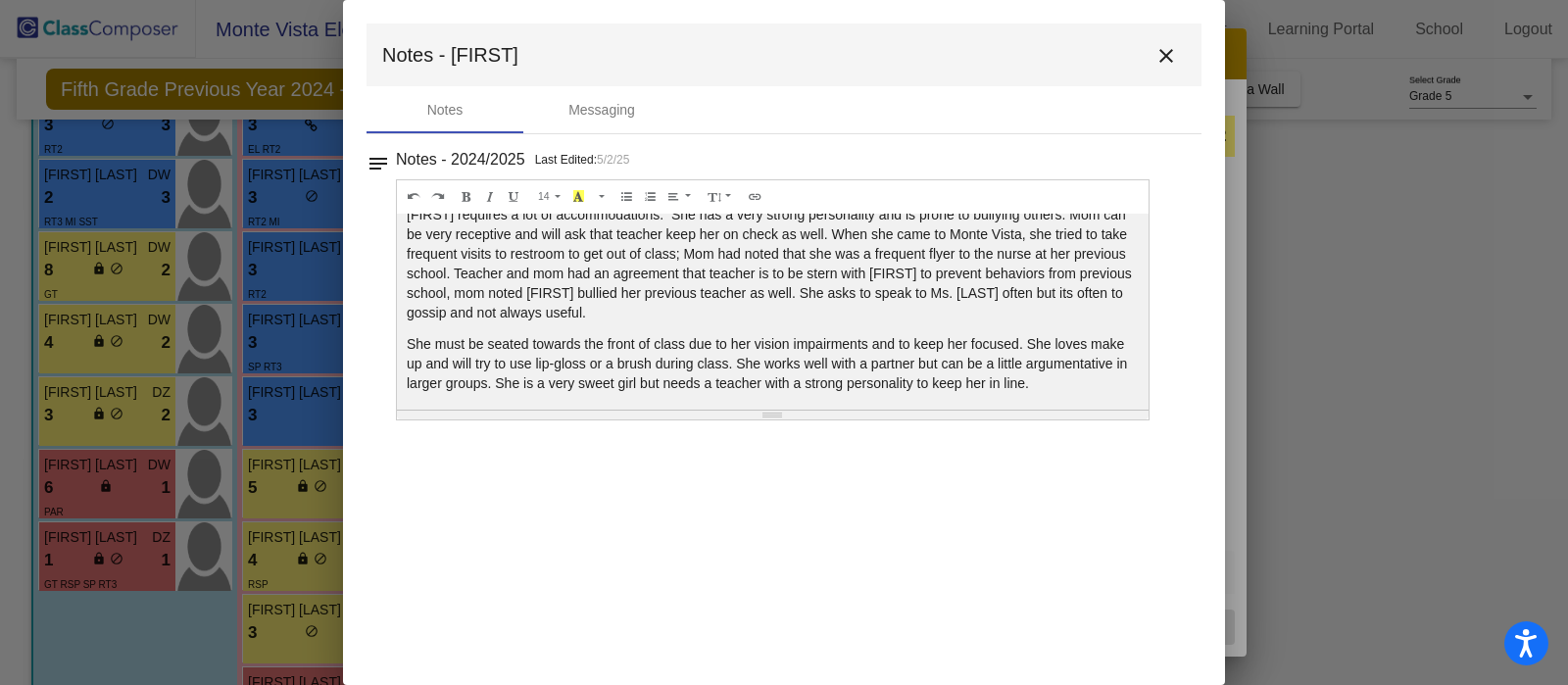scroll, scrollTop: 24, scrollLeft: 0, axis: vertical 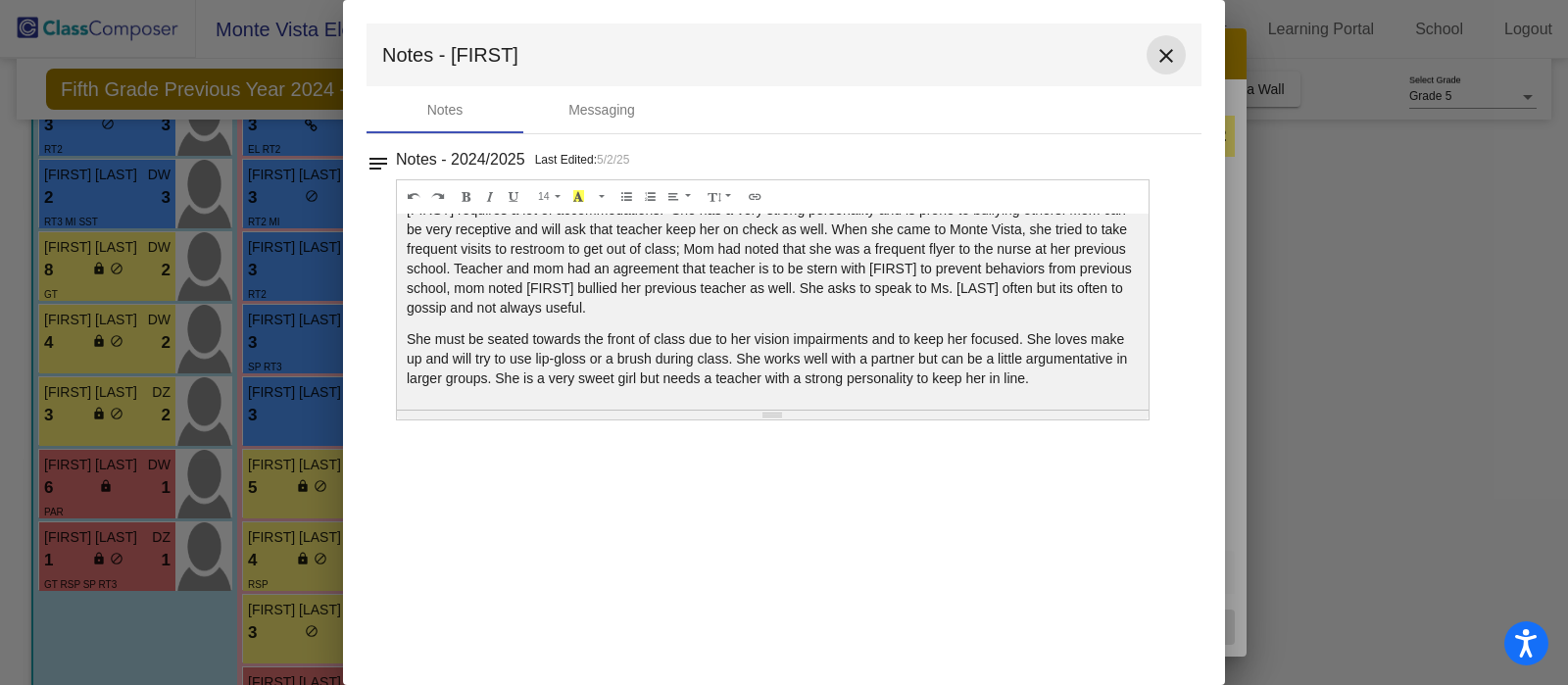 click on "close" at bounding box center [1166, 56] 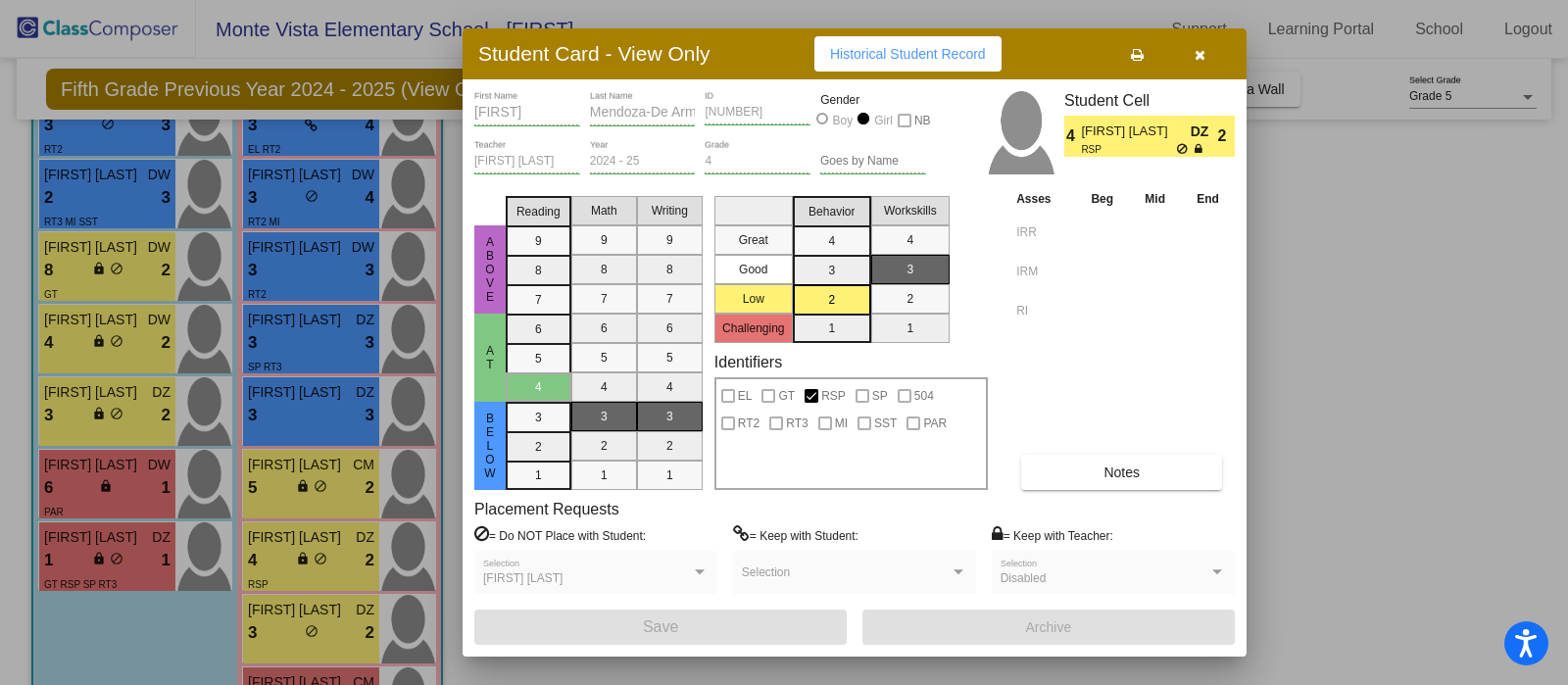 click at bounding box center [1200, 55] 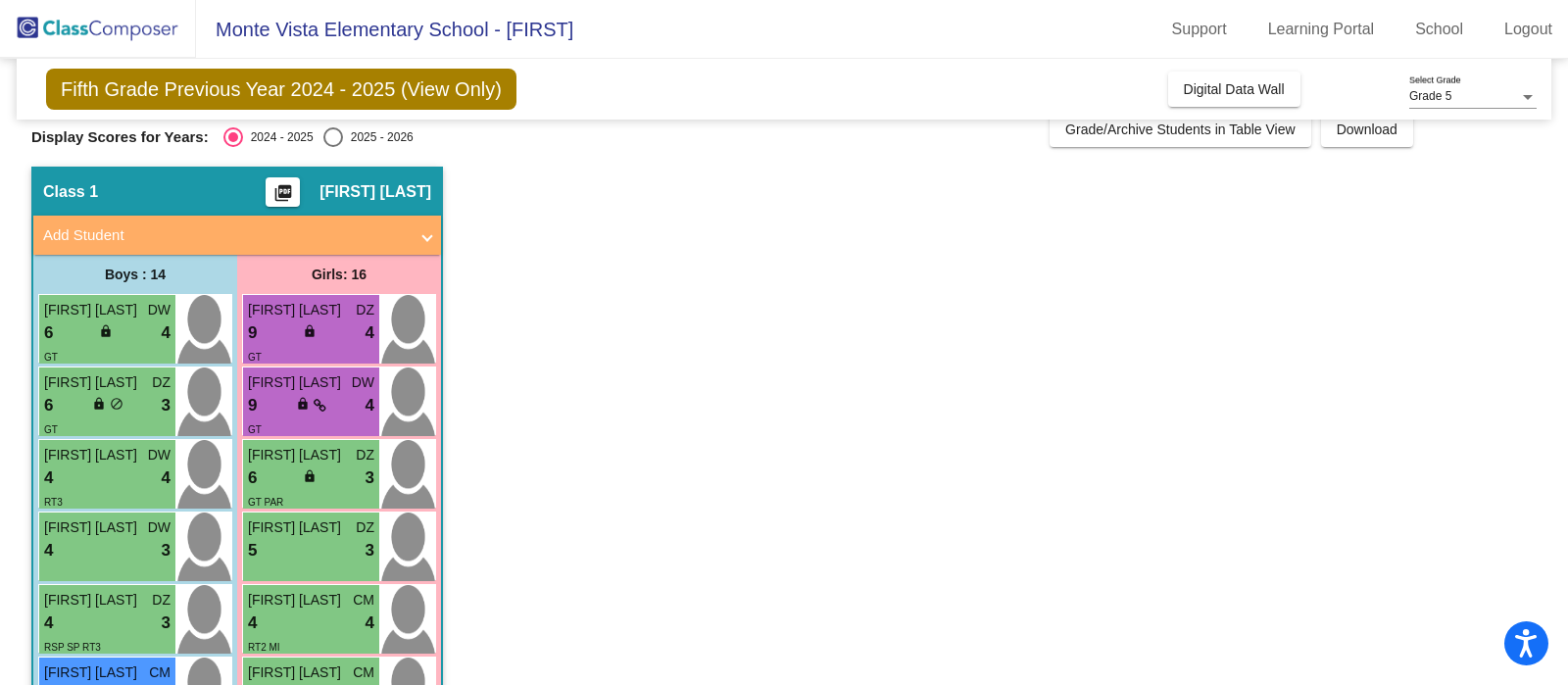 scroll, scrollTop: 0, scrollLeft: 0, axis: both 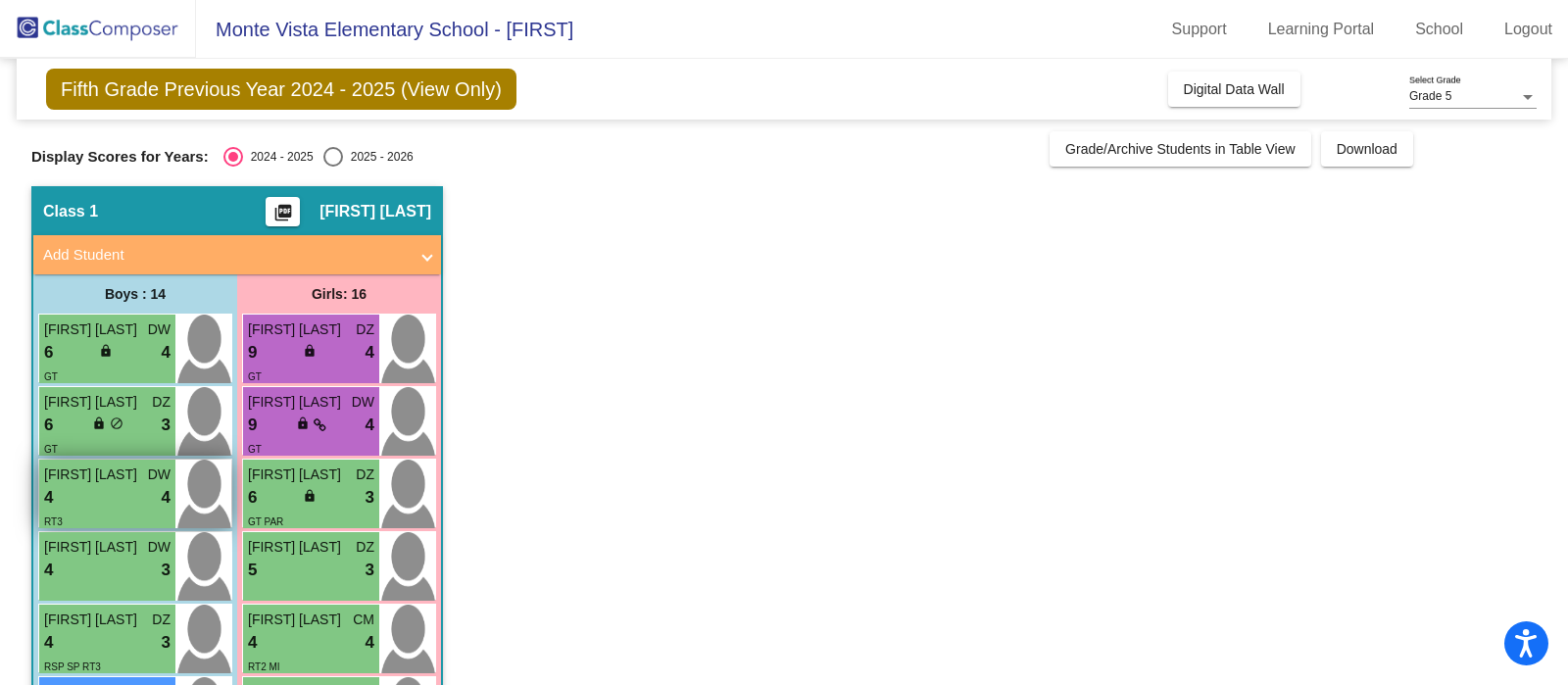 click on "4 lock do_not_disturb_alt 4" at bounding box center [107, 498] 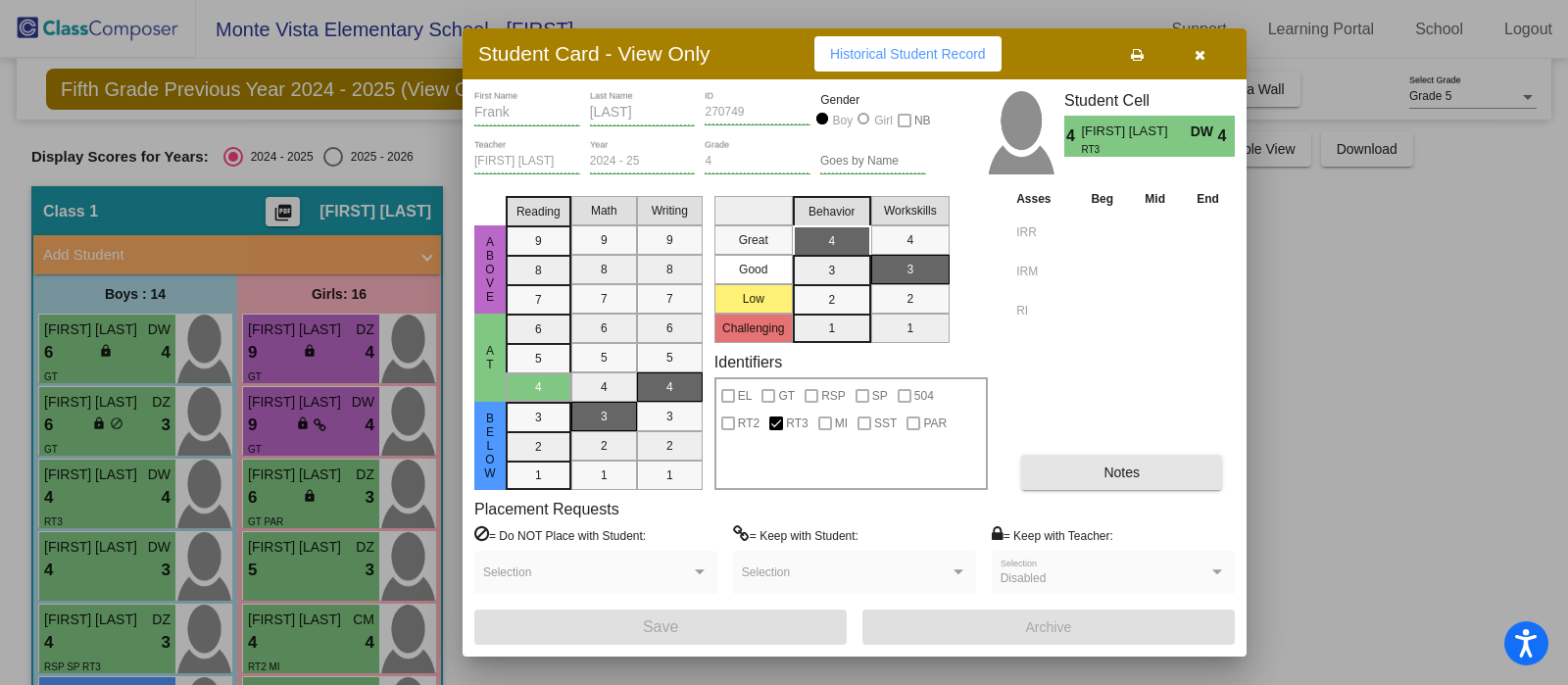 click on "Notes" at bounding box center (1121, 472) 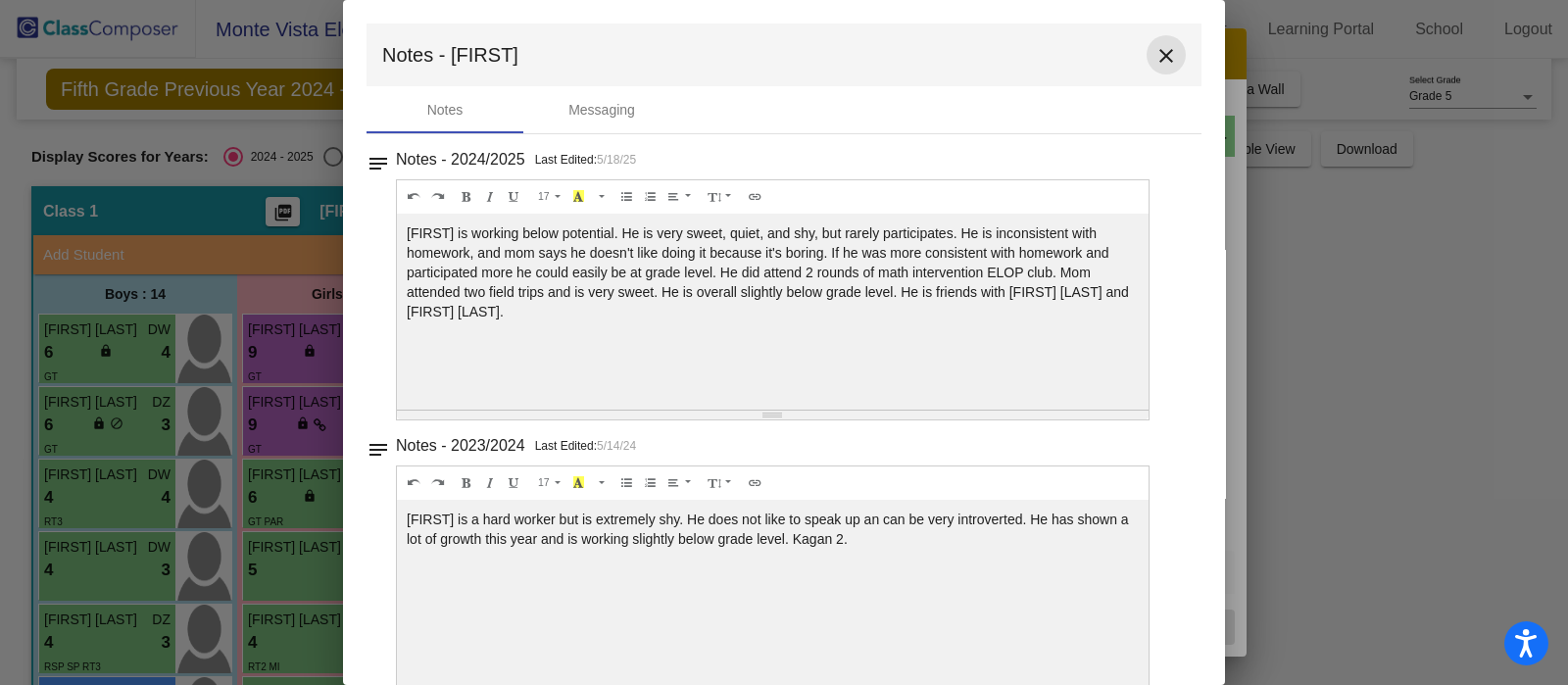 click on "close" at bounding box center [1166, 56] 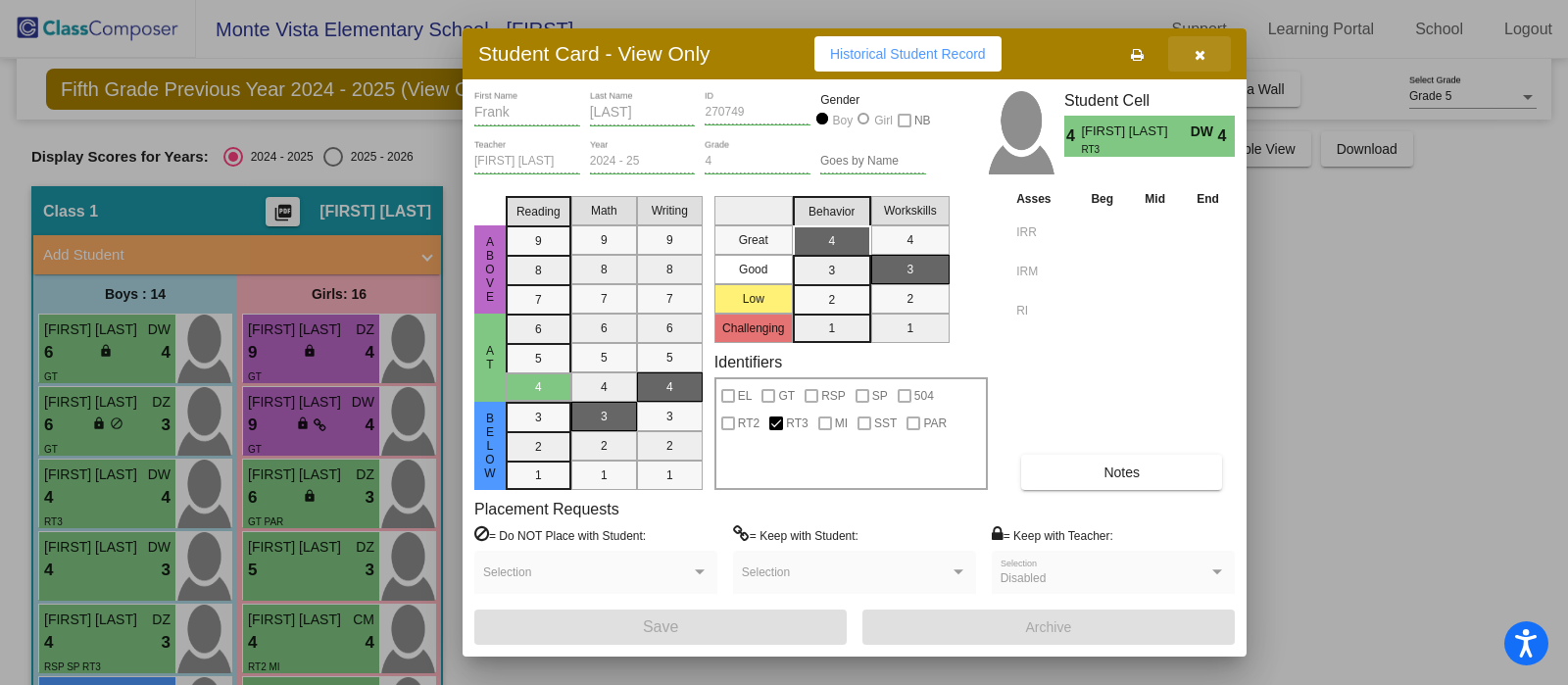 click at bounding box center [1200, 54] 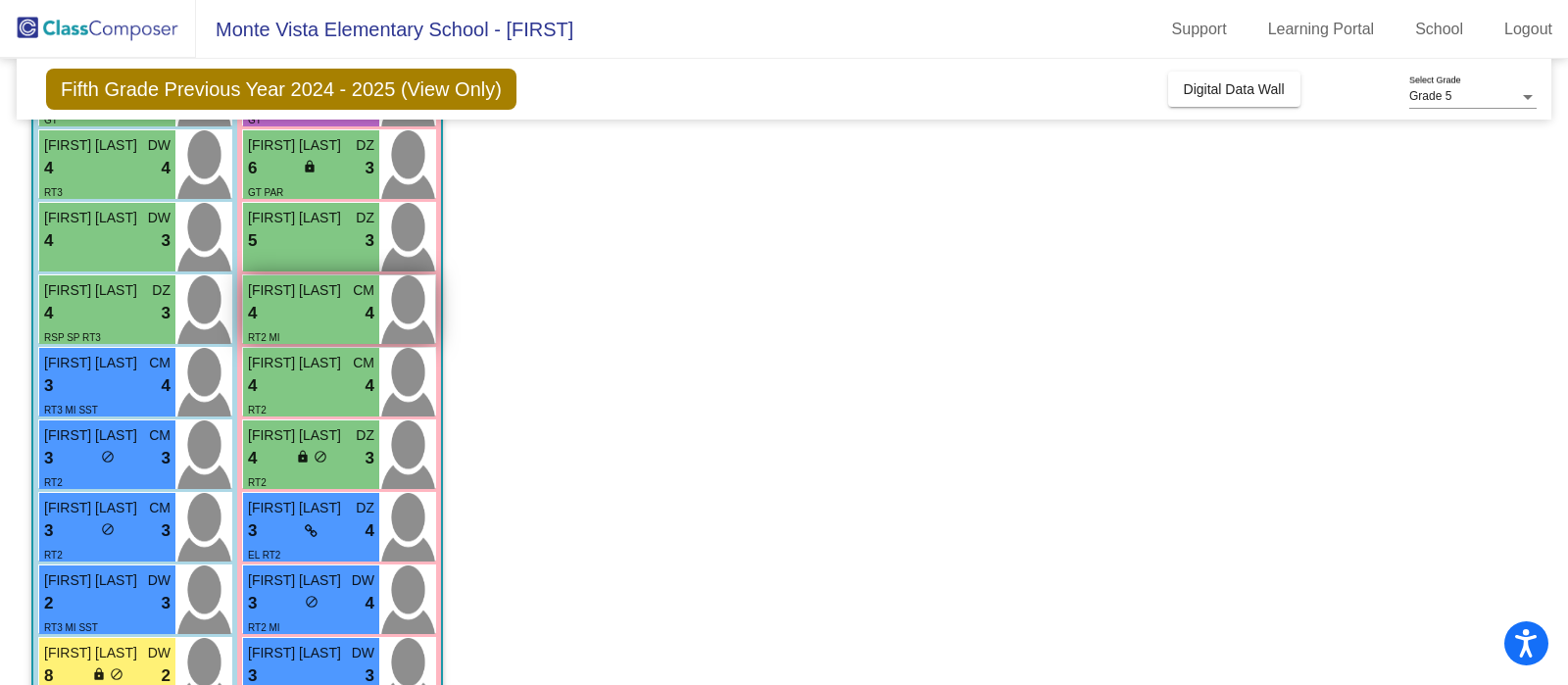 scroll, scrollTop: 367, scrollLeft: 0, axis: vertical 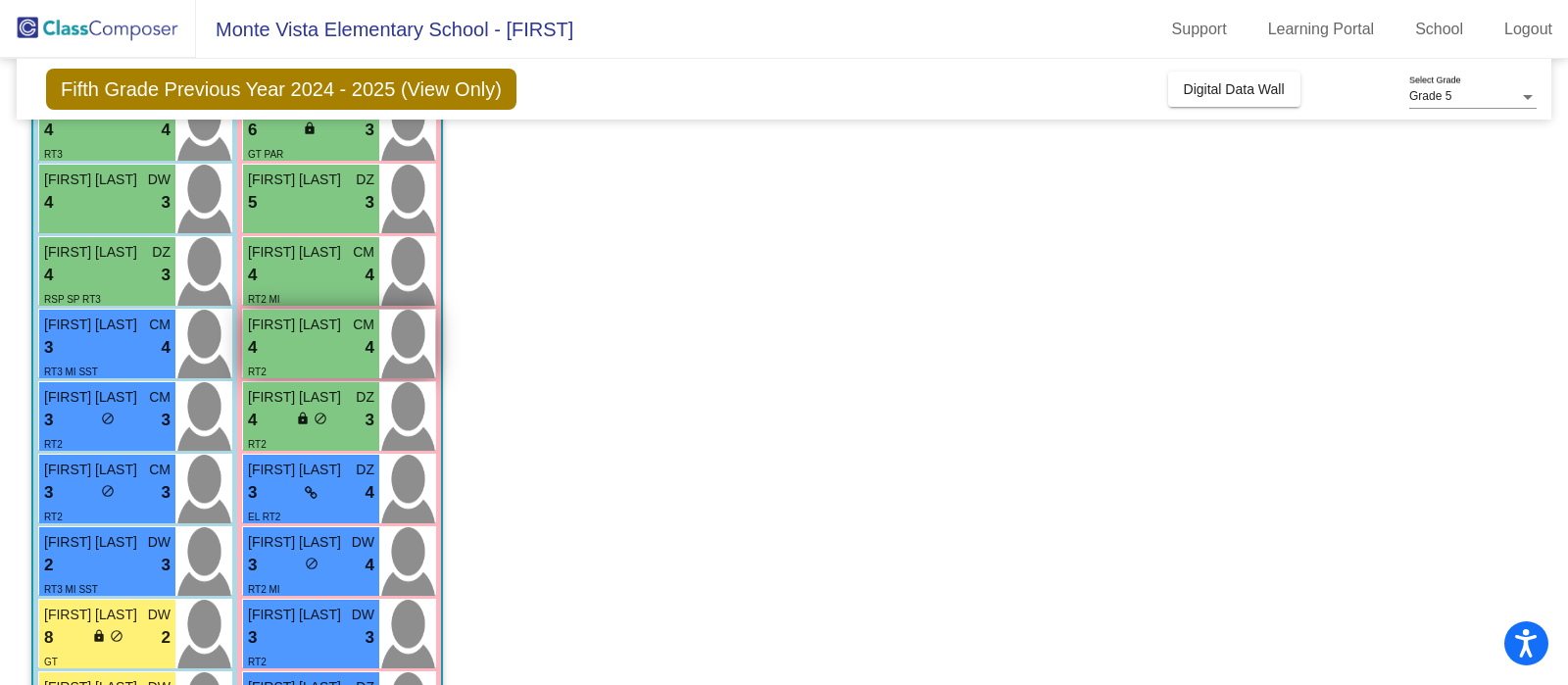 click on "4 lock do_not_disturb_alt 4" at bounding box center [311, 348] 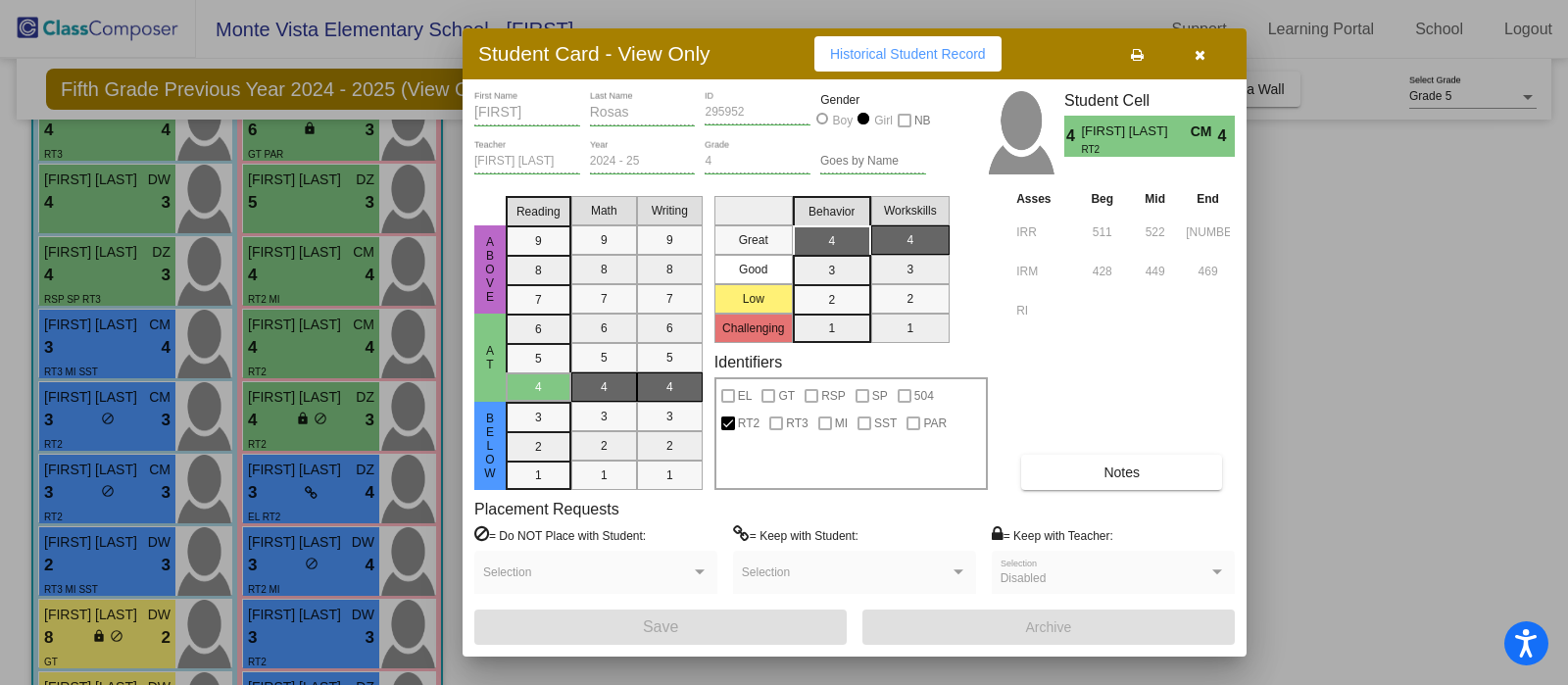 click on "Notes" at bounding box center (1121, 472) 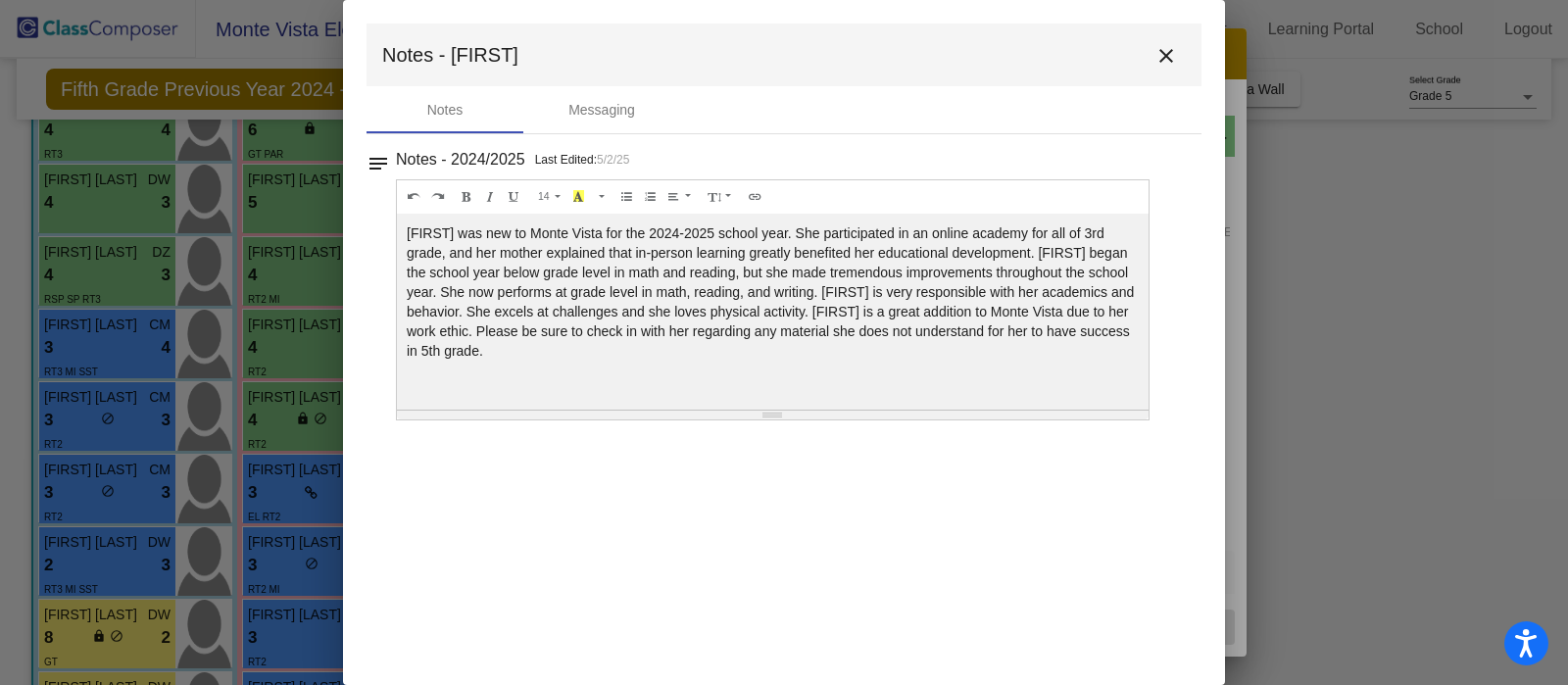 click on "close" at bounding box center (1166, 56) 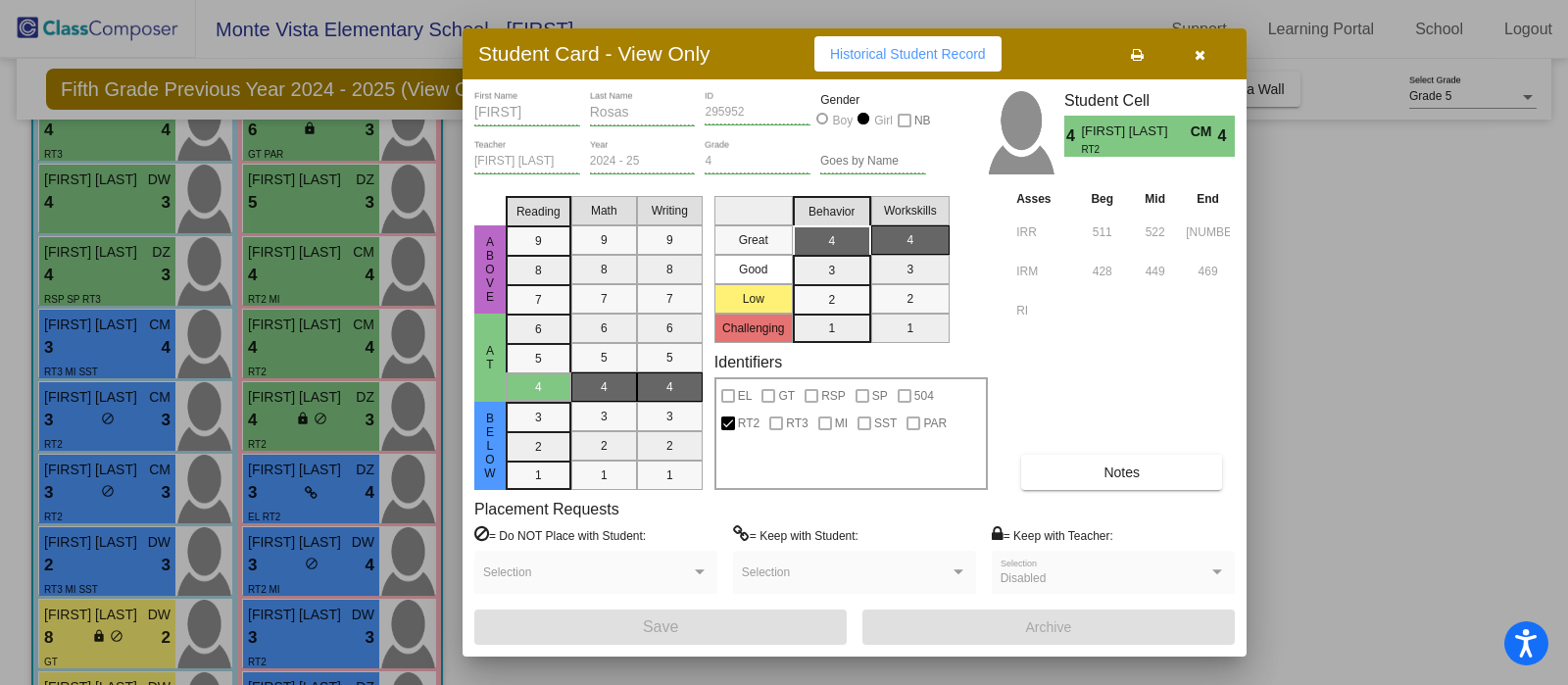 click at bounding box center [784, 342] 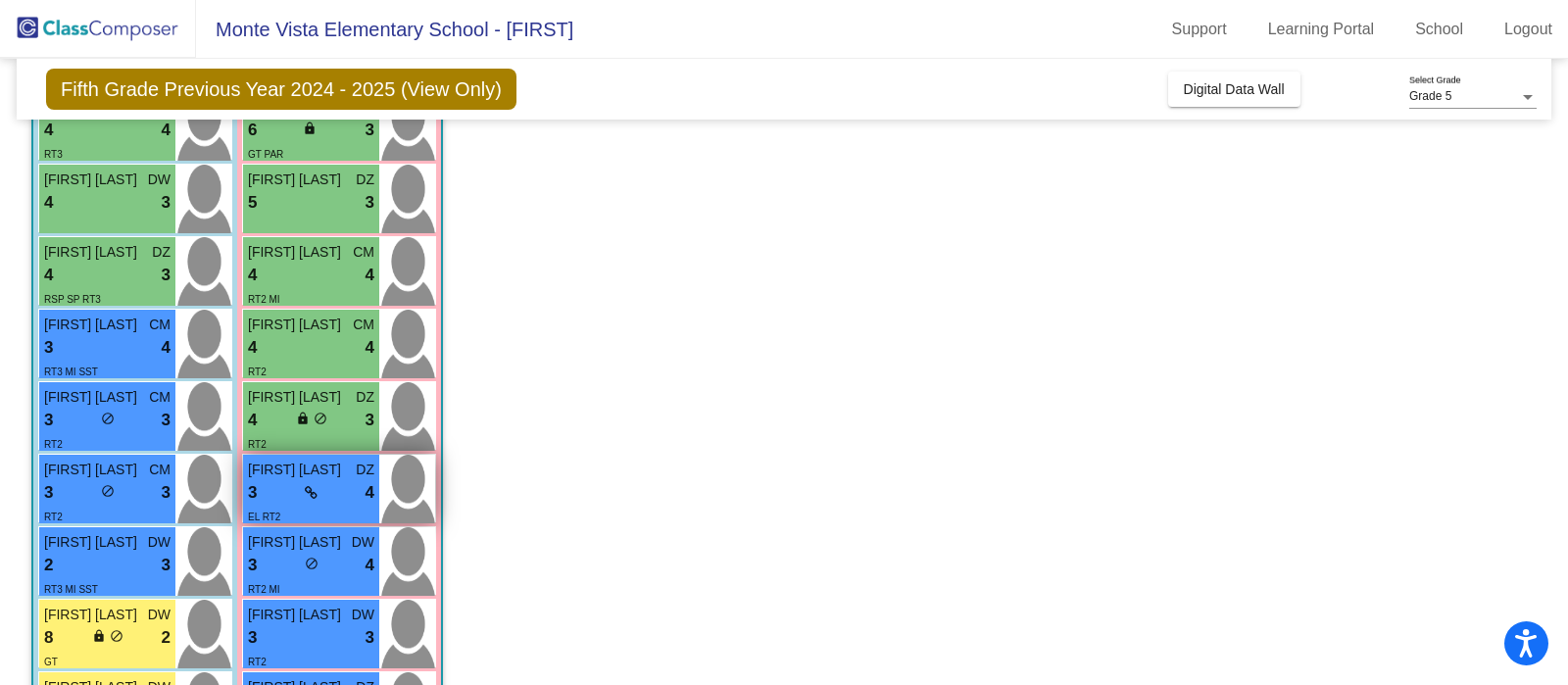 click on "3 lock do_not_disturb_alt 4" at bounding box center (311, 493) 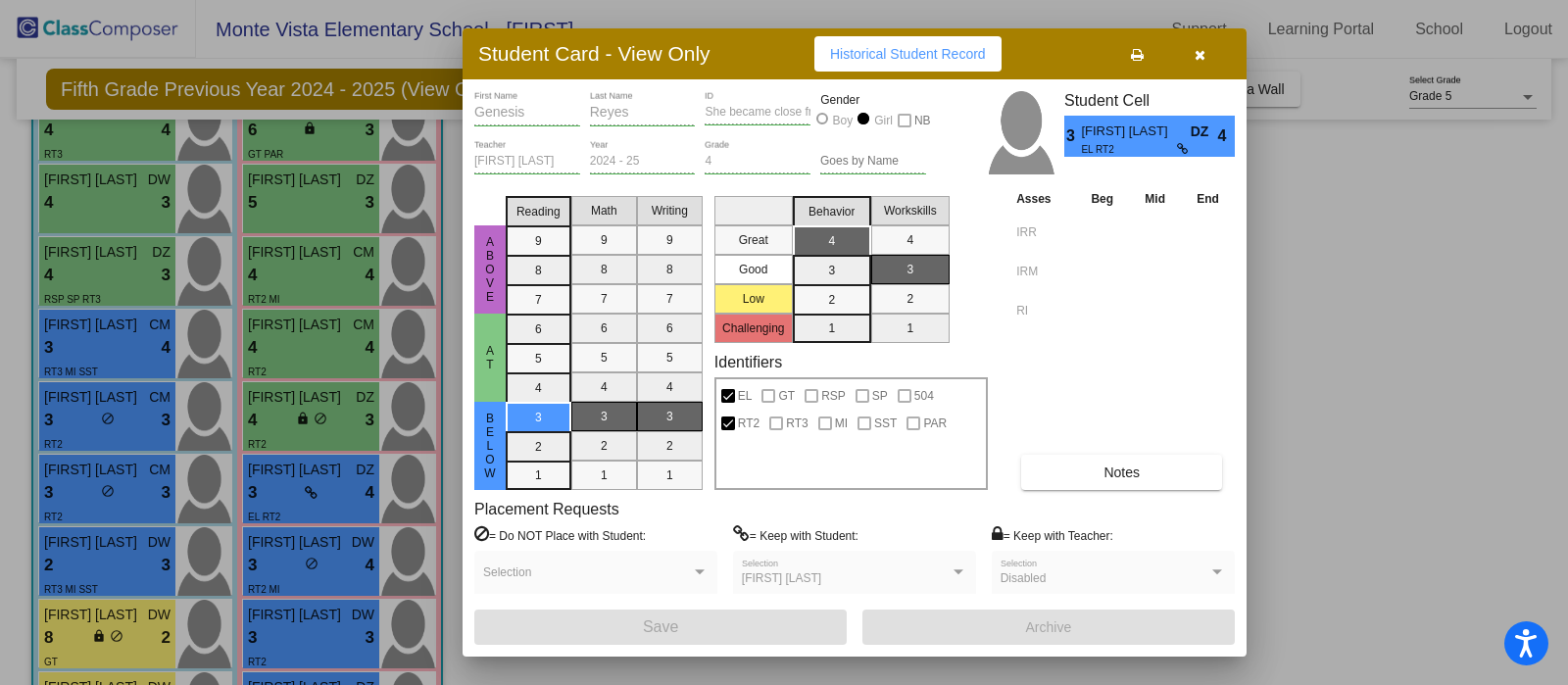 click on "Notes" at bounding box center (1121, 472) 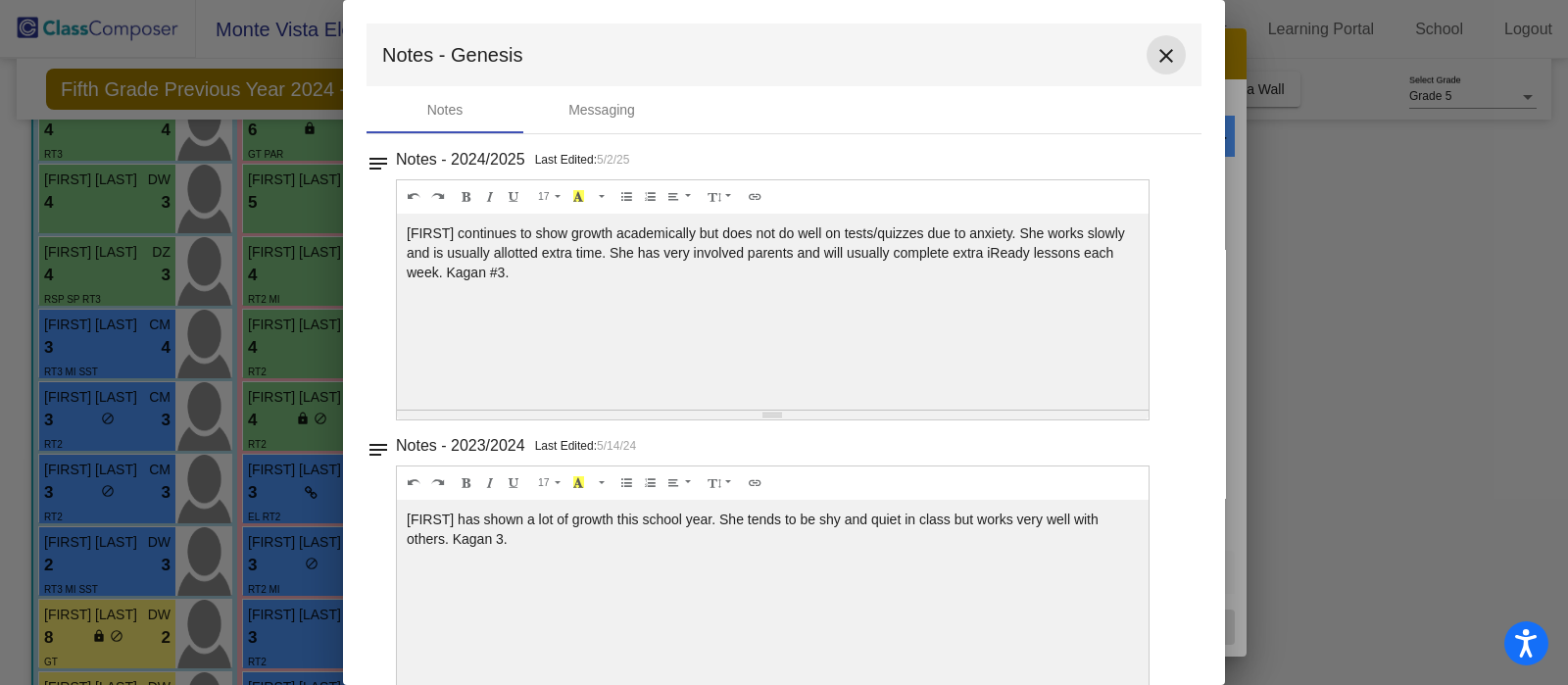 click on "close" at bounding box center [1166, 56] 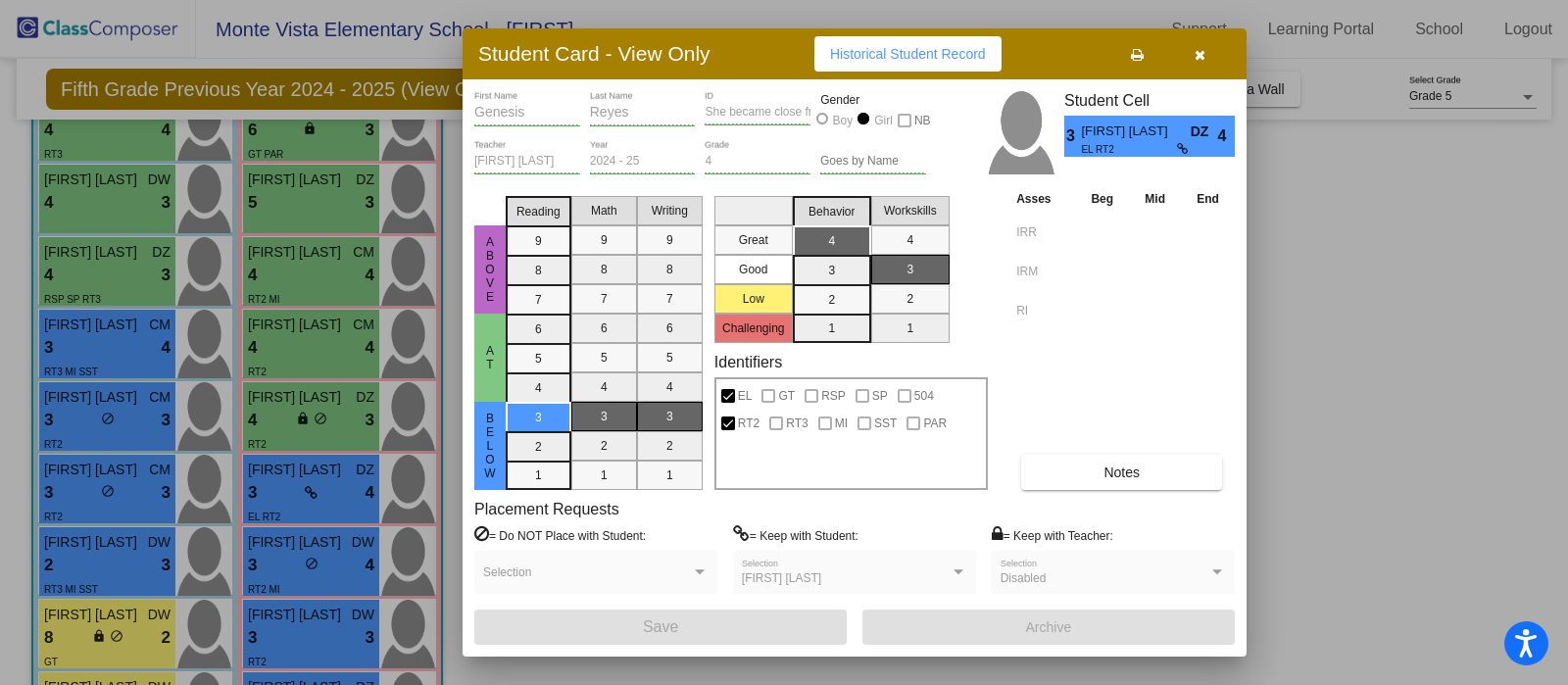click at bounding box center [1200, 54] 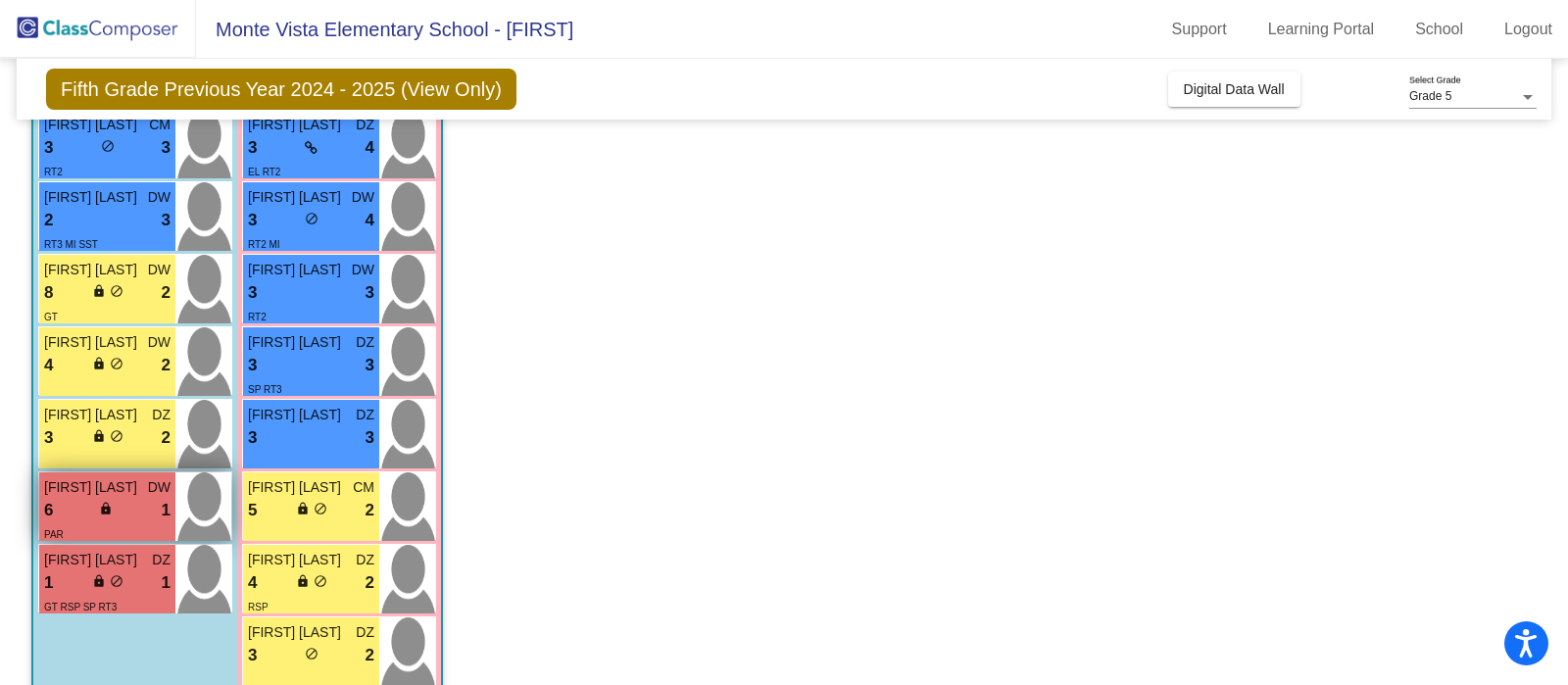 scroll, scrollTop: 735, scrollLeft: 0, axis: vertical 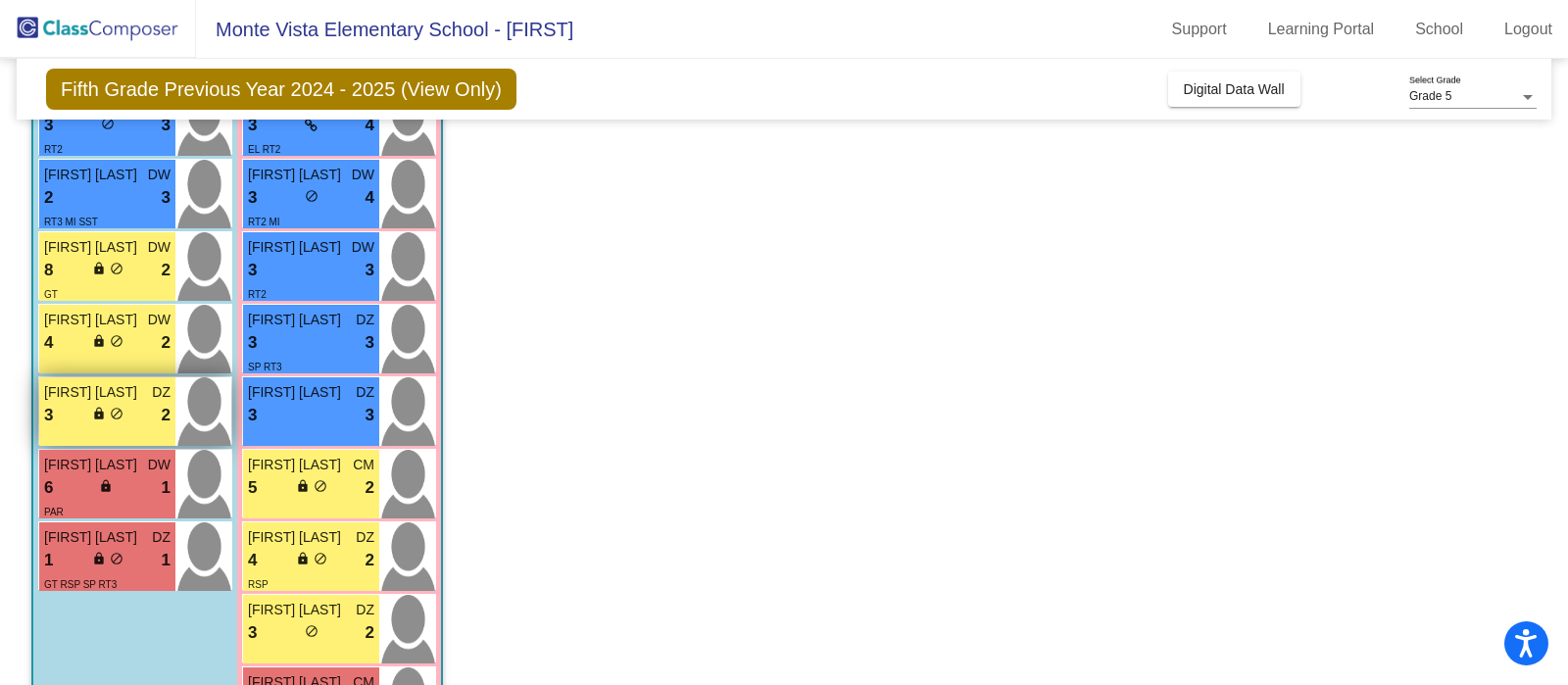 click on "3 lock do_not_disturb_alt 2" at bounding box center (107, 416) 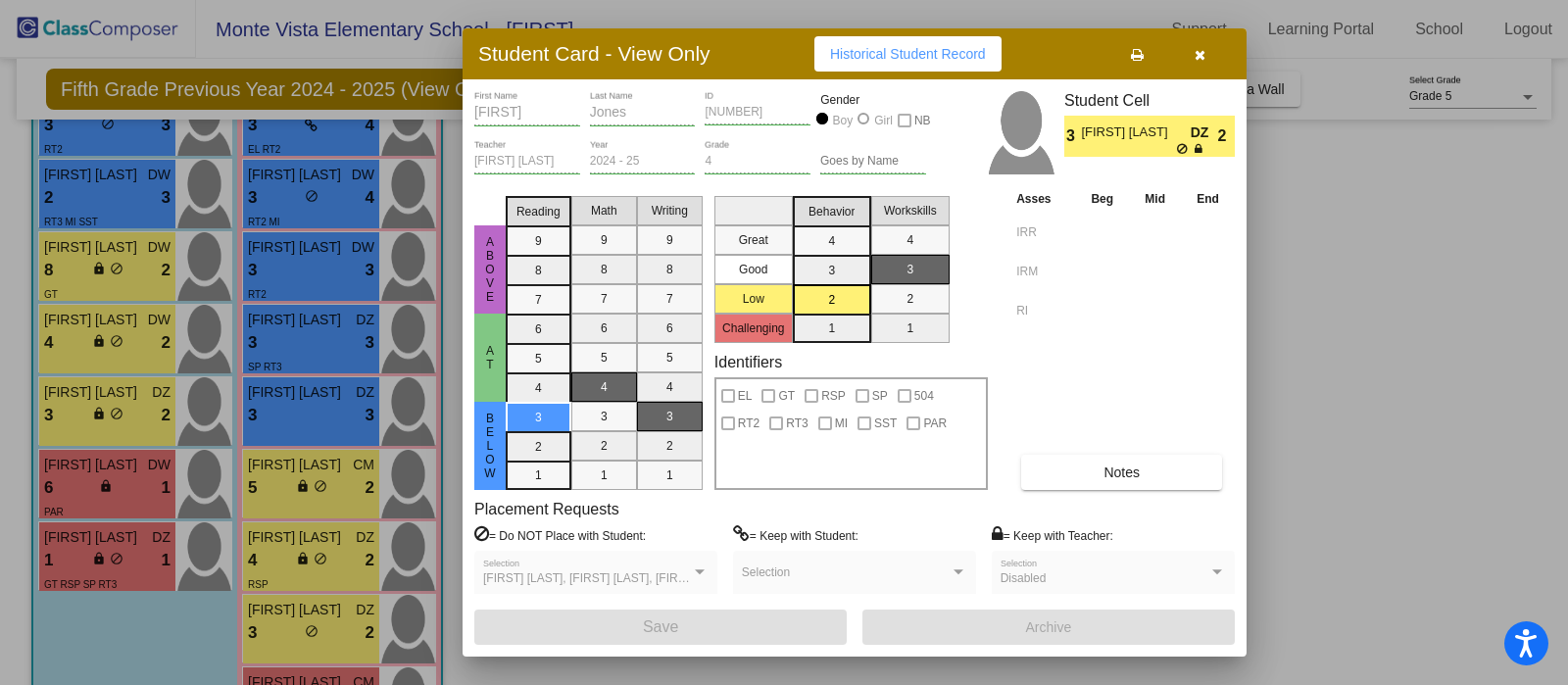 click on "Notes" at bounding box center [1121, 472] 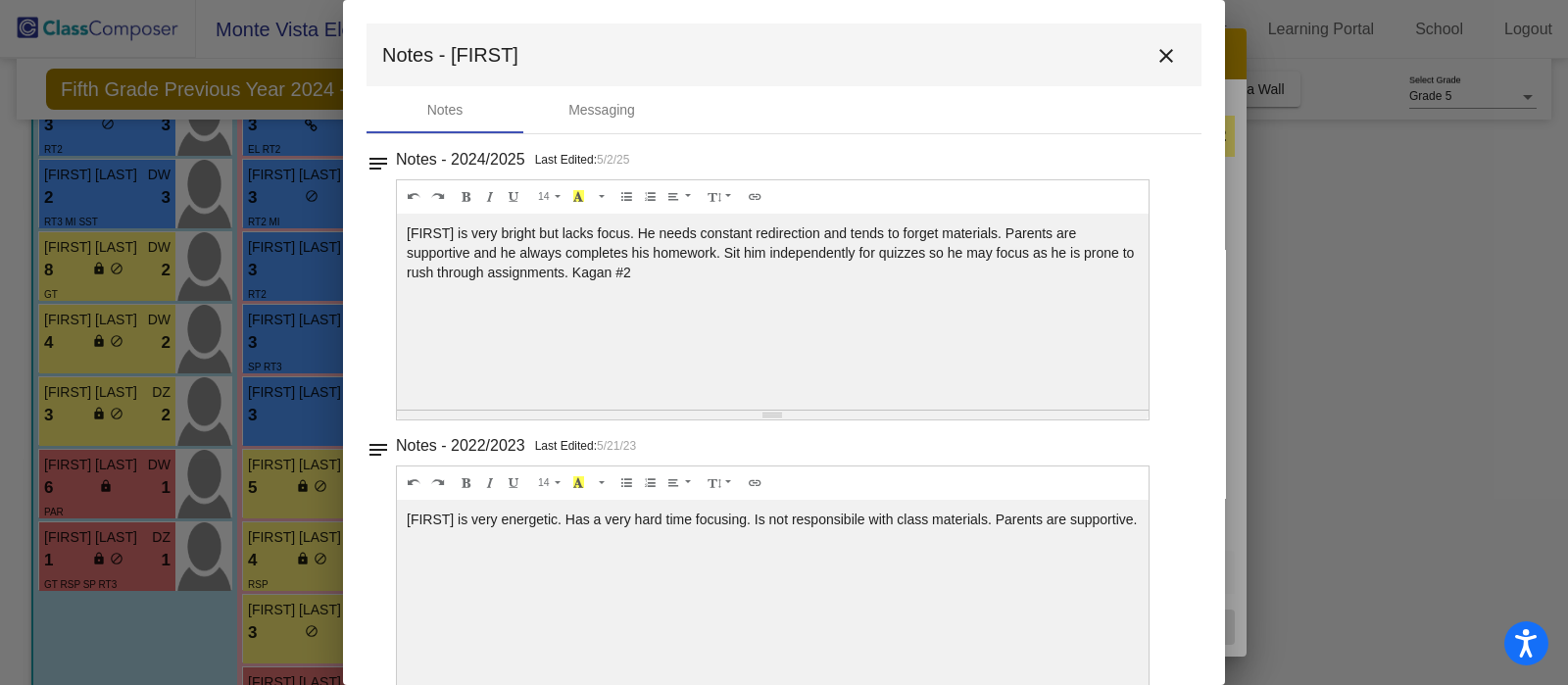 click on "close" at bounding box center [1166, 56] 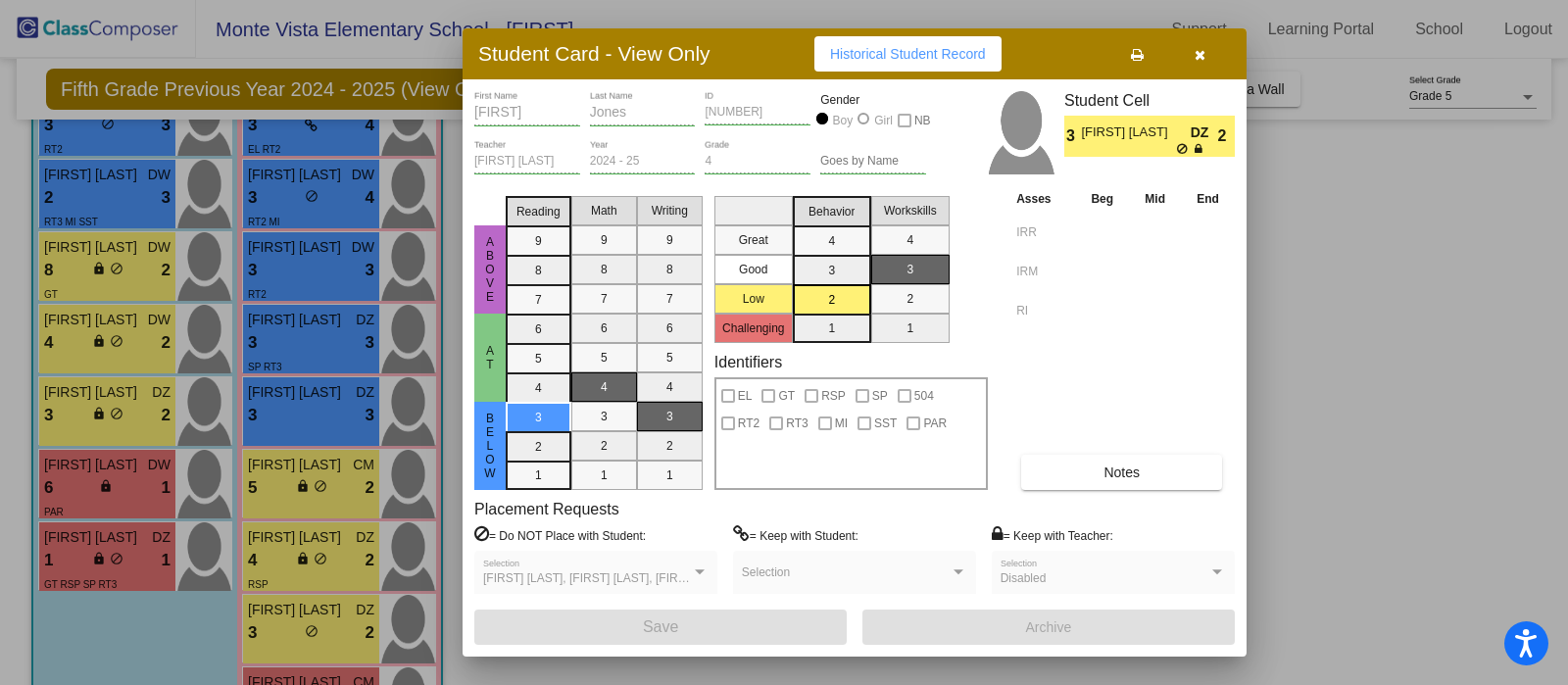 click at bounding box center (1200, 55) 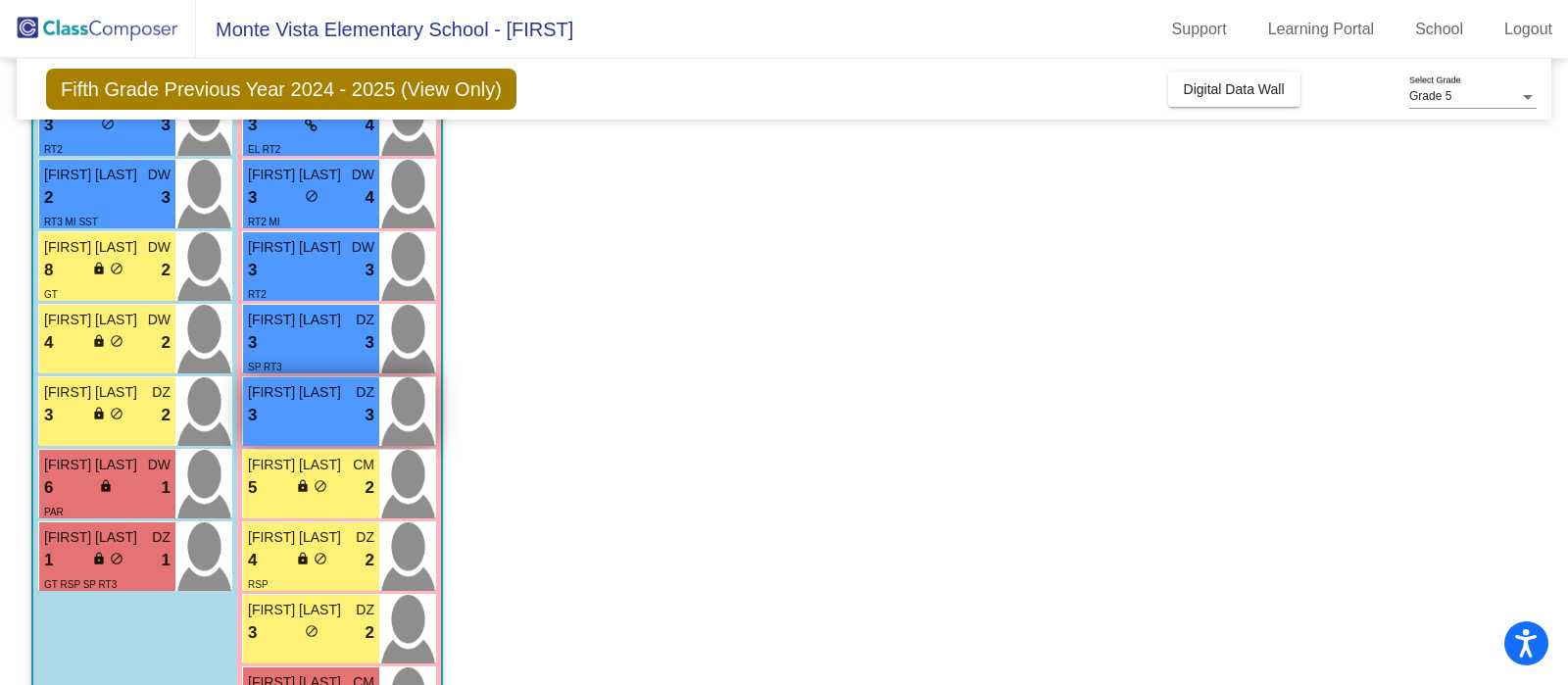 click on "3 lock do_not_disturb_alt 3" at bounding box center [311, 416] 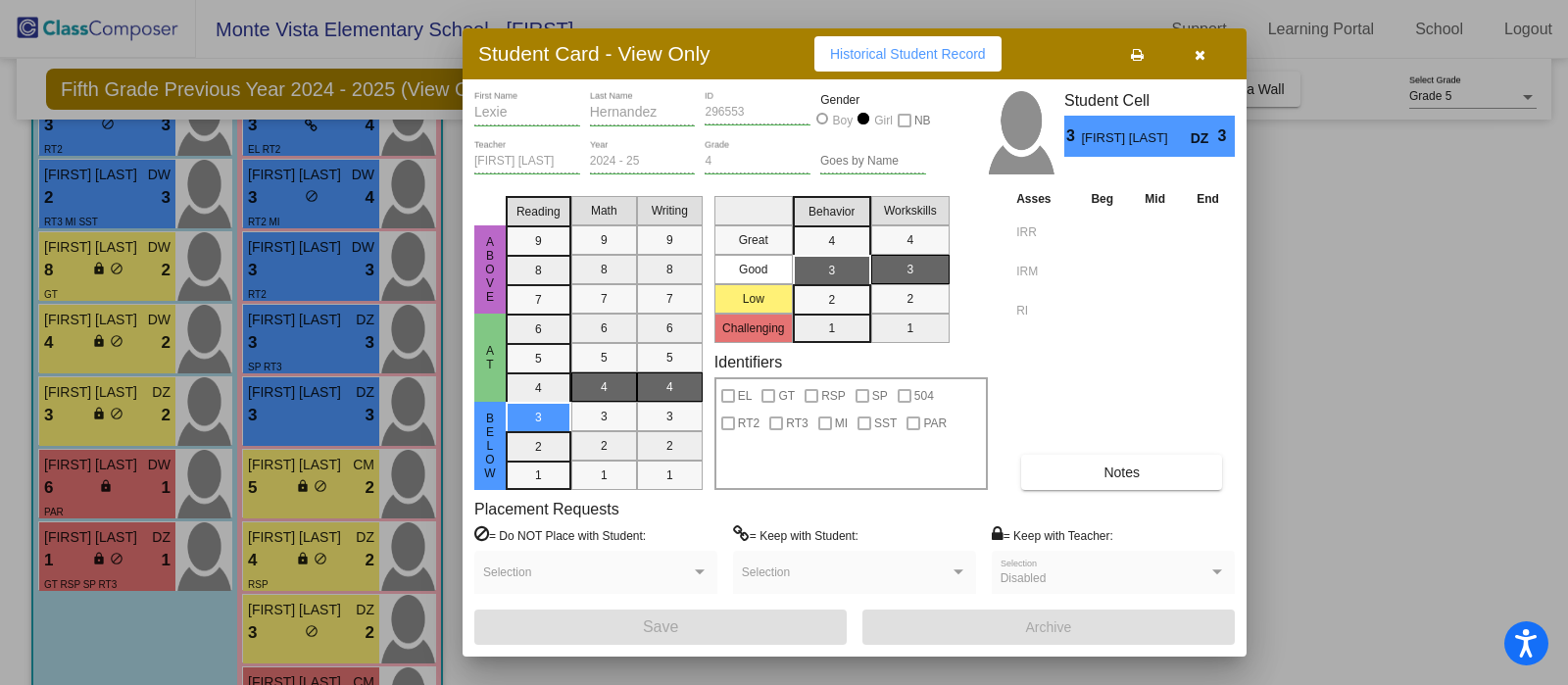 click on "Notes" at bounding box center (1121, 472) 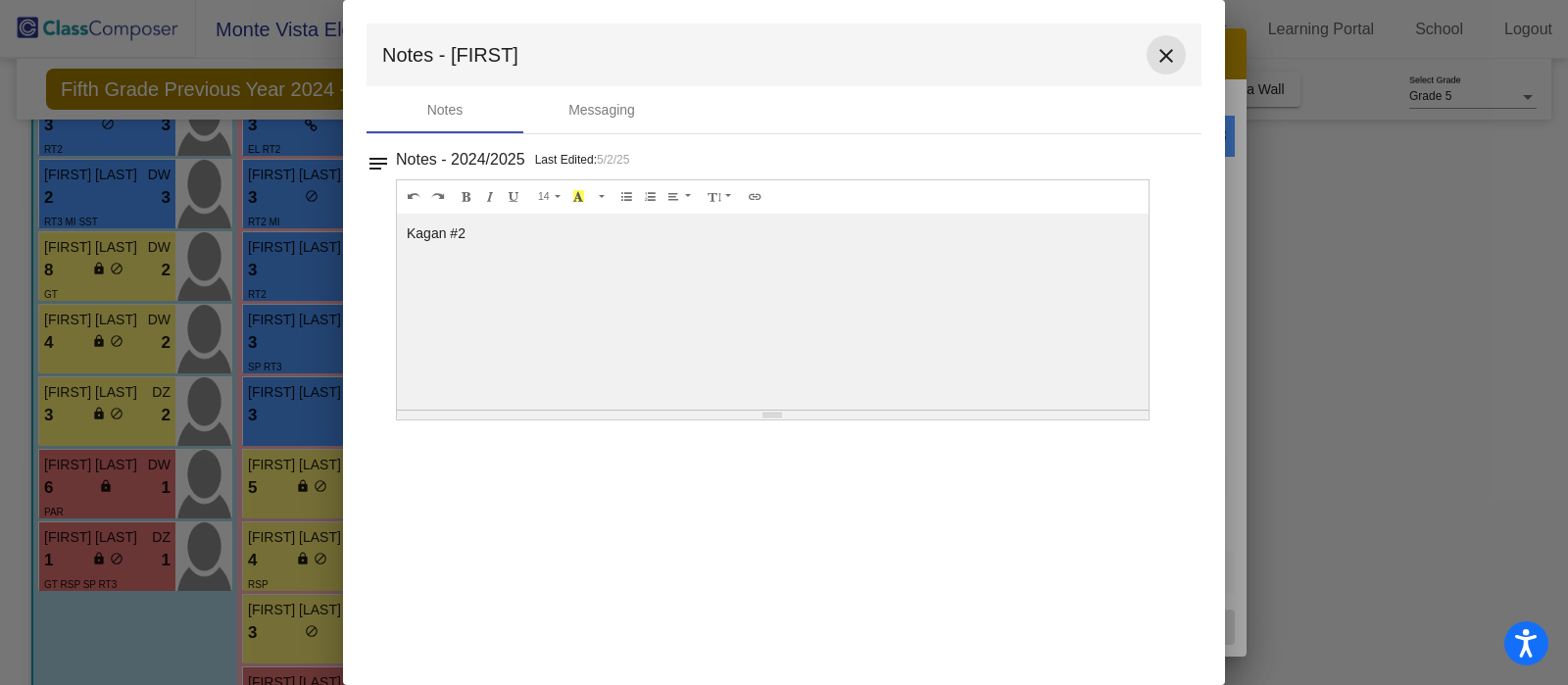 click on "close" at bounding box center [1166, 56] 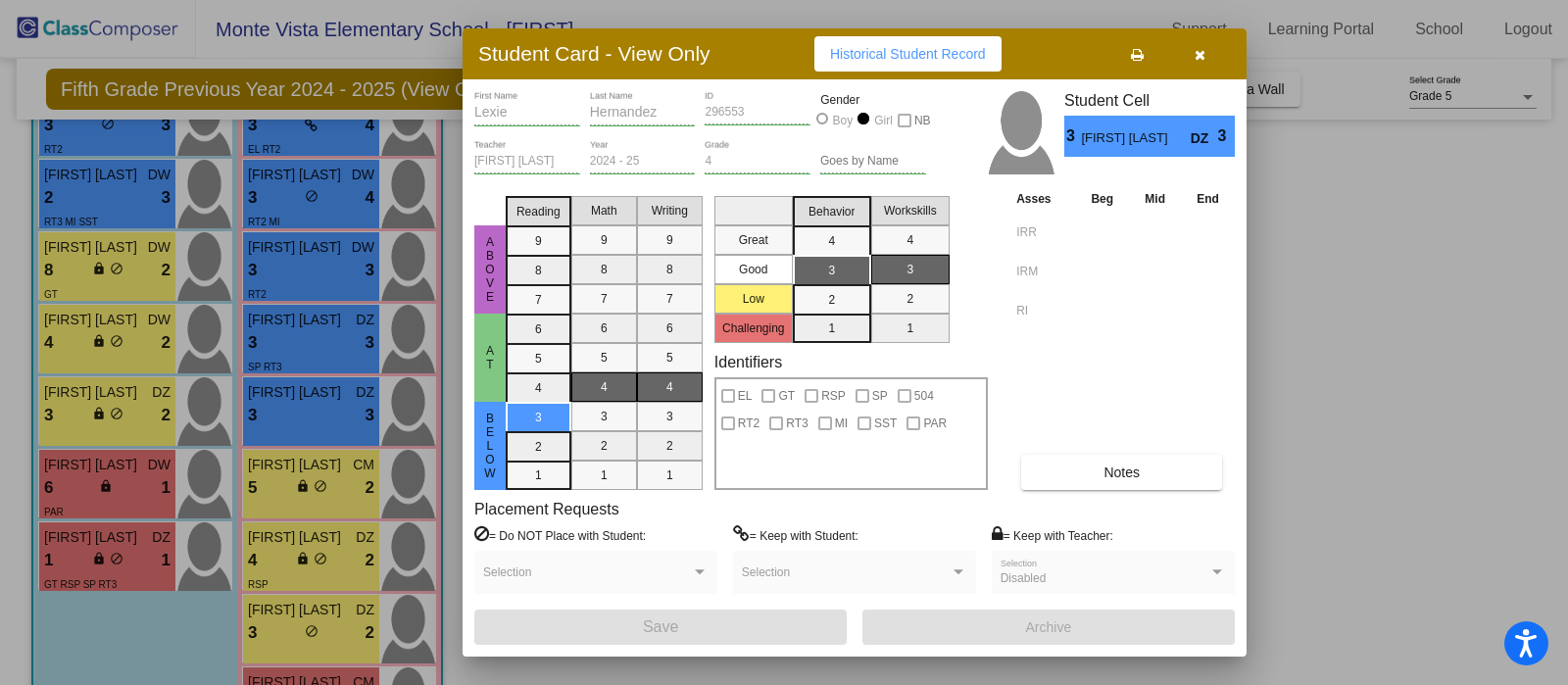 click at bounding box center [1200, 54] 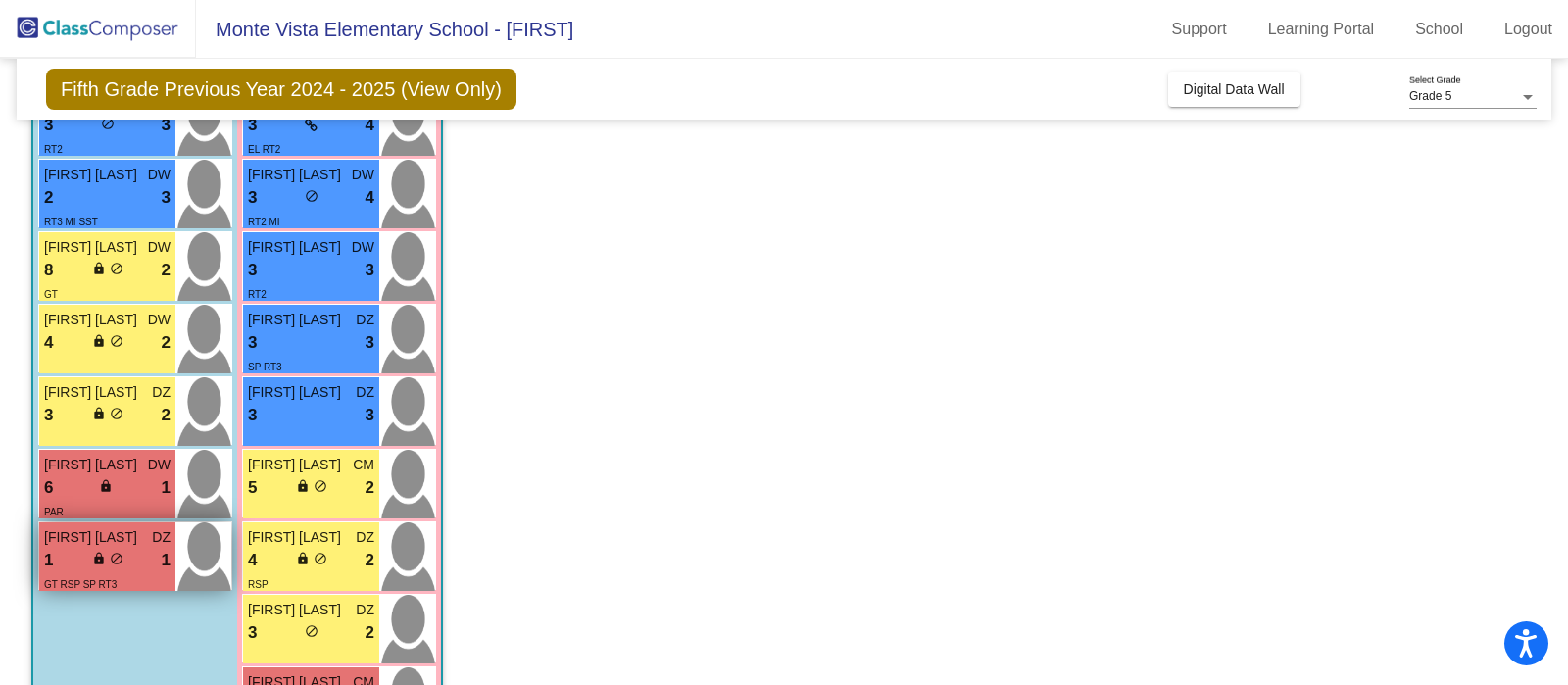scroll, scrollTop: 489, scrollLeft: 0, axis: vertical 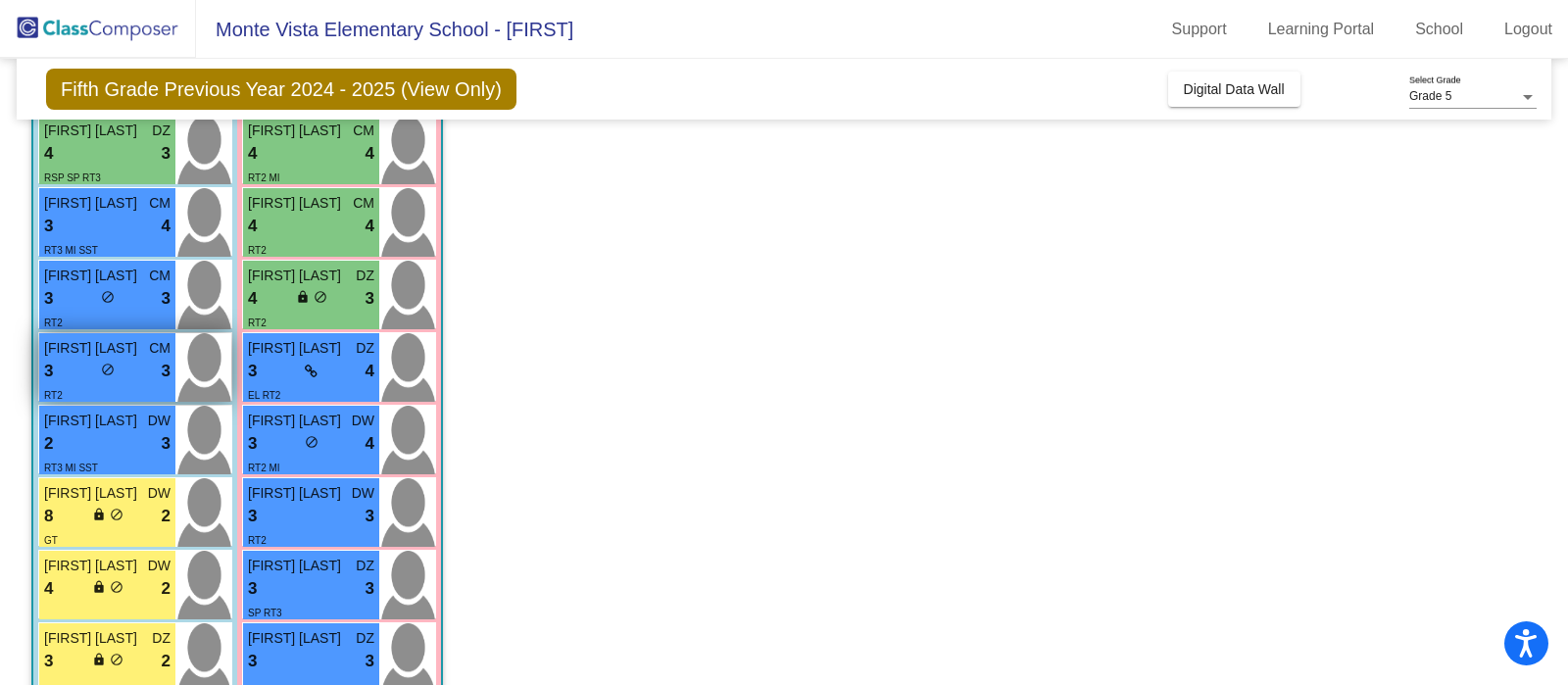 click on "3 lock do_not_disturb_alt 3" at bounding box center (107, 371) 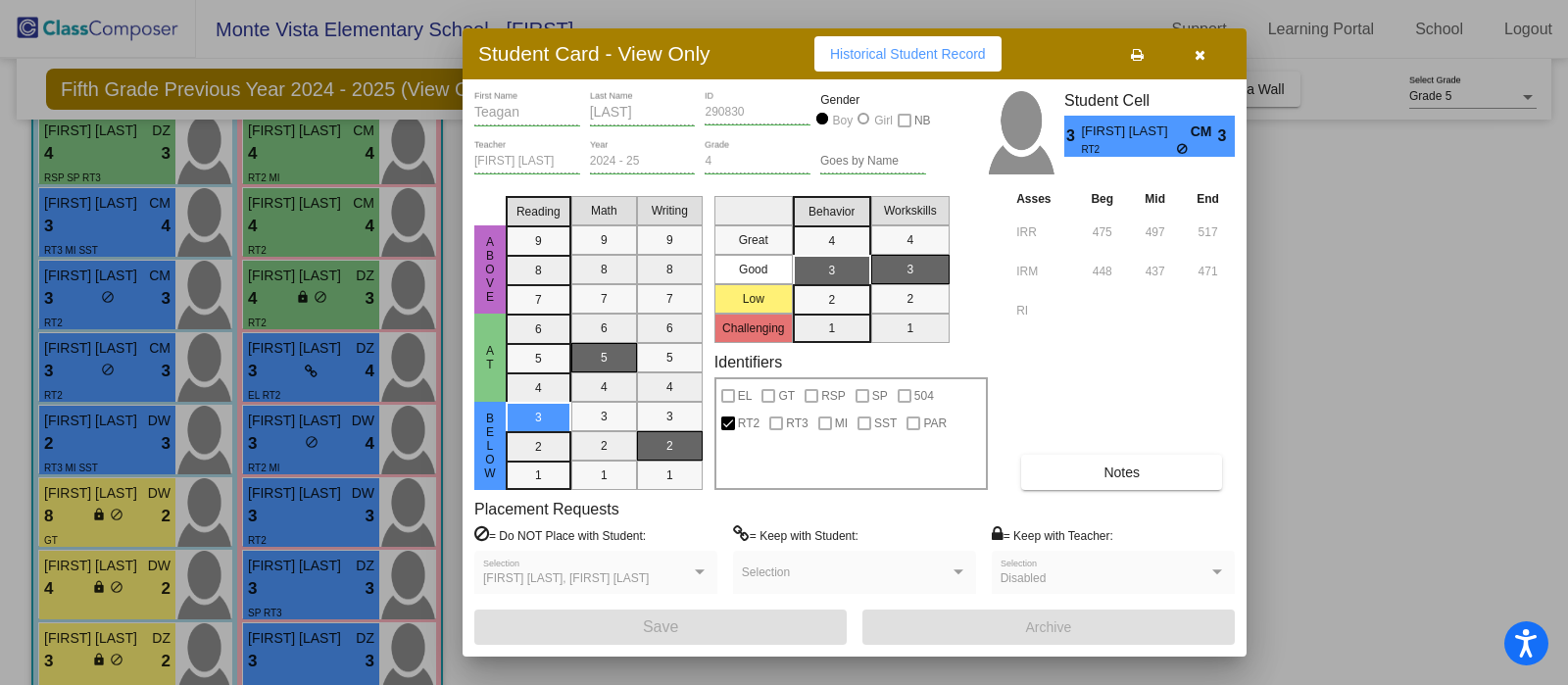 click on "Notes" at bounding box center [1121, 472] 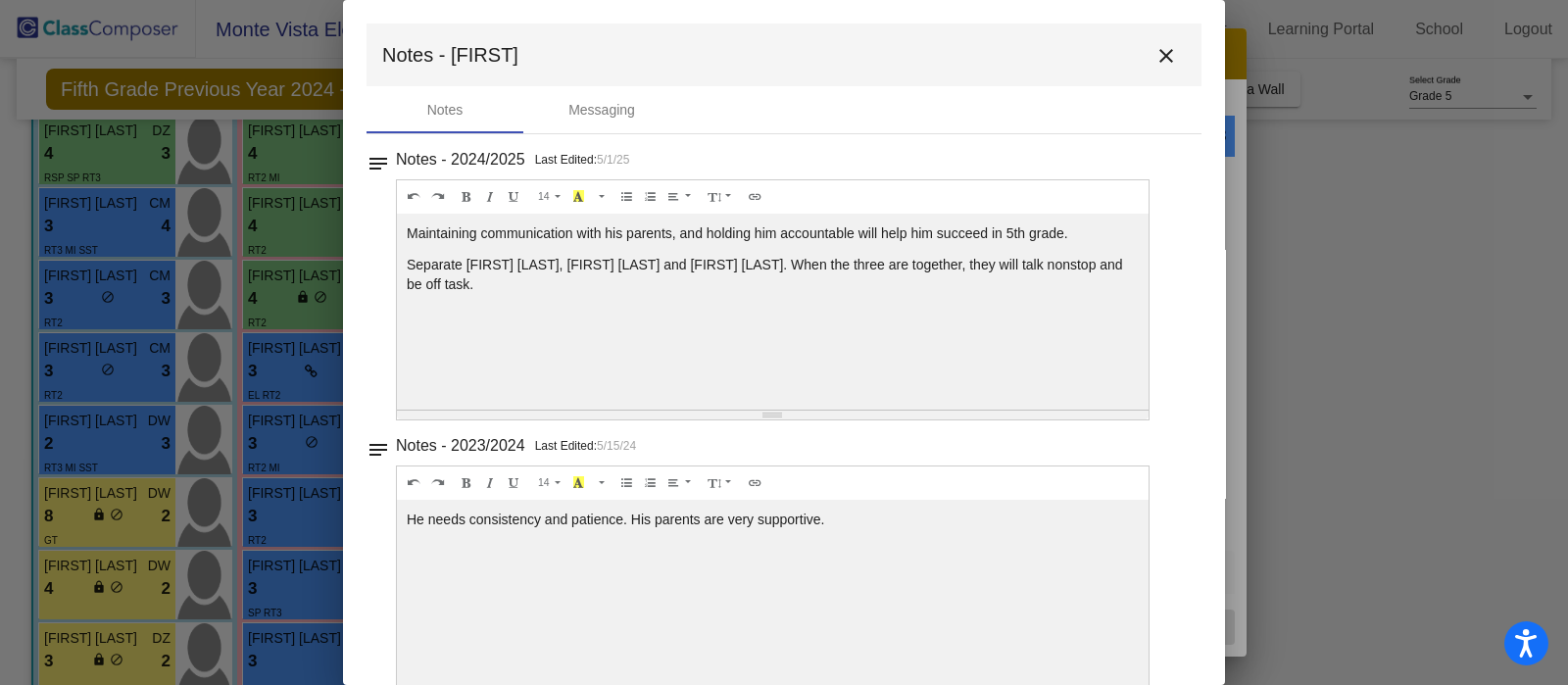 scroll, scrollTop: 24, scrollLeft: 0, axis: vertical 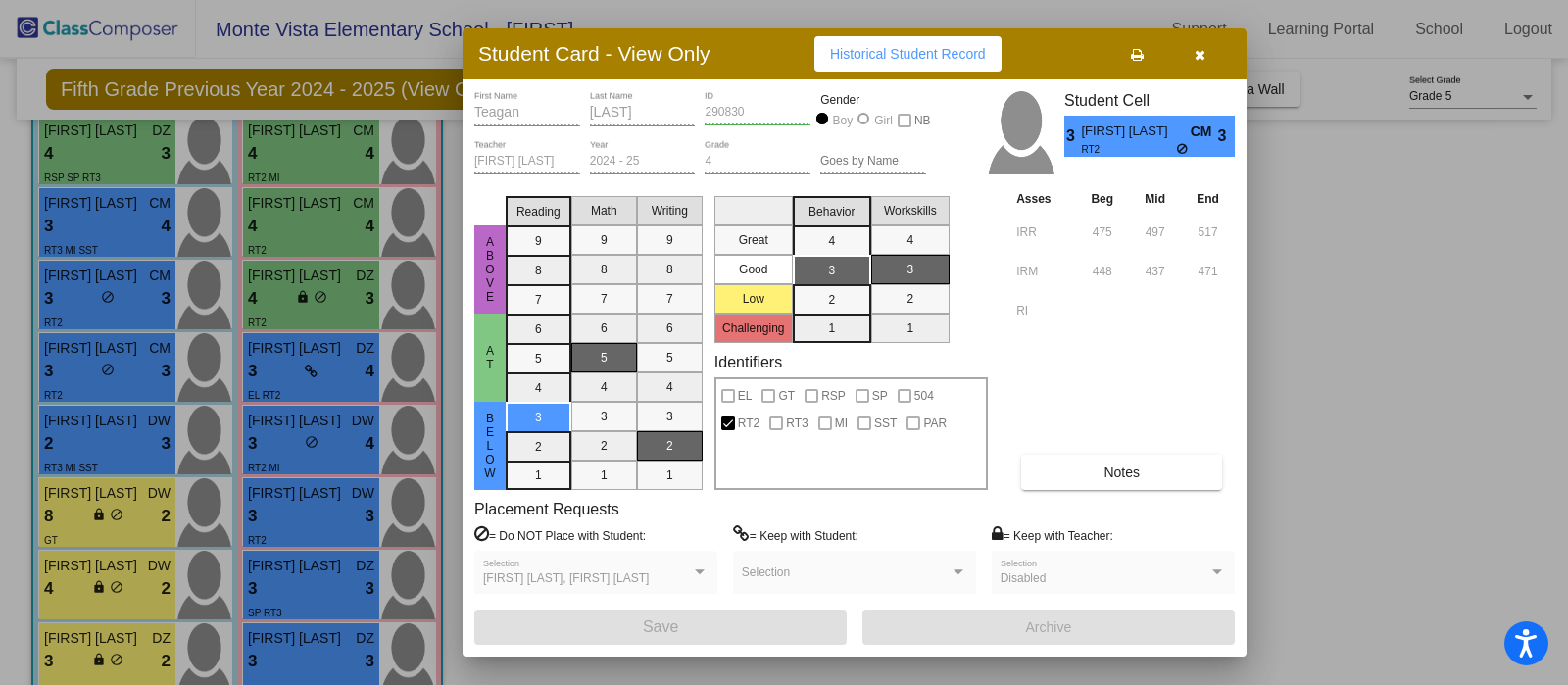 click at bounding box center (1200, 54) 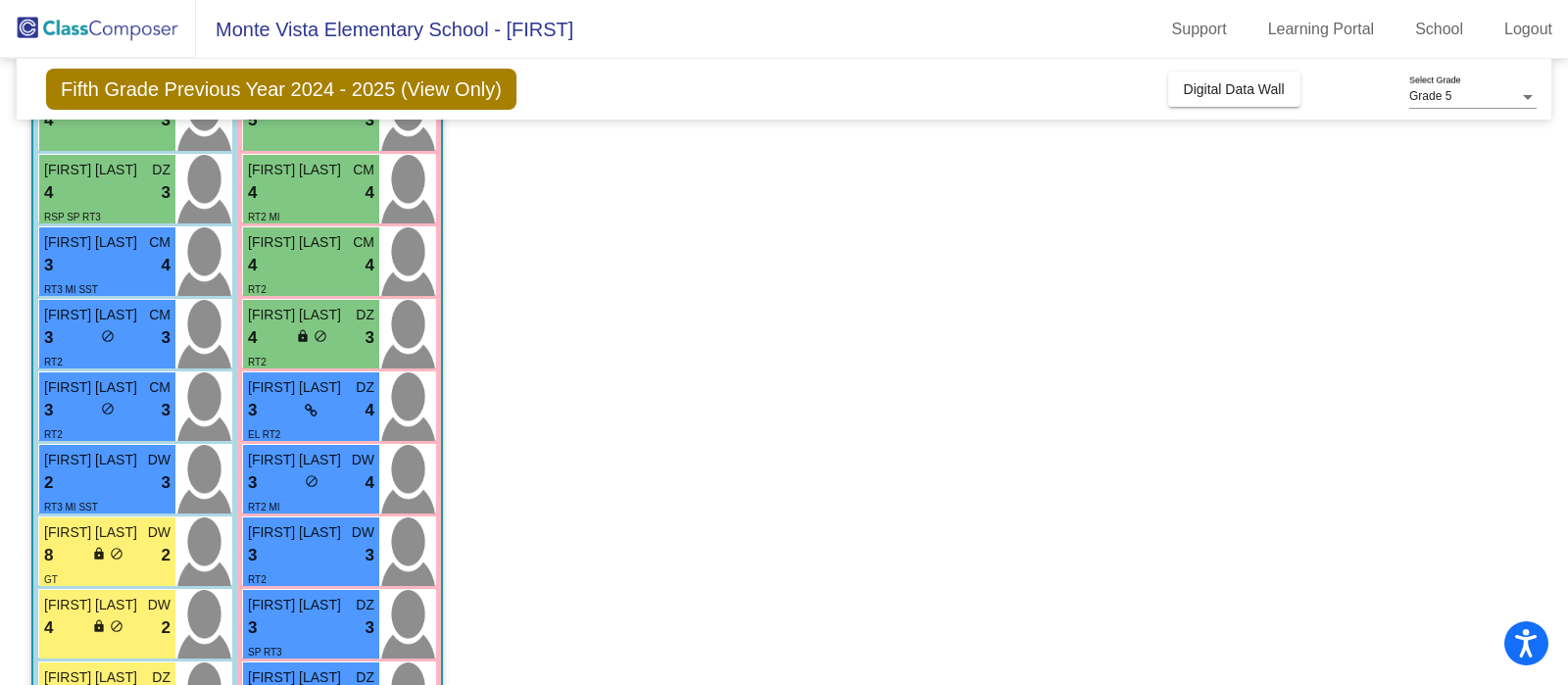 scroll, scrollTop: 489, scrollLeft: 0, axis: vertical 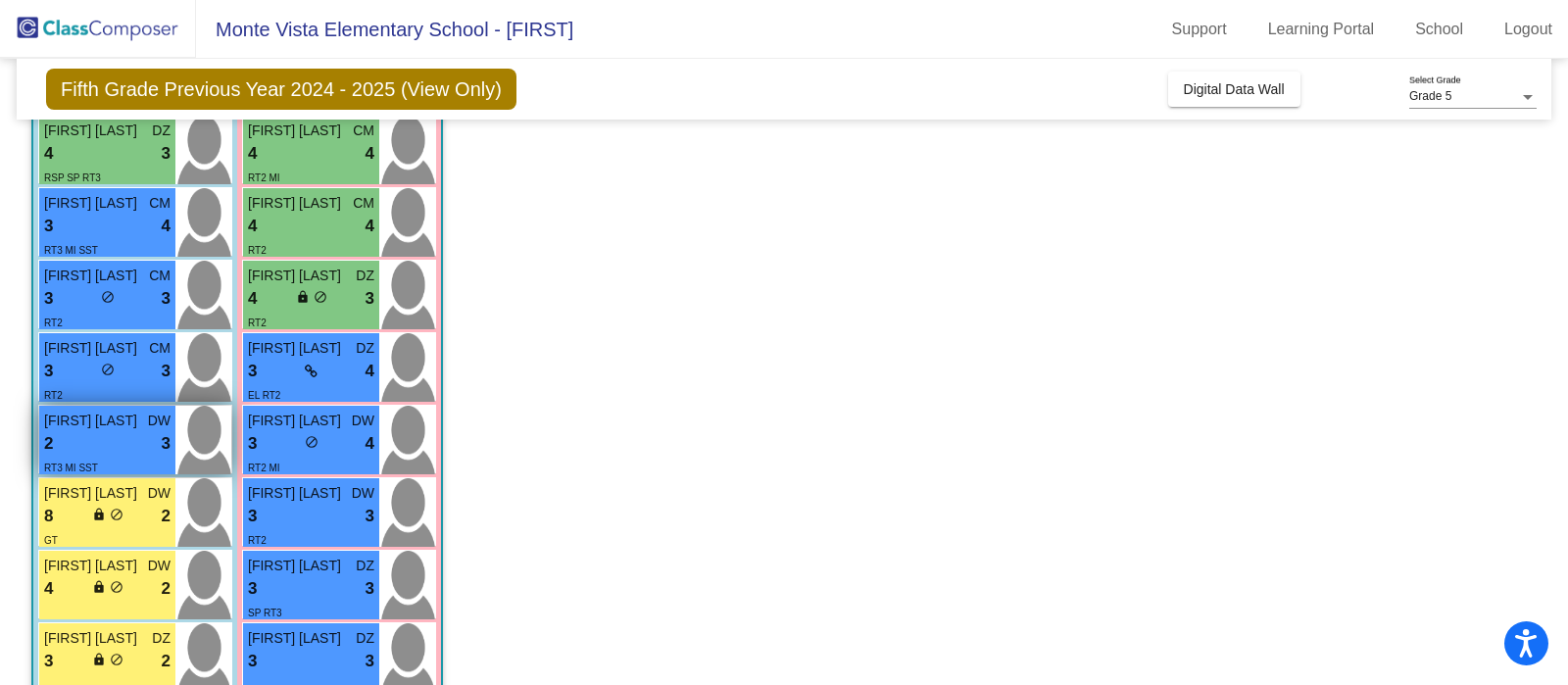 click on "2 lock do_not_disturb_alt 3" at bounding box center [107, 444] 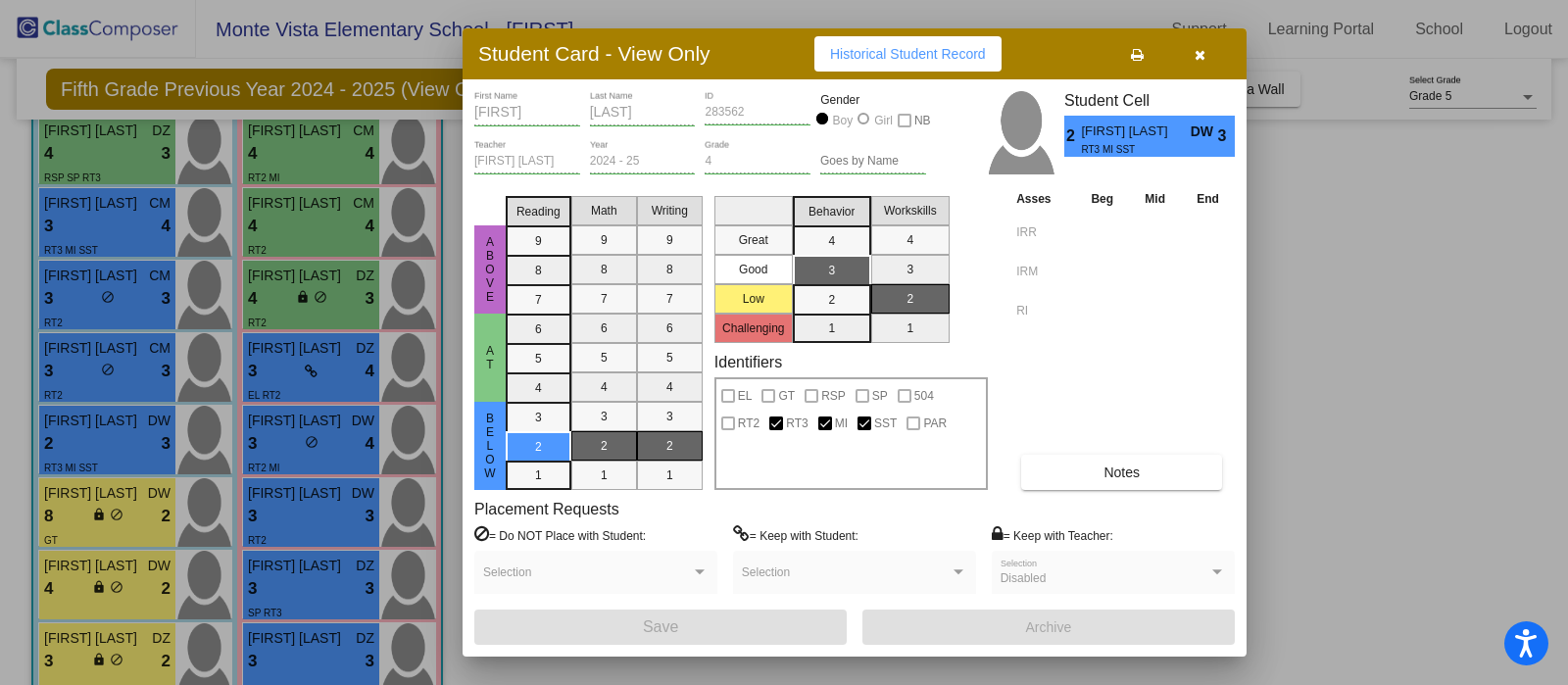 click on "Notes" at bounding box center (1121, 472) 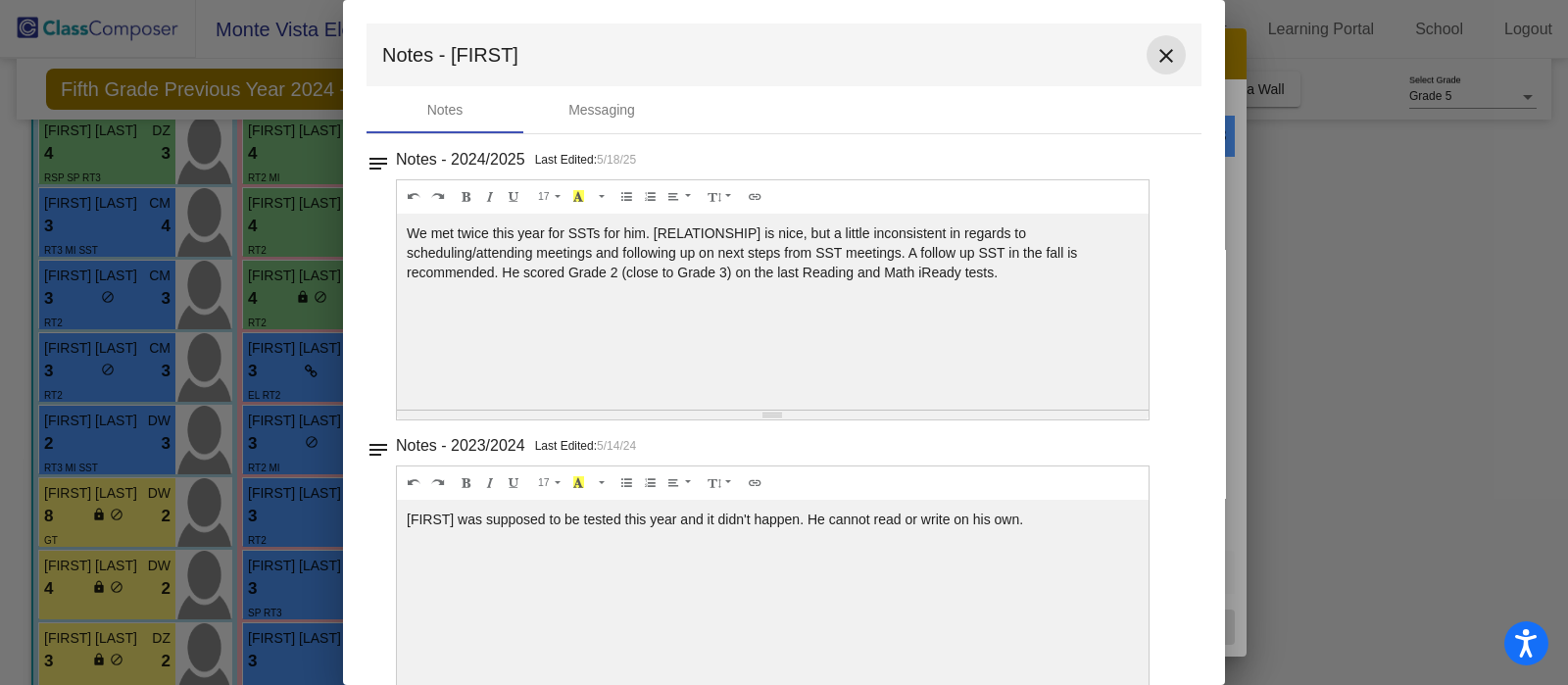 click on "close" at bounding box center (1166, 56) 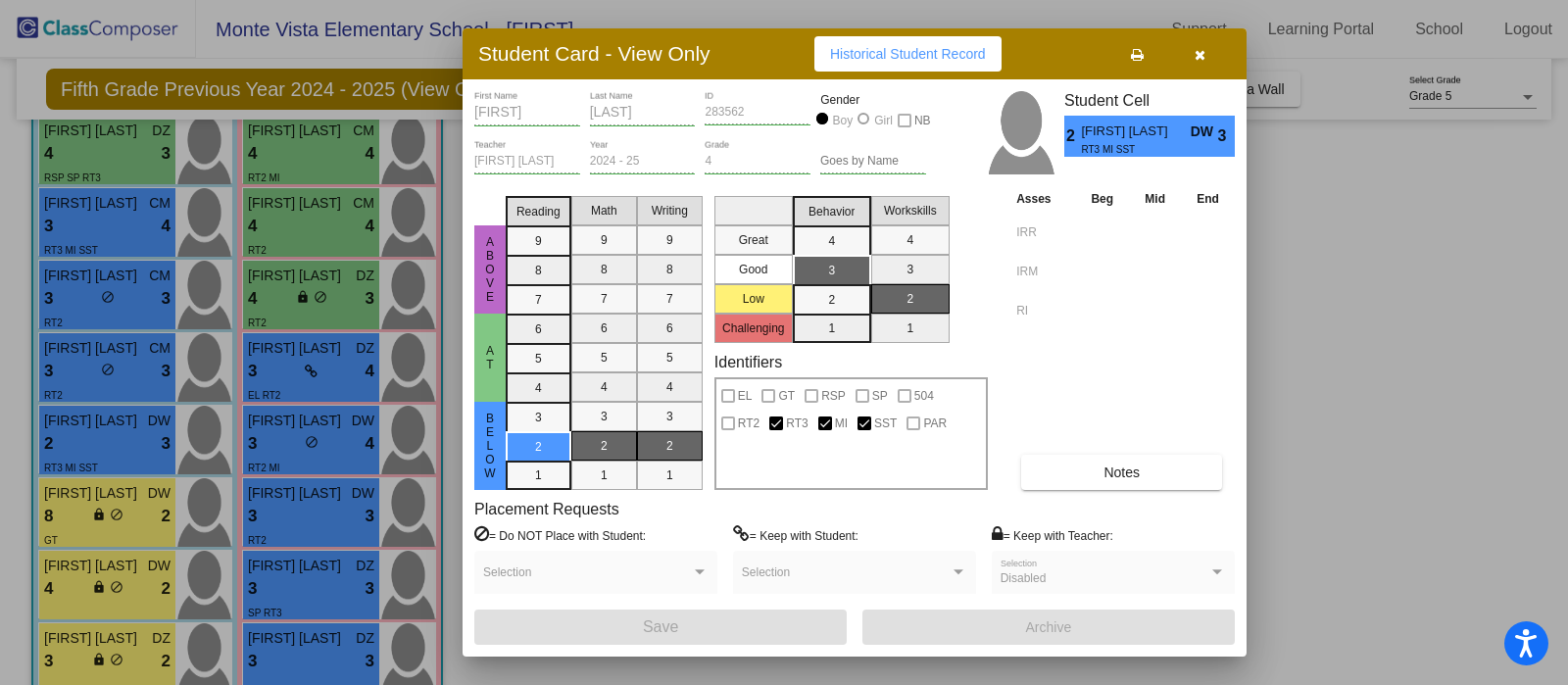 click at bounding box center (1200, 55) 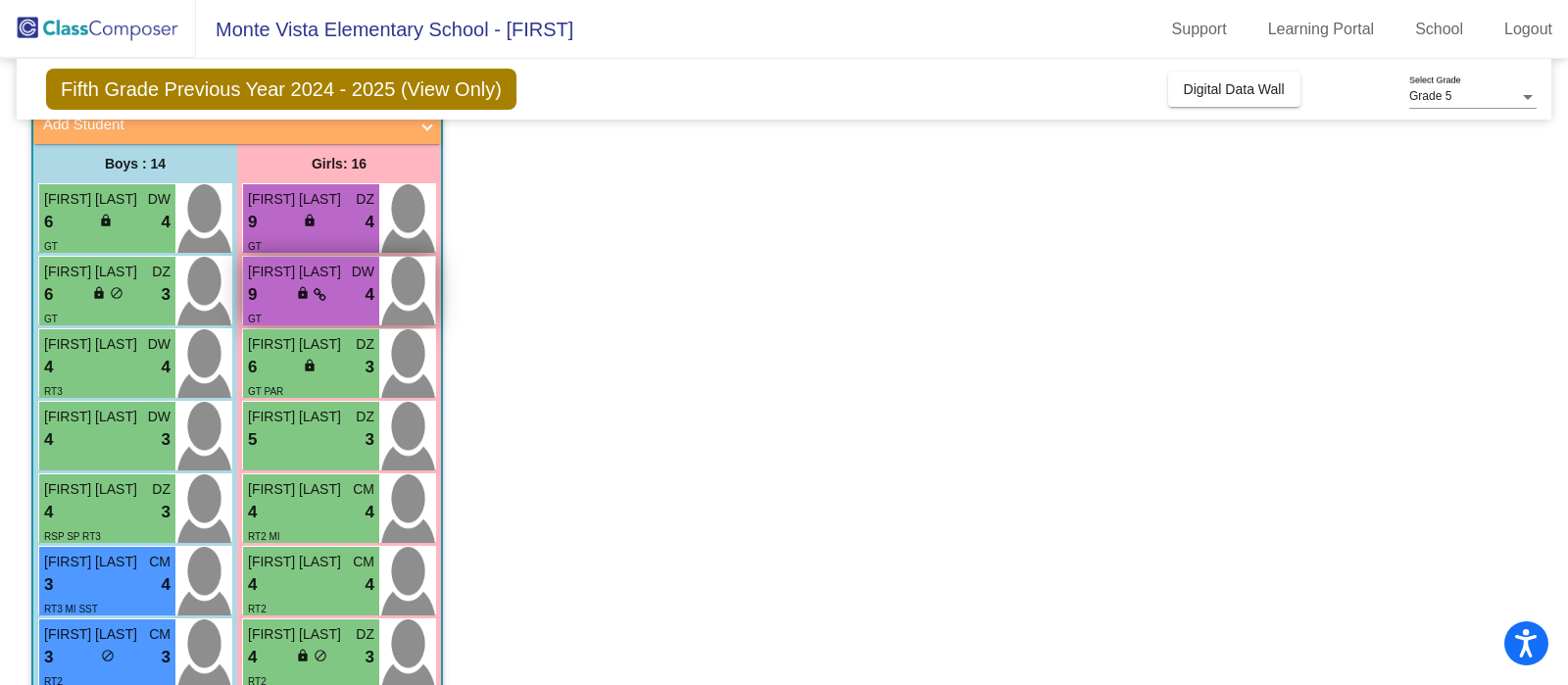 scroll, scrollTop: 122, scrollLeft: 0, axis: vertical 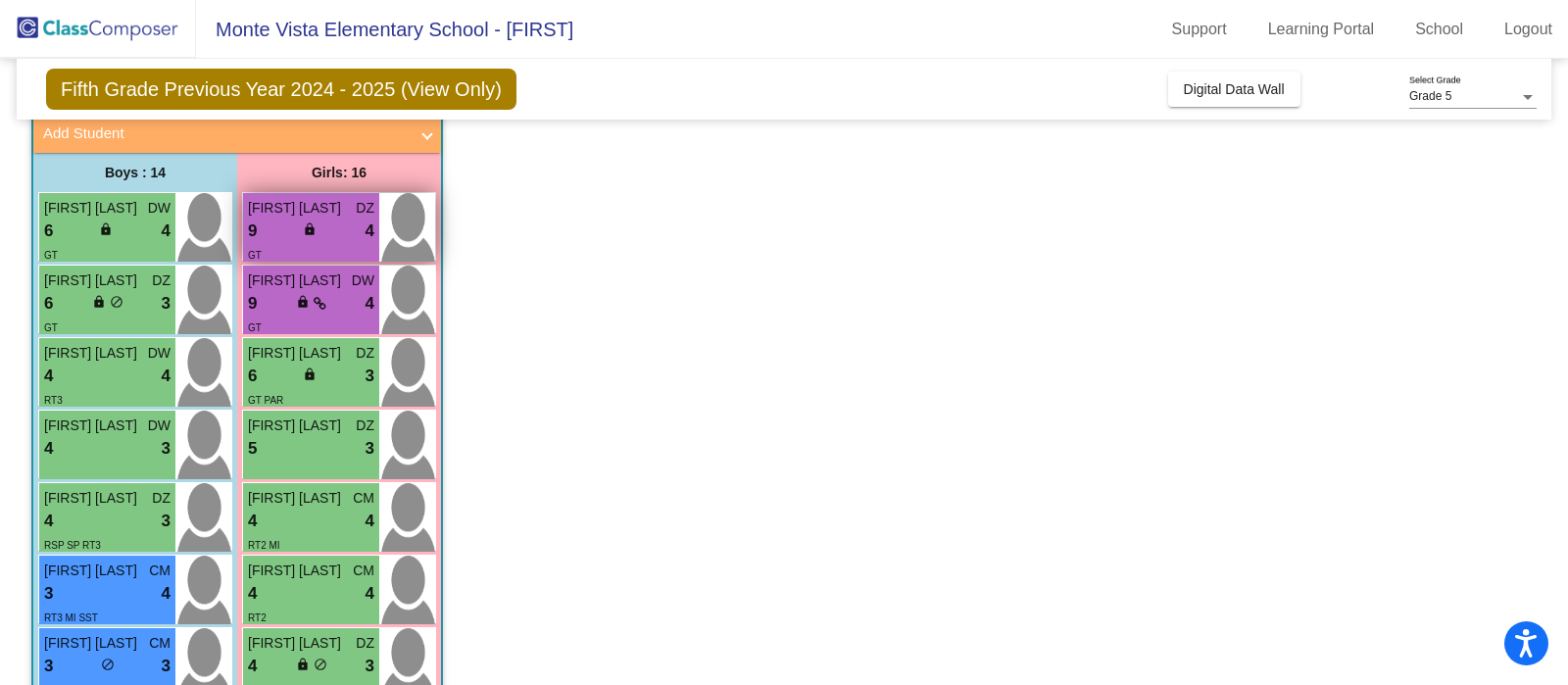 click on "9 lock do_not_disturb_alt 4" at bounding box center [311, 231] 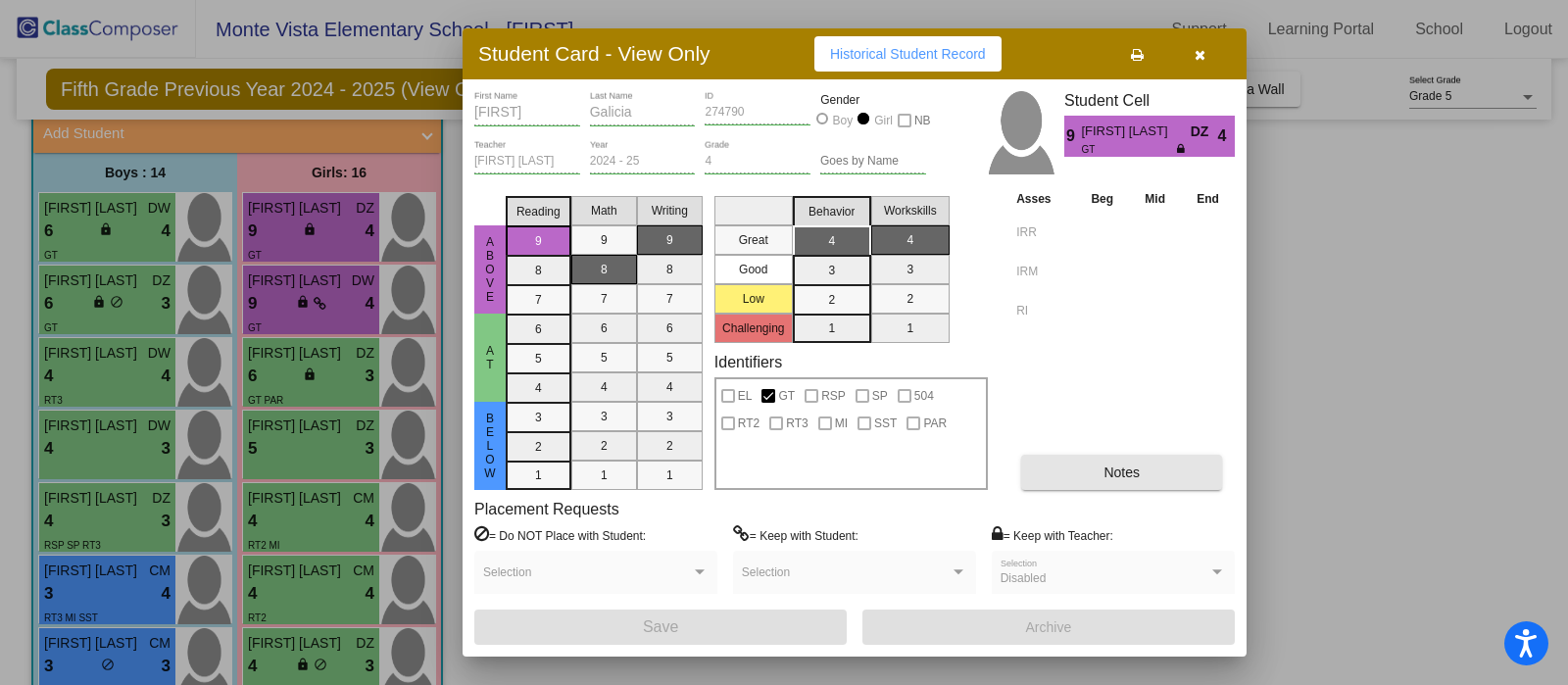 click on "Notes" at bounding box center [1121, 472] 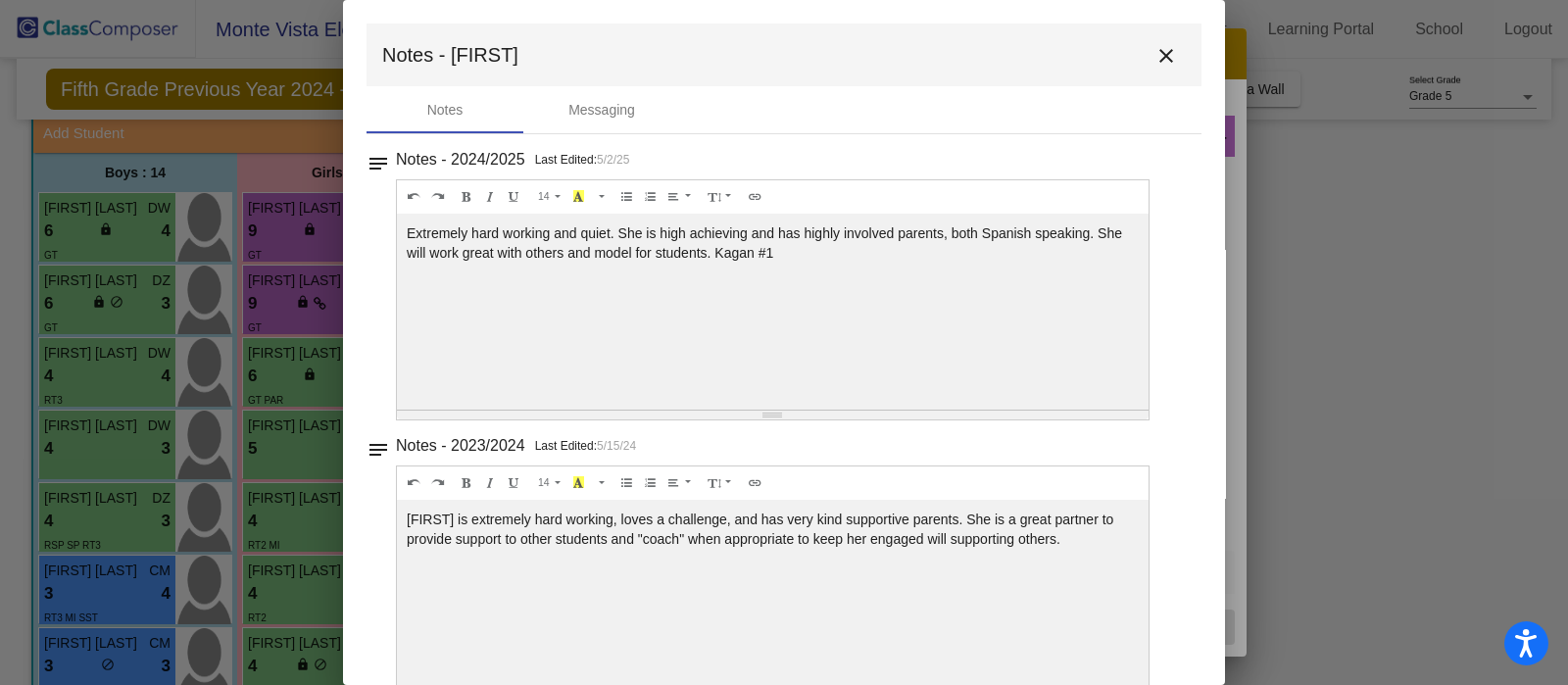 click on "close" at bounding box center [1166, 56] 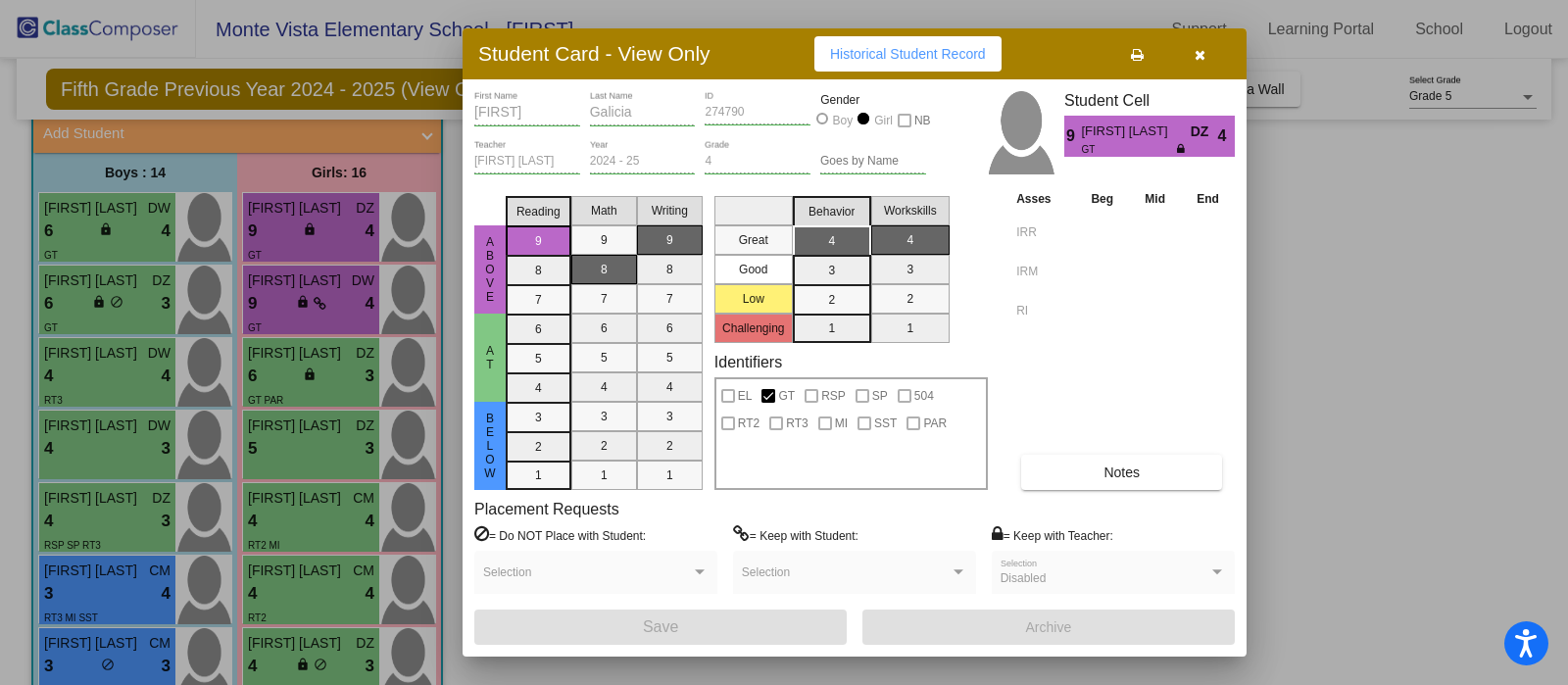click at bounding box center (1200, 54) 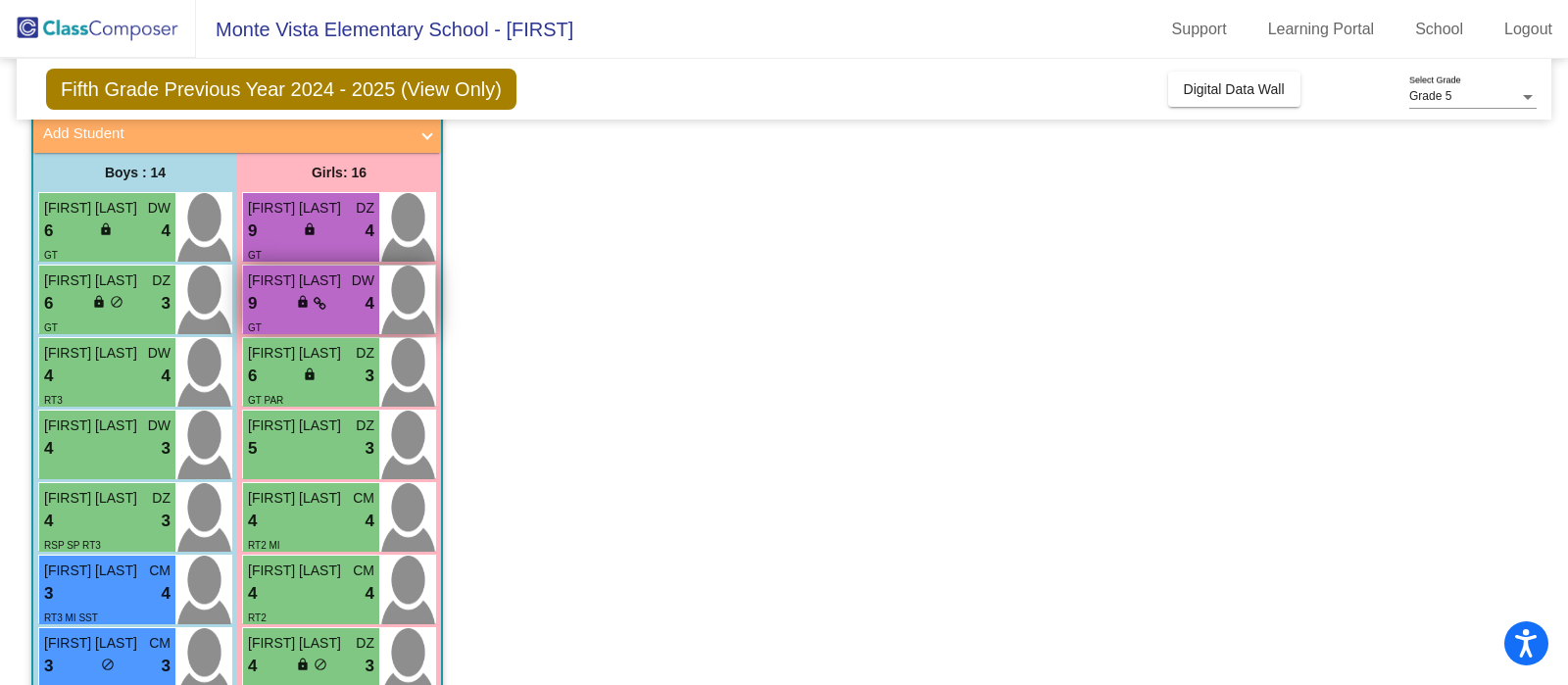 click on "9 lock do_not_disturb_alt 4" at bounding box center [311, 304] 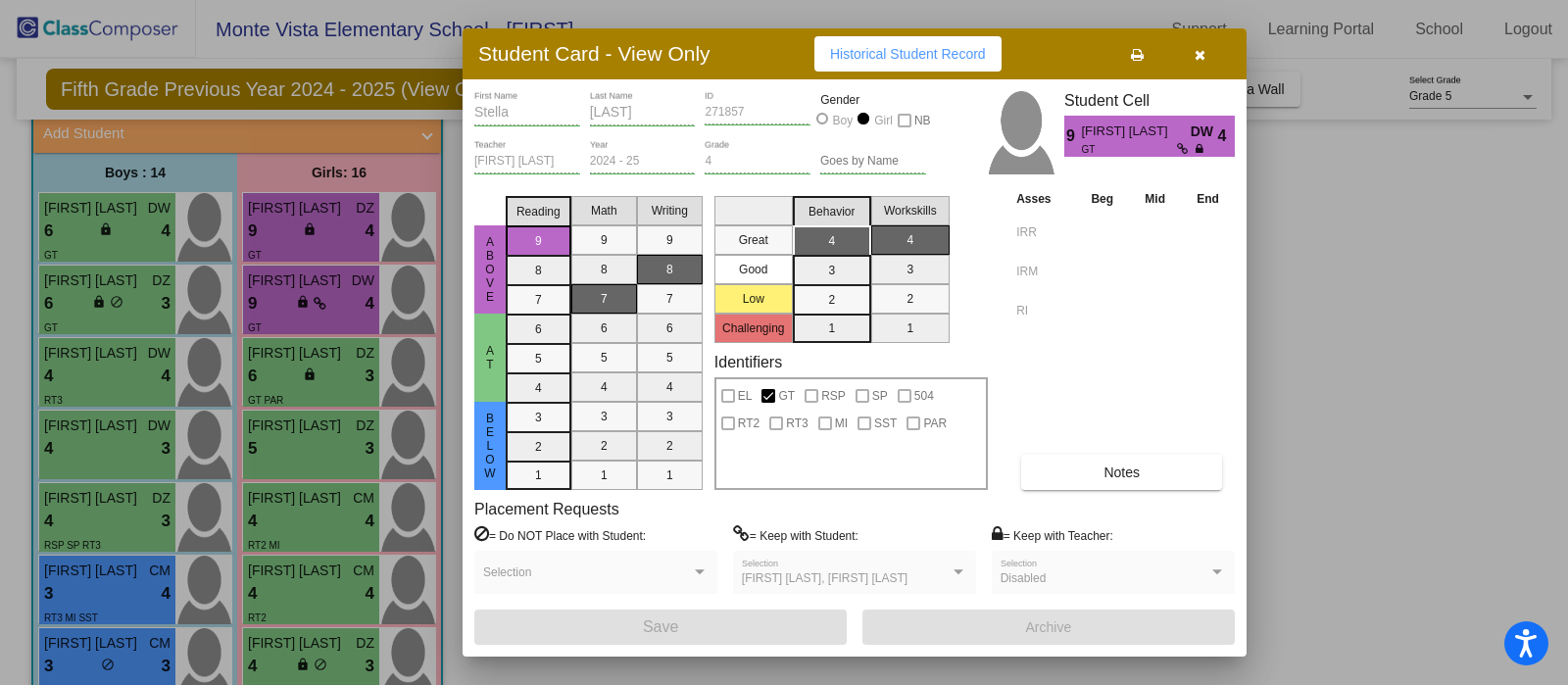 click on "Notes" at bounding box center (1121, 472) 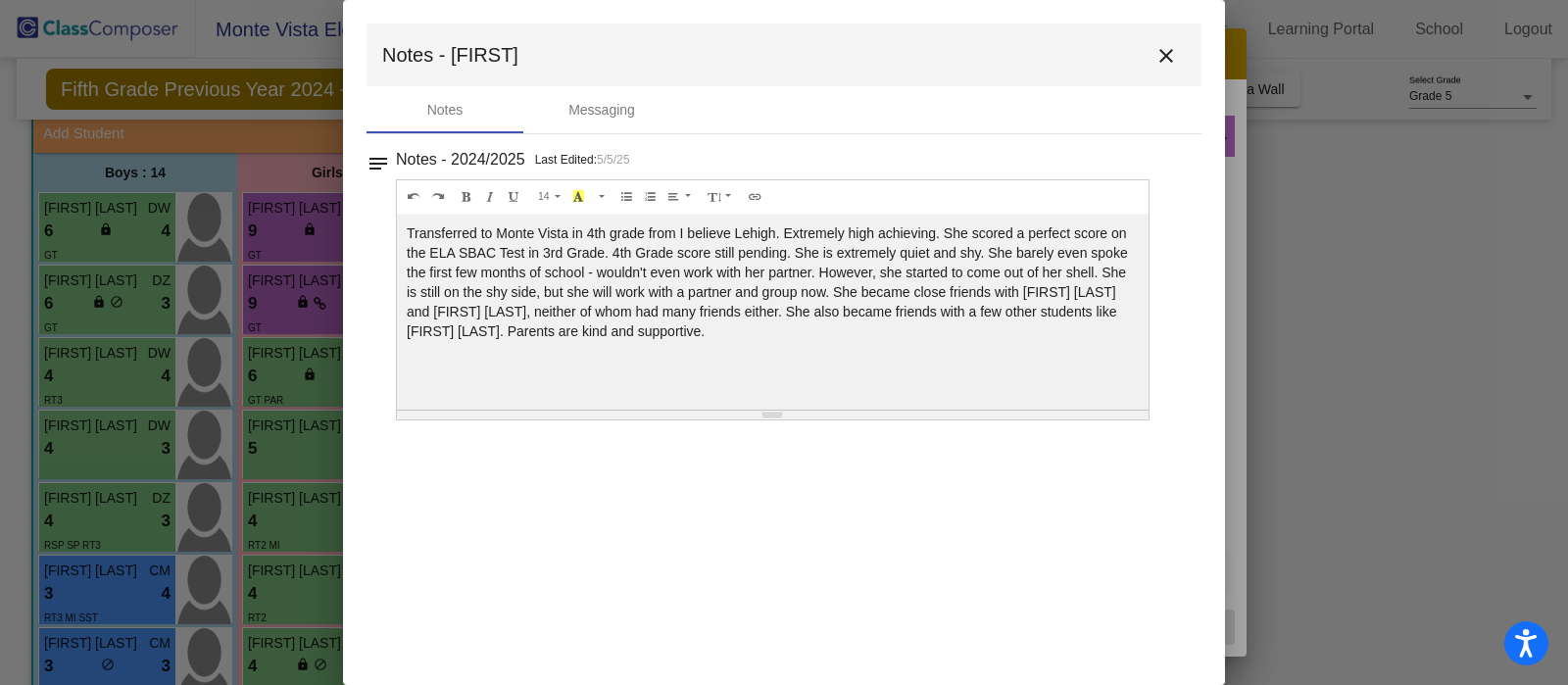 click on "close" at bounding box center [1166, 56] 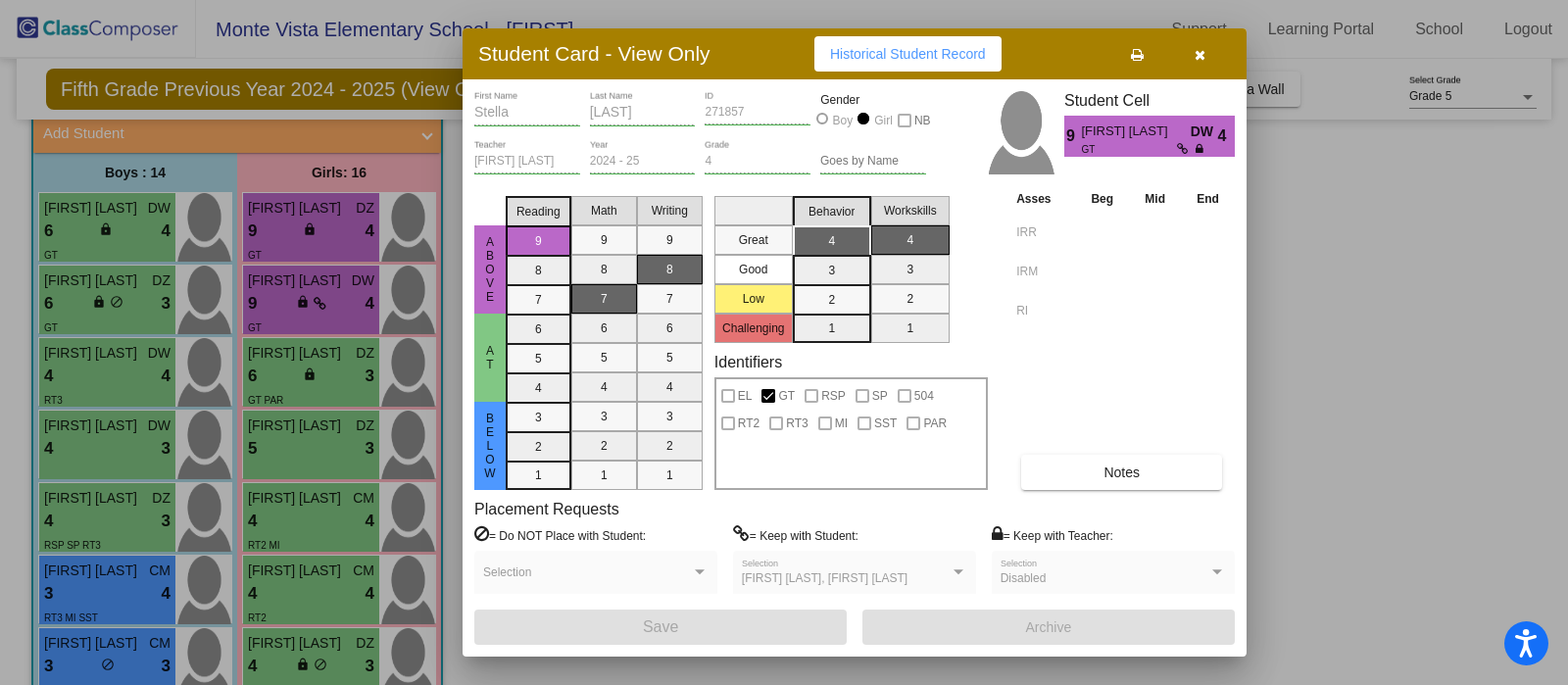 click at bounding box center [1200, 55] 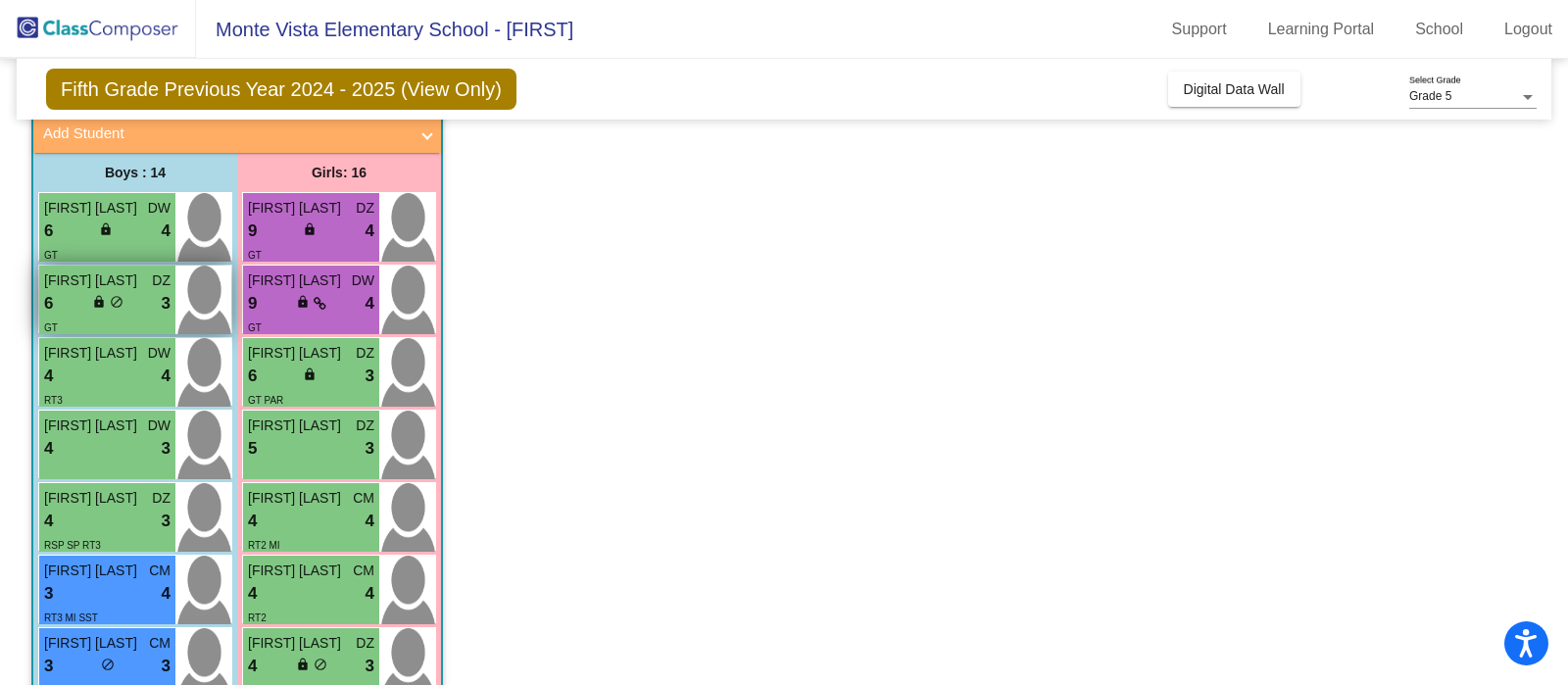 click on "6 lock do_not_disturb_alt 3" at bounding box center [107, 304] 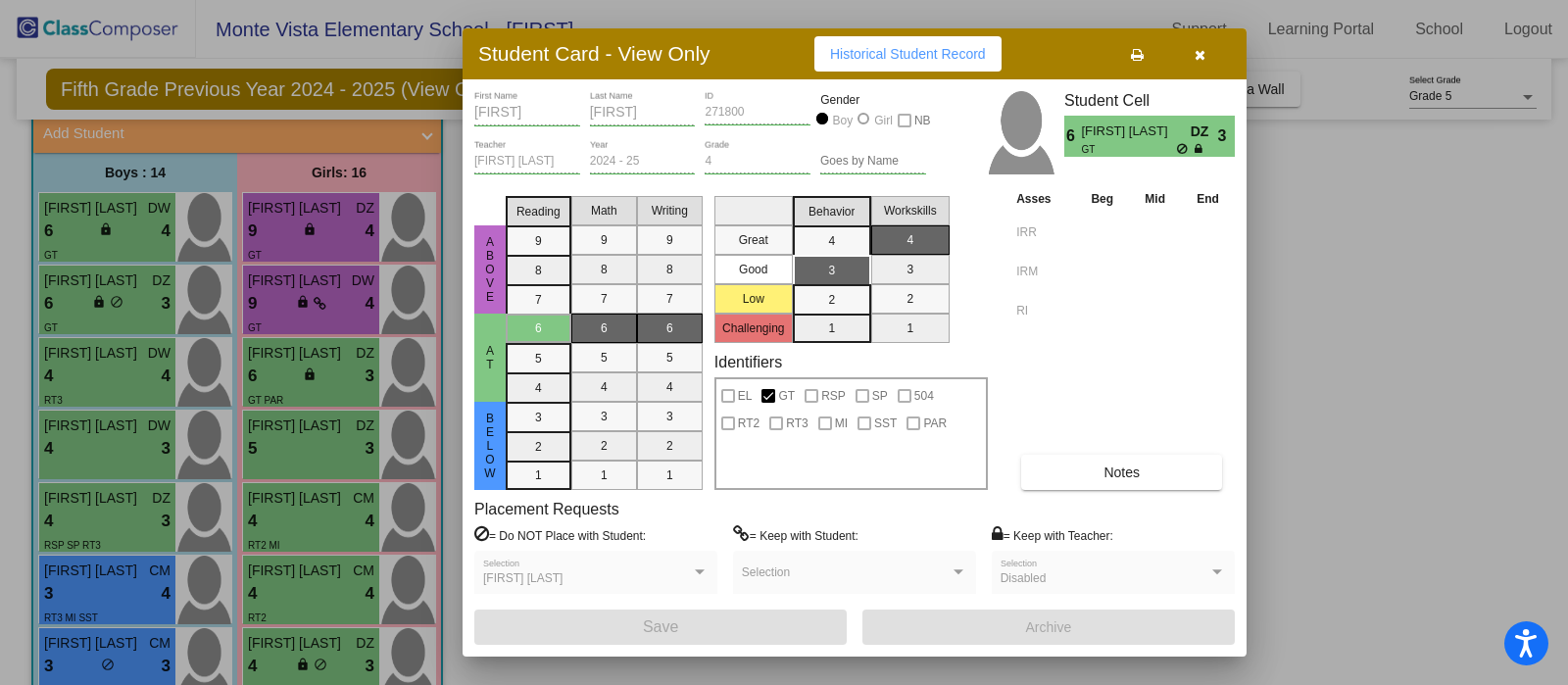 click on "Notes" at bounding box center (1121, 472) 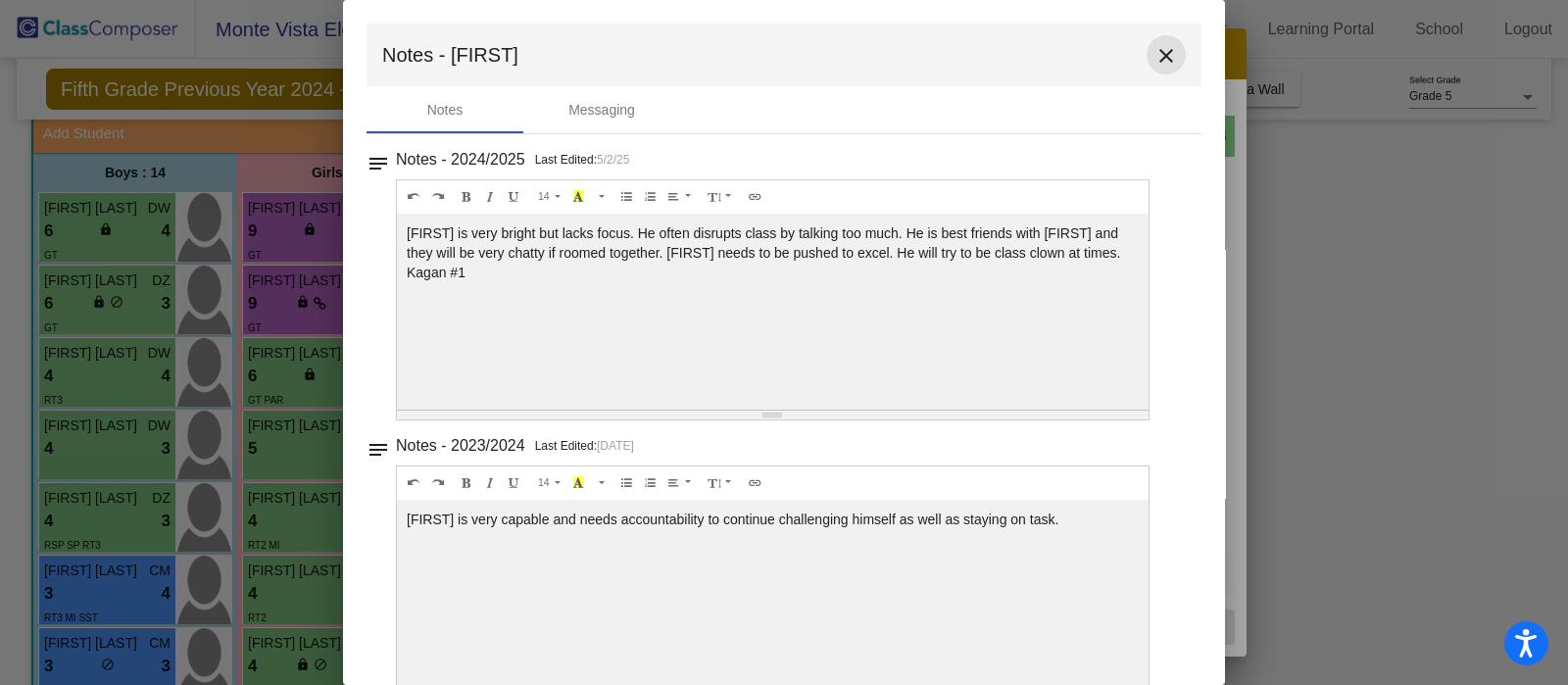 click on "close" at bounding box center (1166, 55) 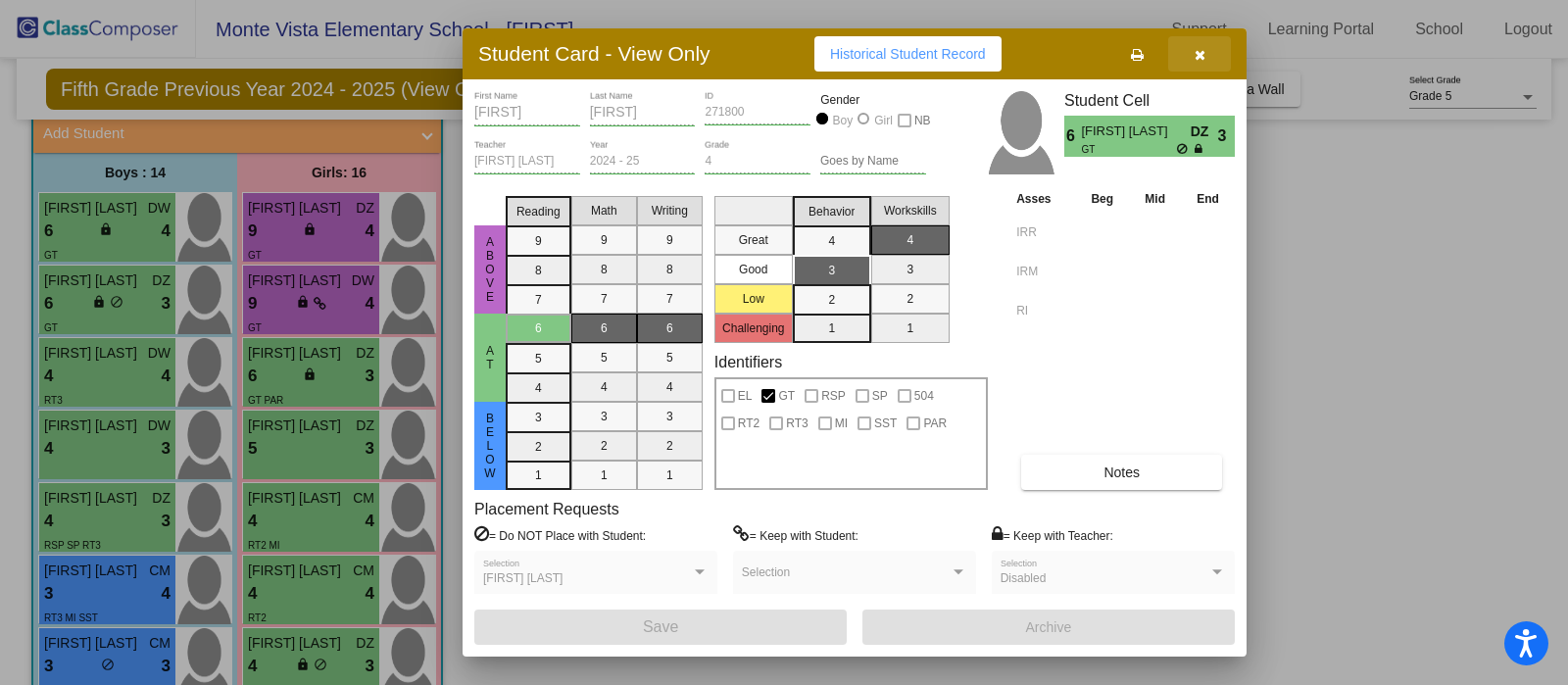 click at bounding box center (1200, 55) 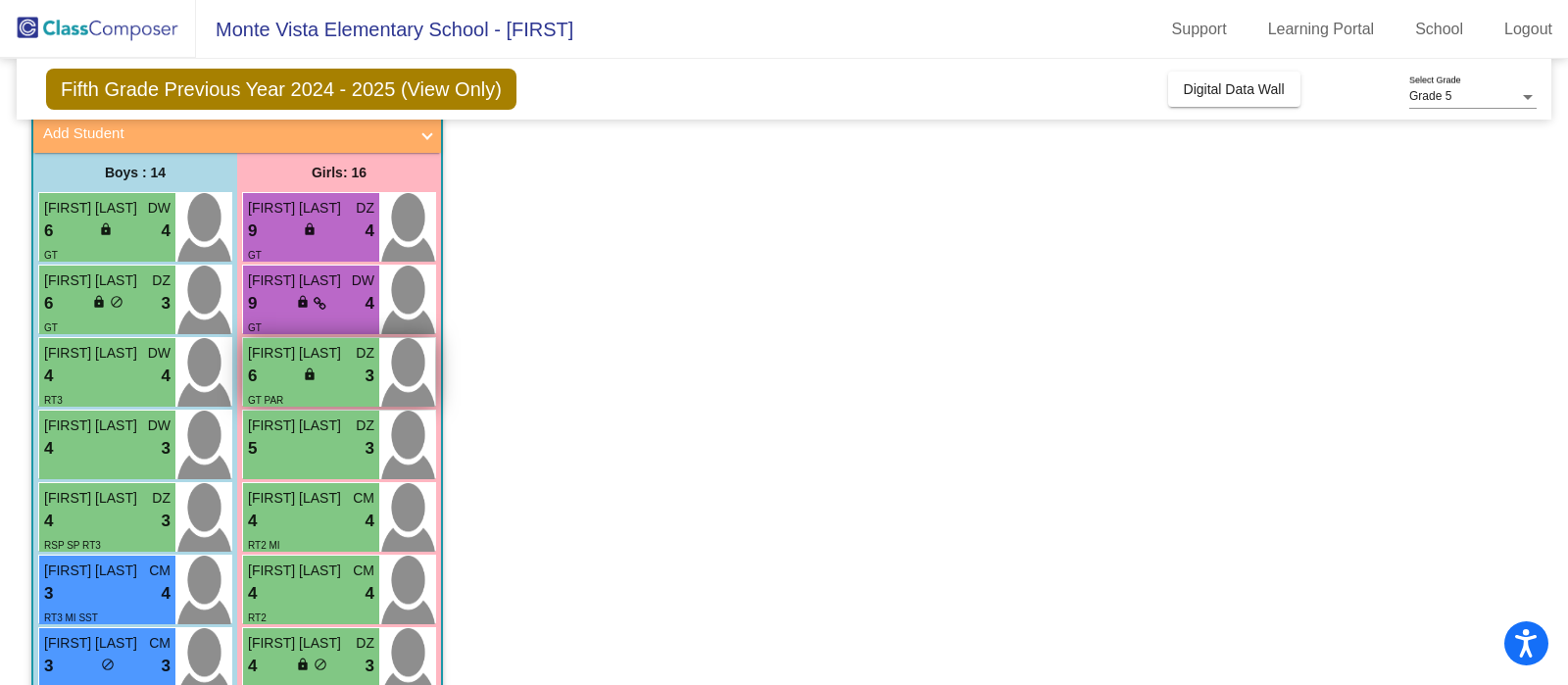 click on "6 lock do_not_disturb_alt 3" at bounding box center [311, 376] 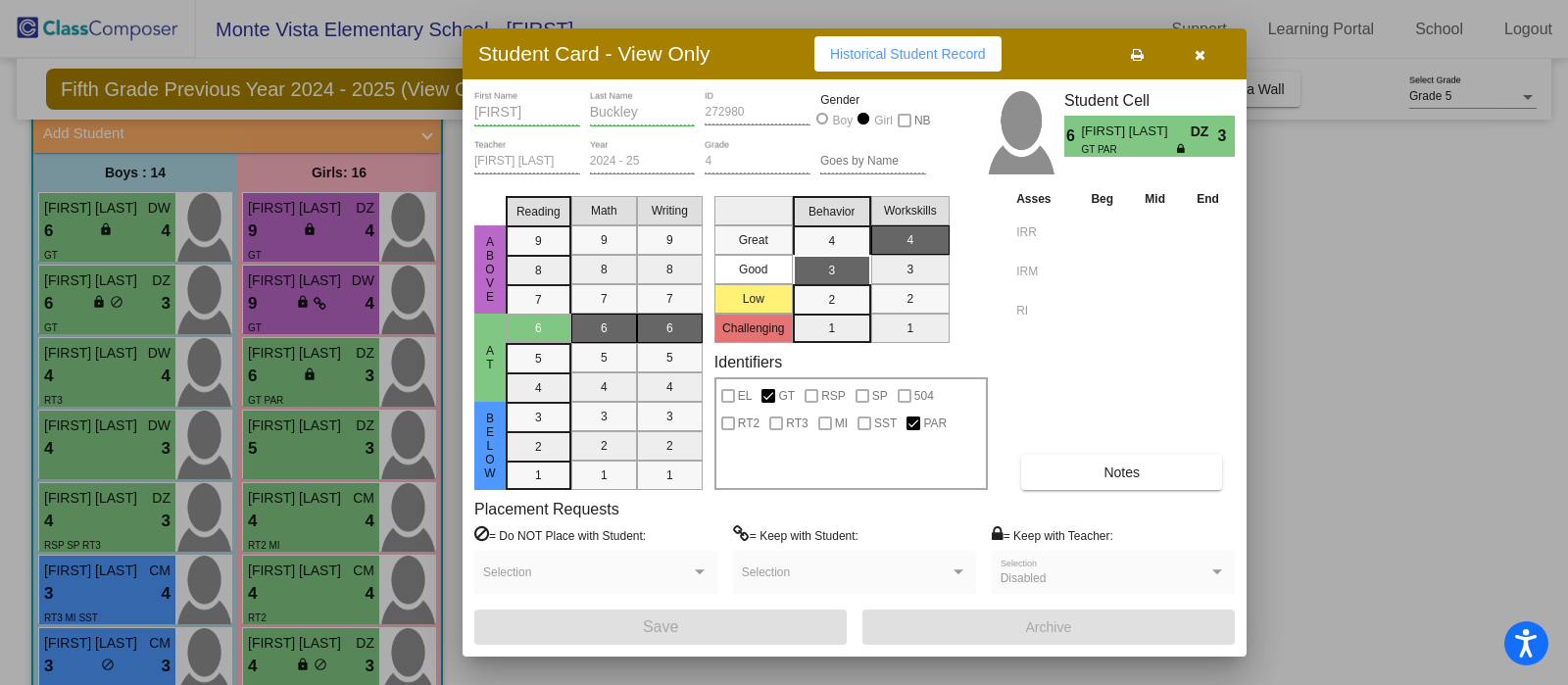 click on "Notes" at bounding box center (1121, 472) 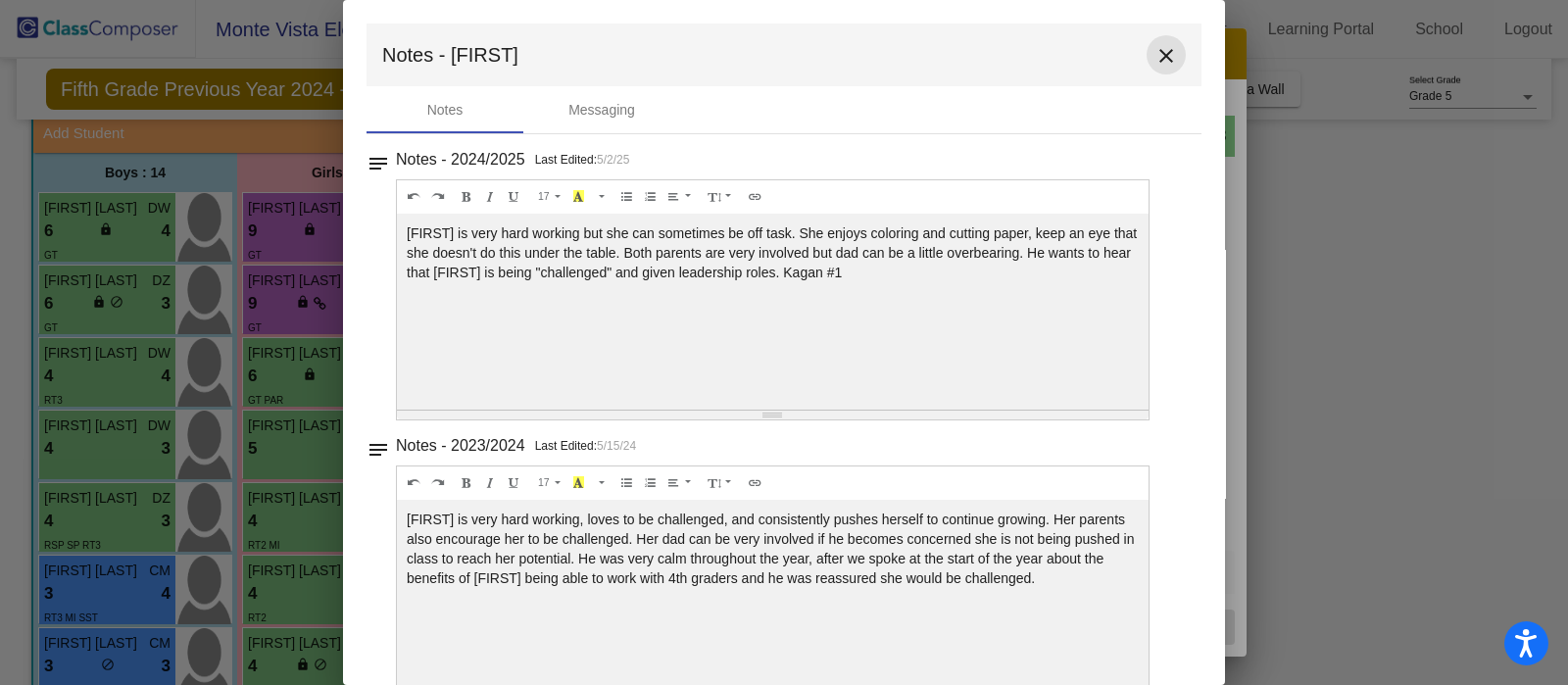 click on "close" at bounding box center [1166, 56] 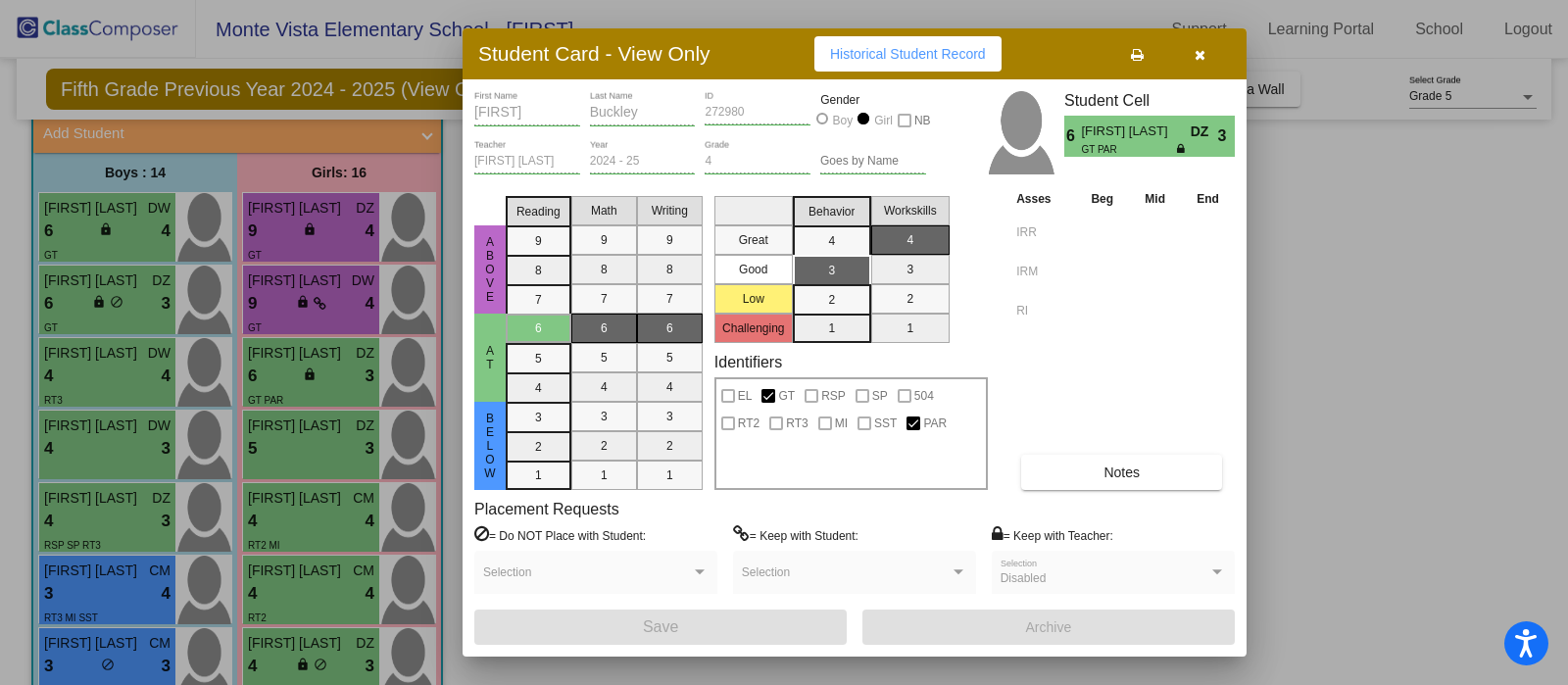 click at bounding box center (784, 342) 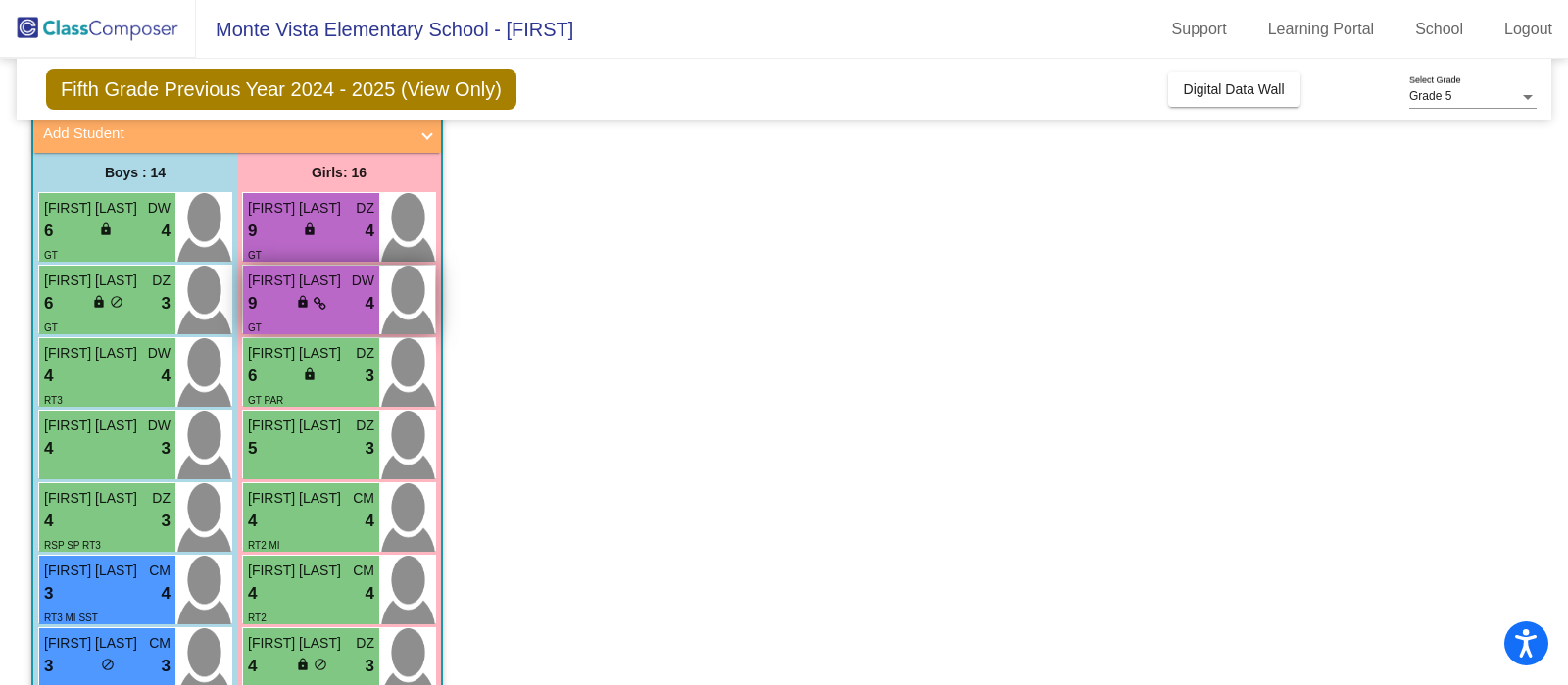click on "9 lock do_not_disturb_alt 4" at bounding box center (311, 304) 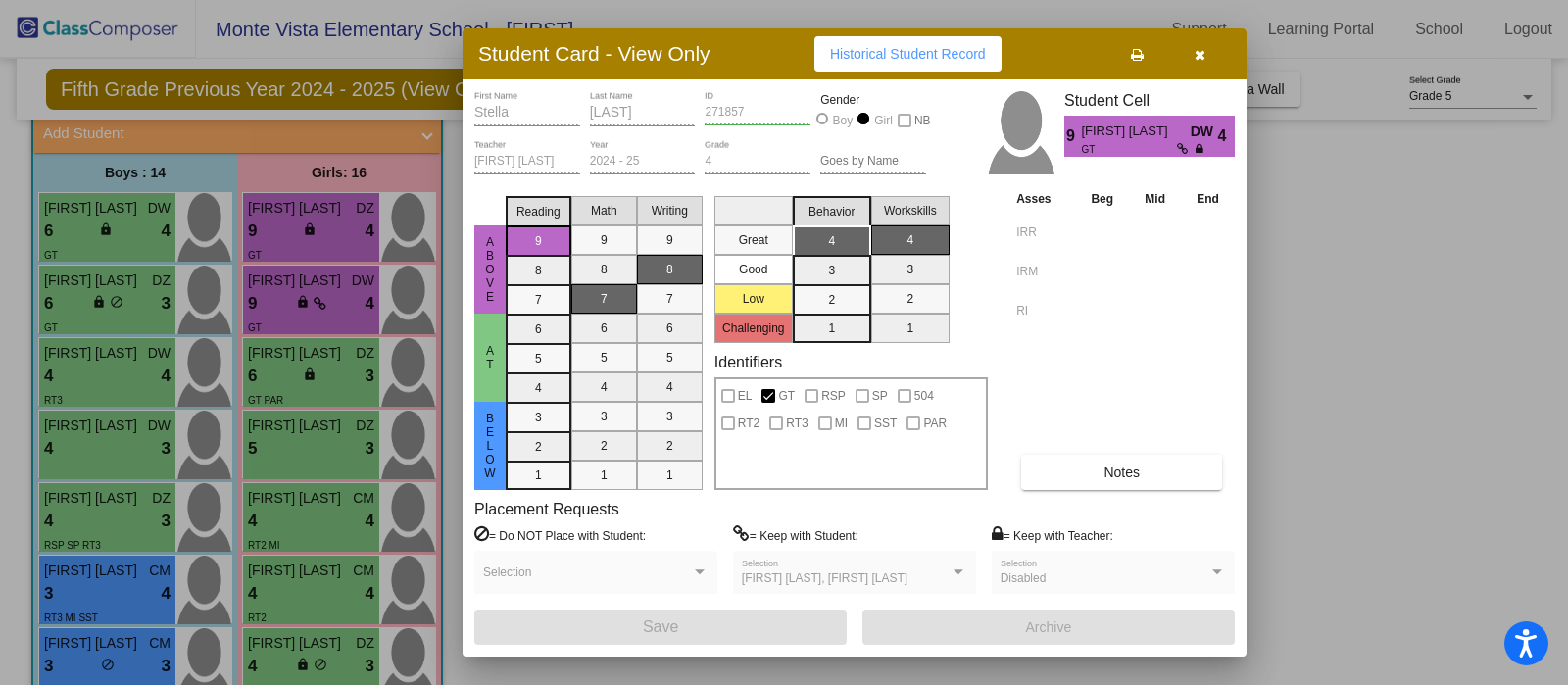 click on "Notes" at bounding box center [1121, 472] 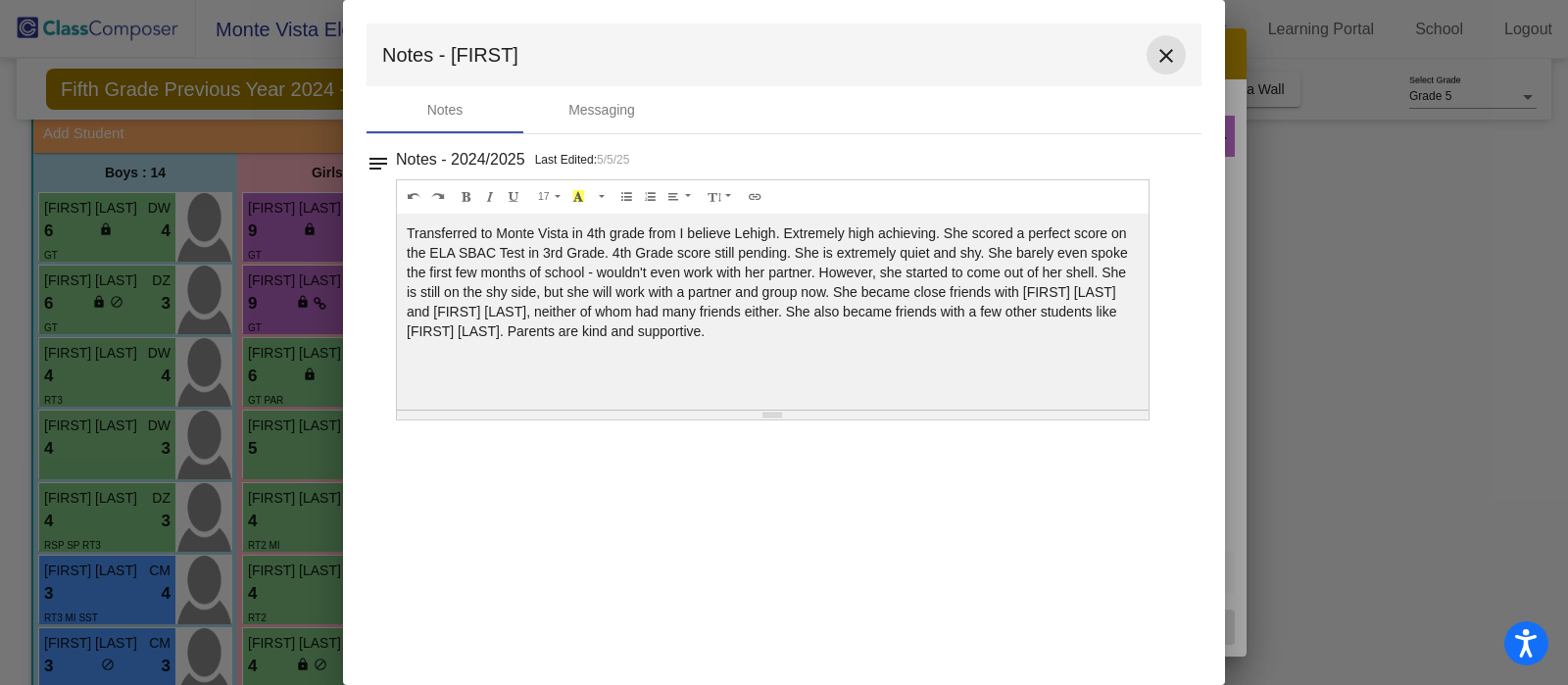 click on "close" at bounding box center [1166, 55] 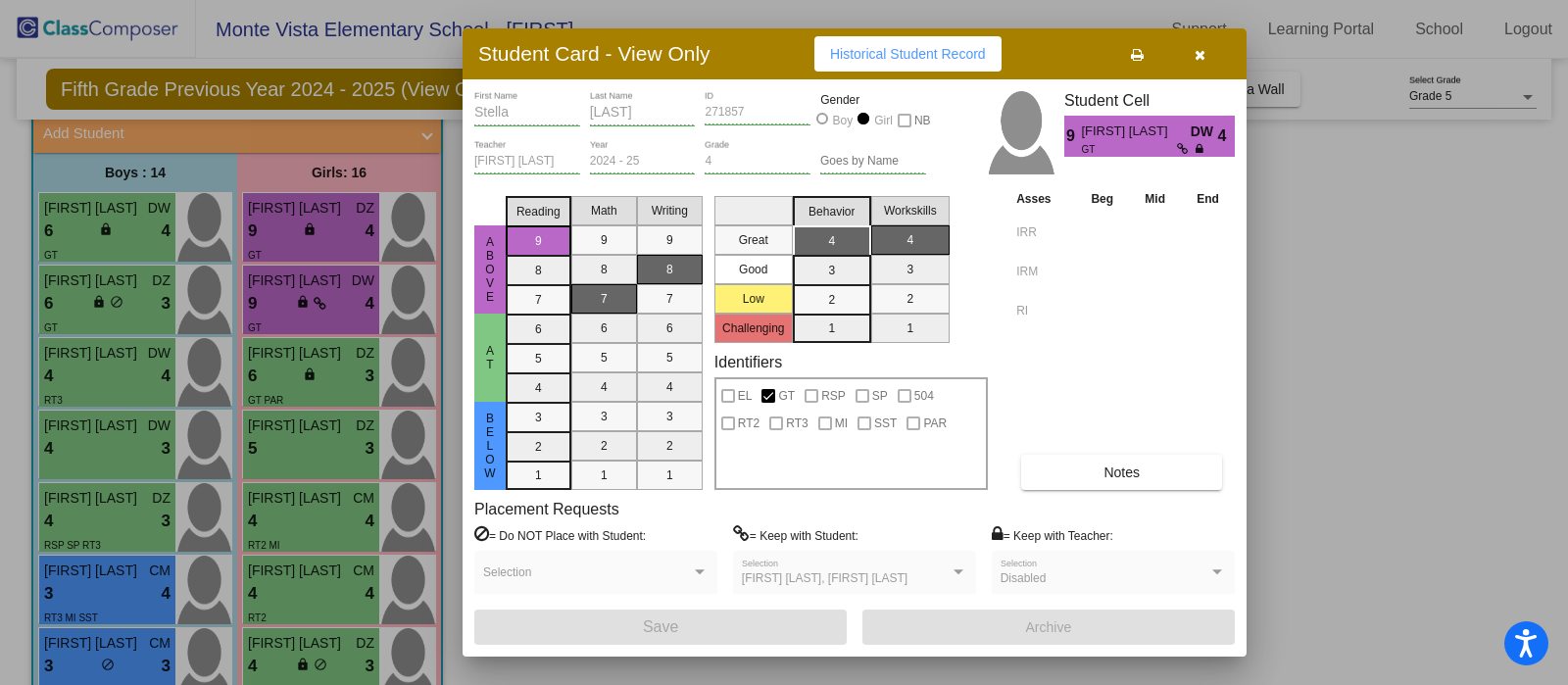click at bounding box center [784, 342] 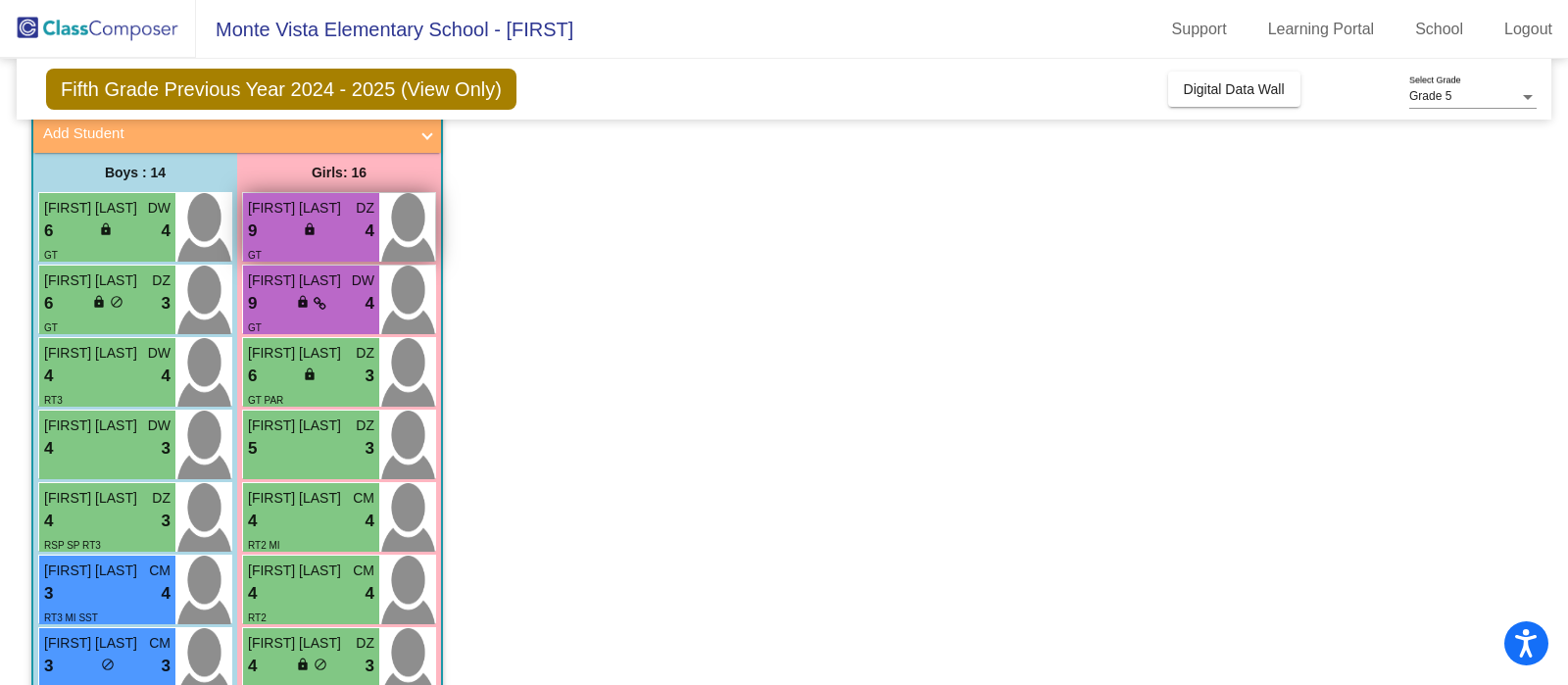 click on "9 lock do_not_disturb_alt 4" at bounding box center (311, 231) 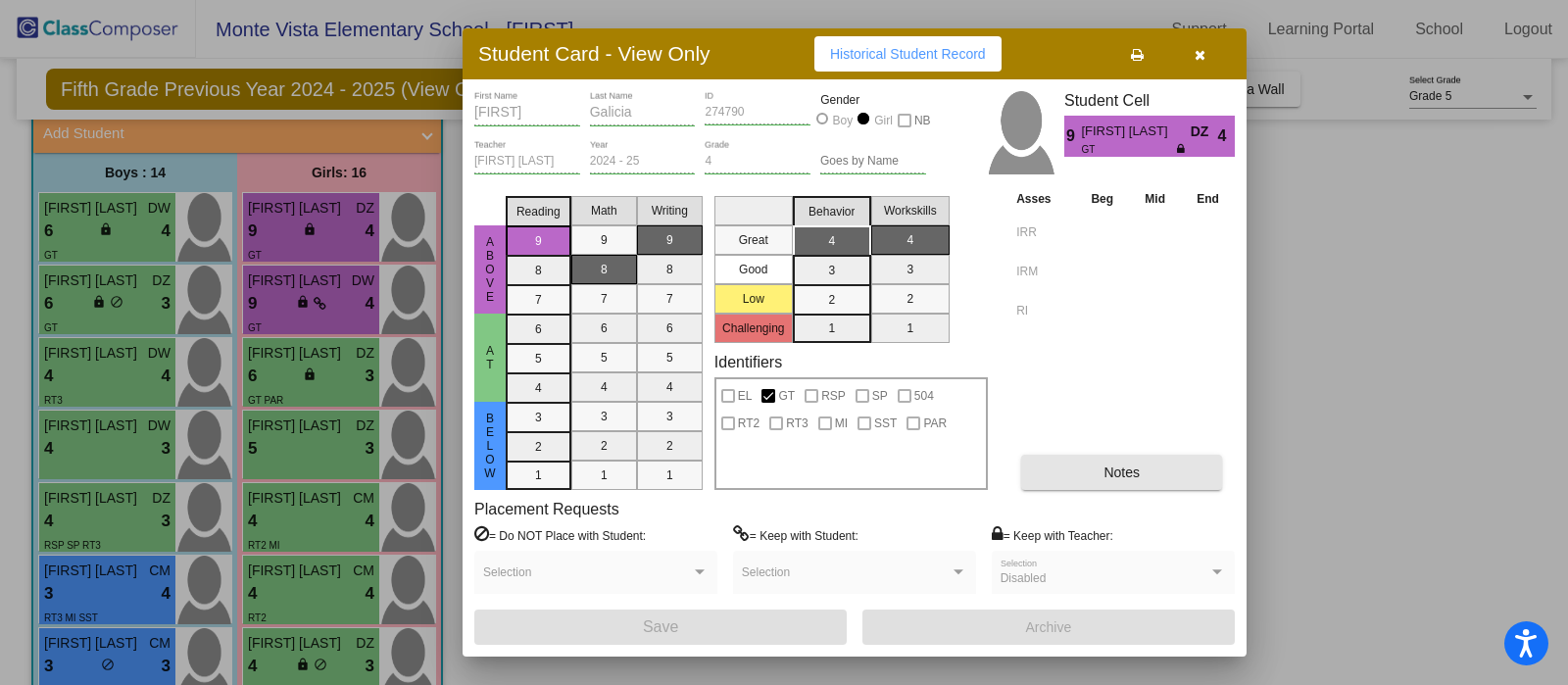 click on "Notes" at bounding box center (1121, 472) 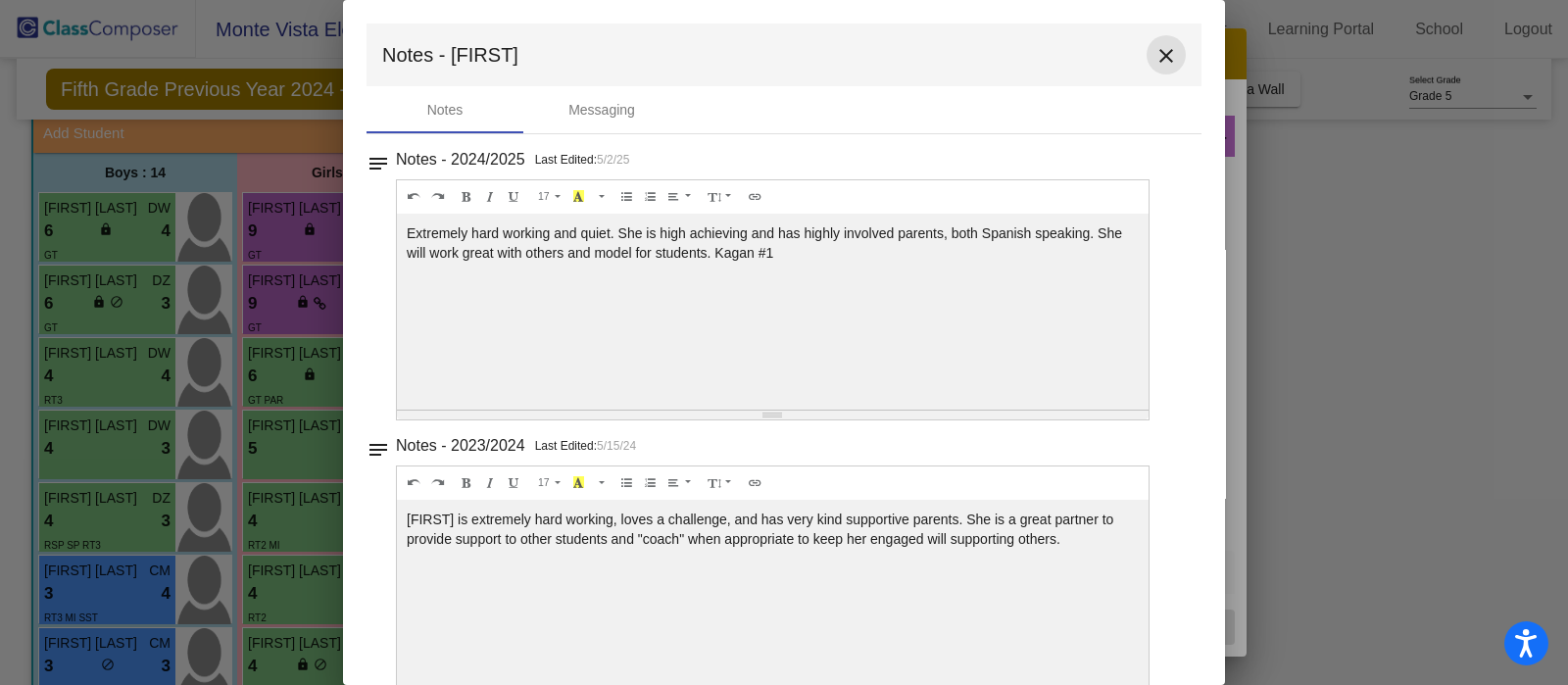 click on "close" at bounding box center (1166, 56) 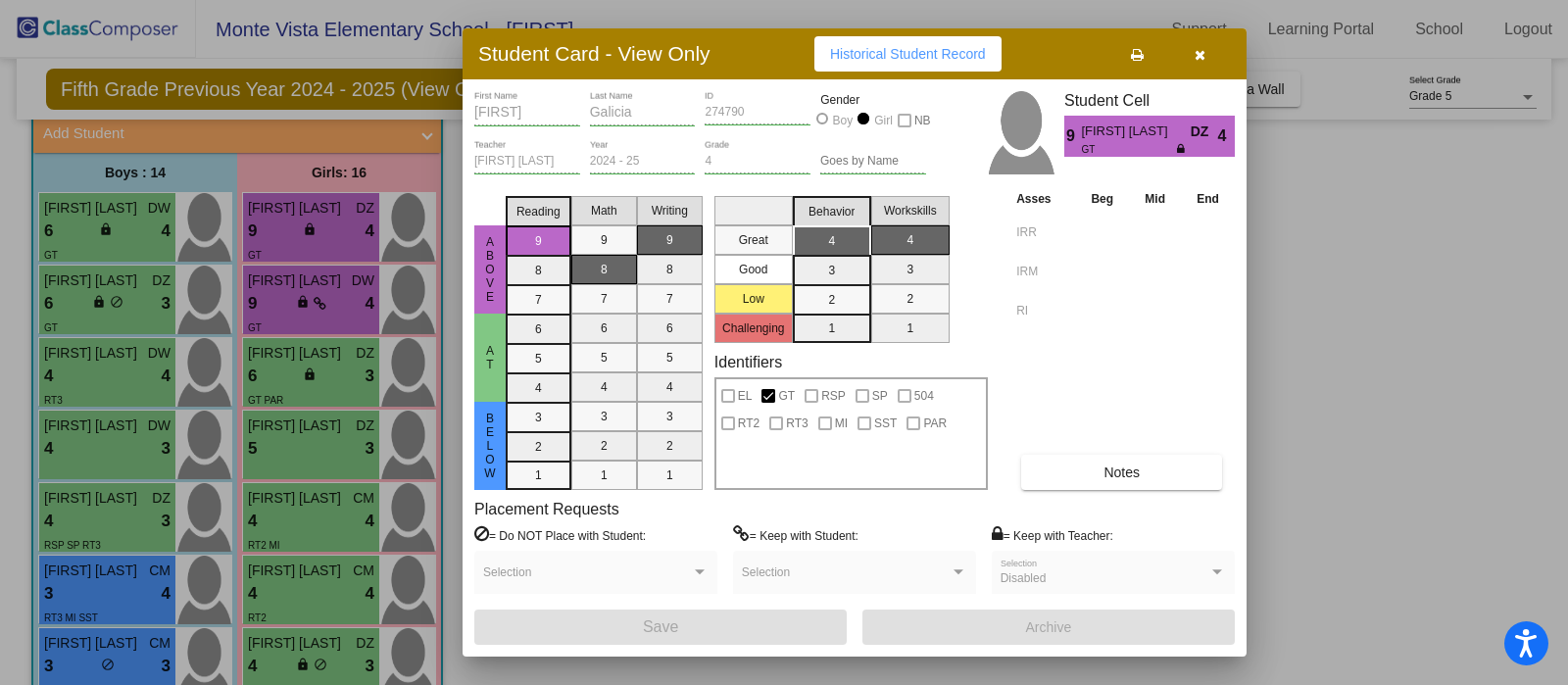 click at bounding box center [1200, 54] 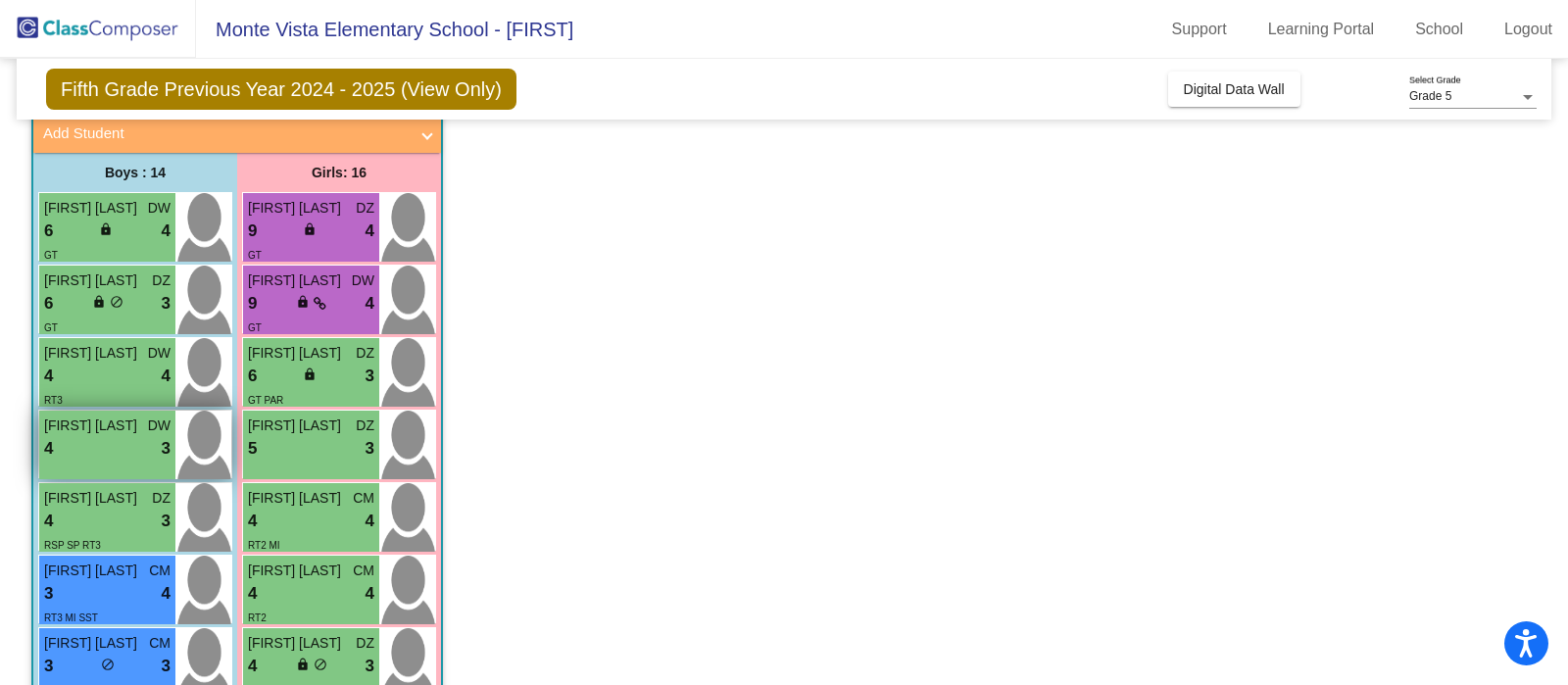 click on "4 lock do_not_disturb_alt 3" at bounding box center (107, 449) 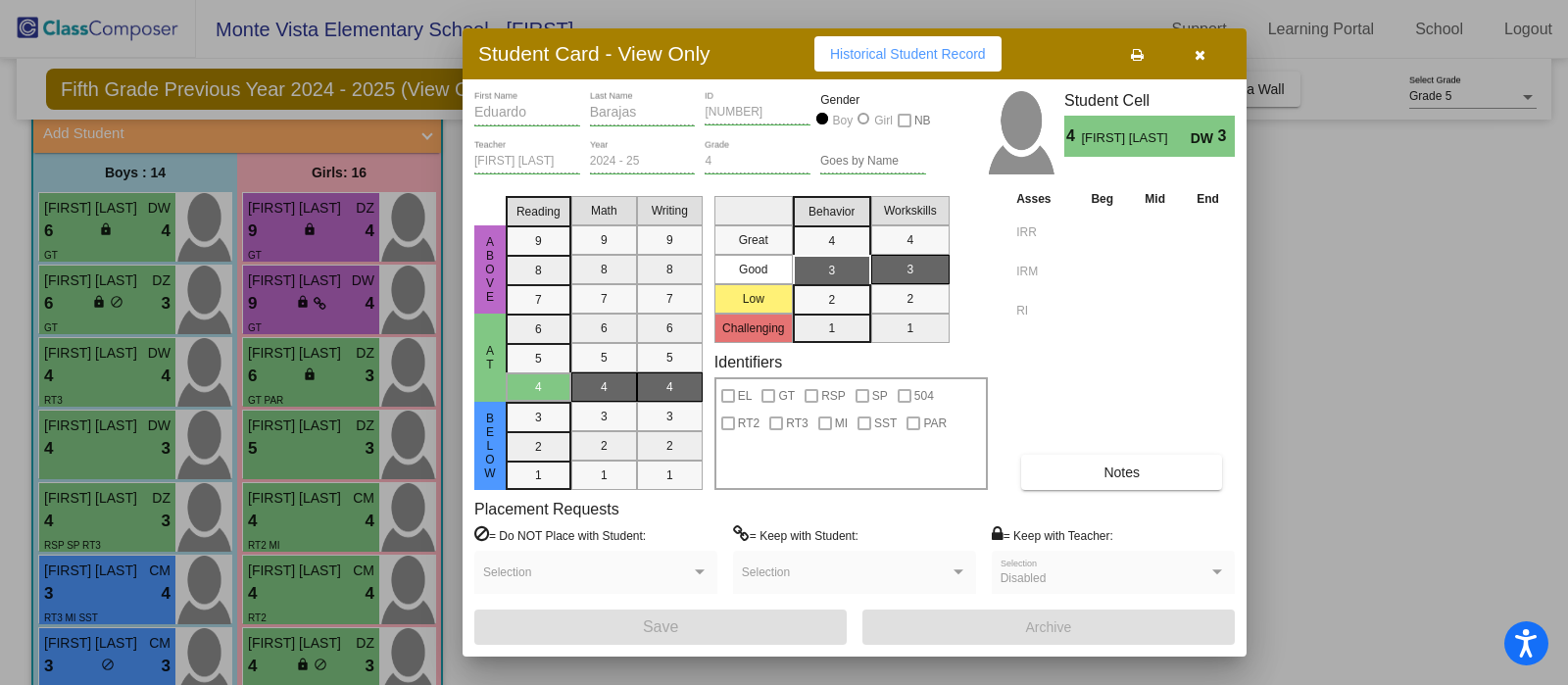 click on "Notes" at bounding box center [1121, 472] 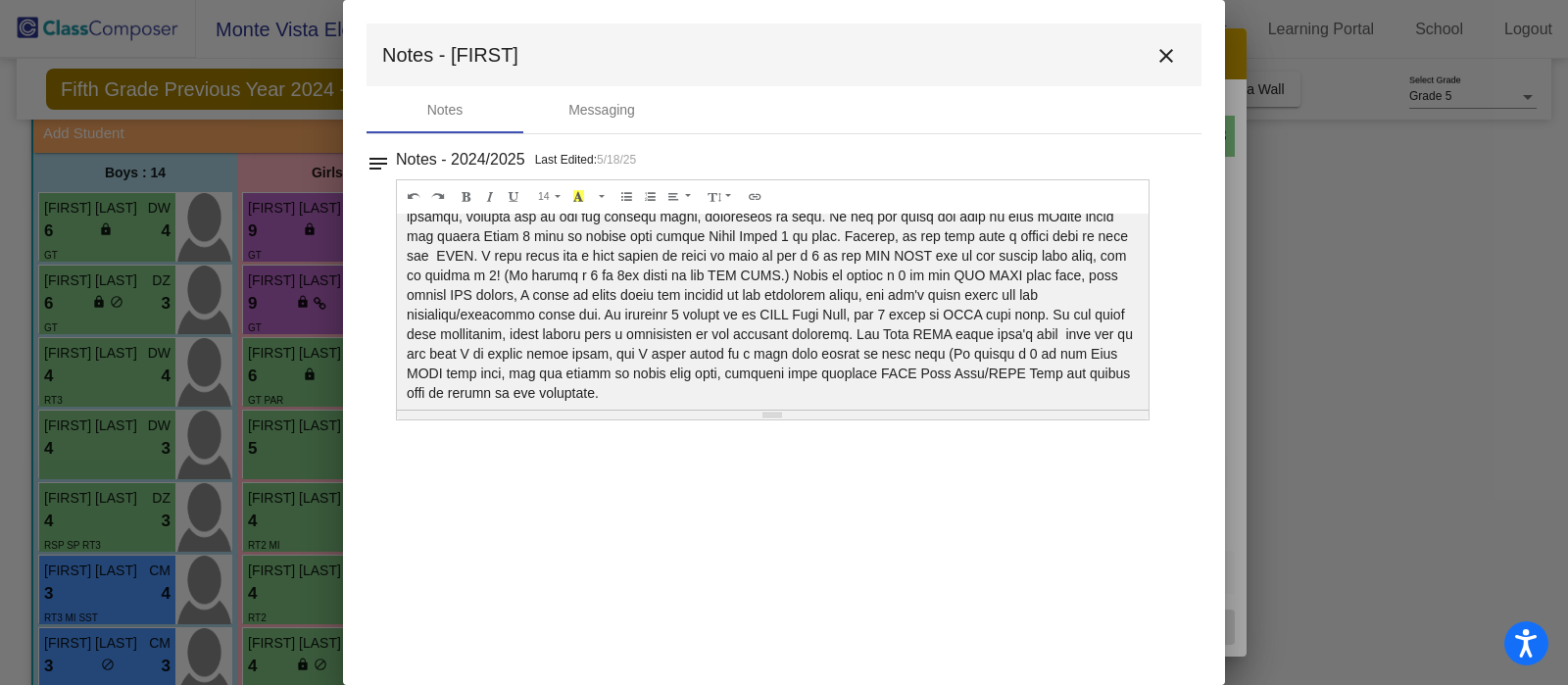 scroll, scrollTop: 78, scrollLeft: 0, axis: vertical 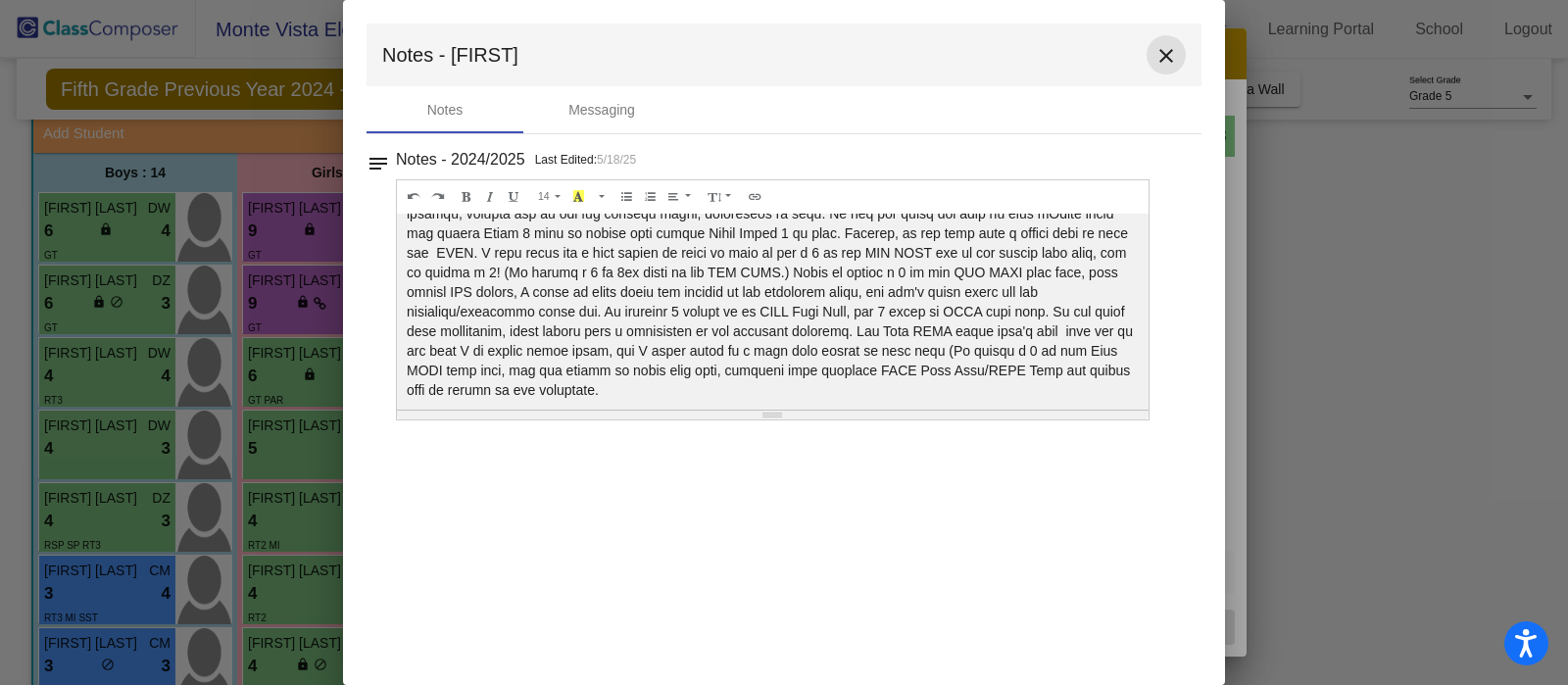click on "close" at bounding box center (1166, 56) 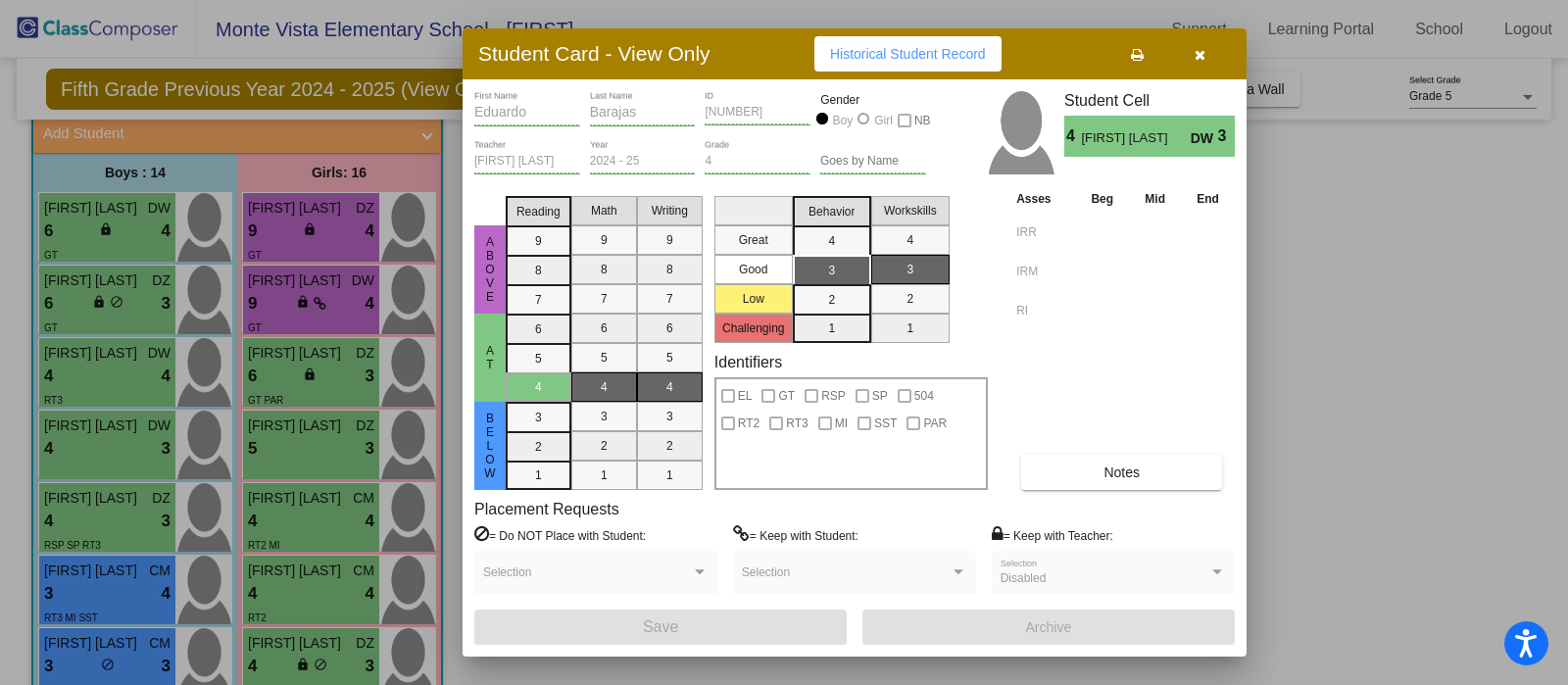 click at bounding box center [784, 342] 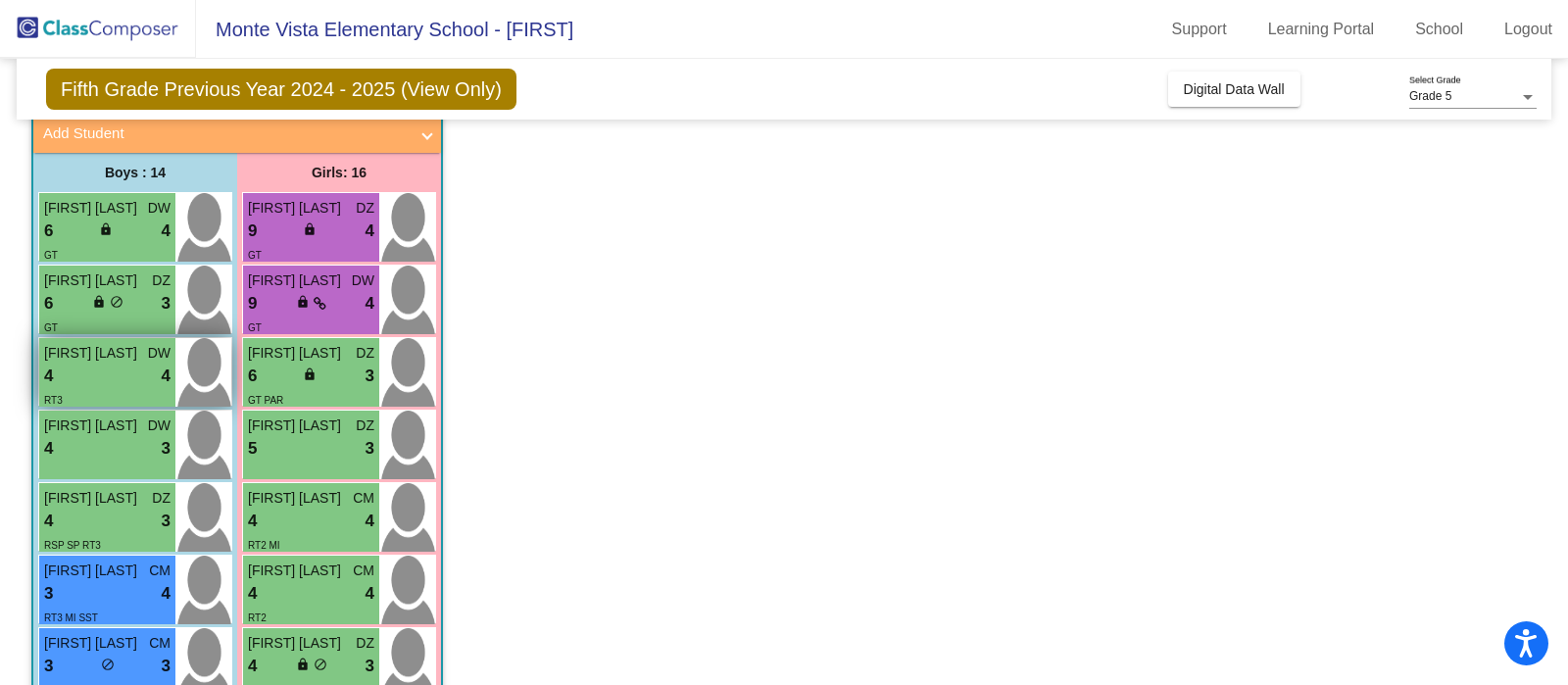 click on "4 lock do_not_disturb_alt 4" at bounding box center (107, 376) 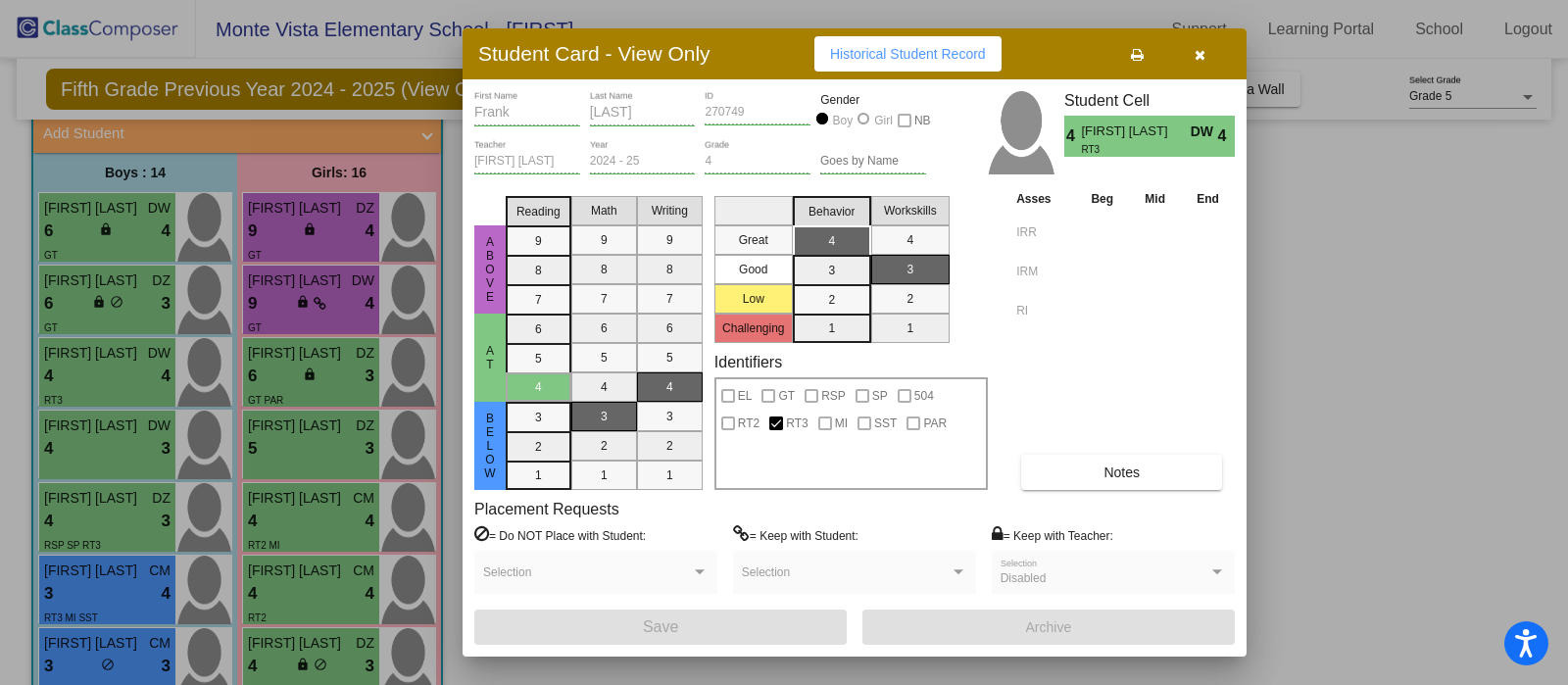 click on "Notes" at bounding box center [1121, 472] 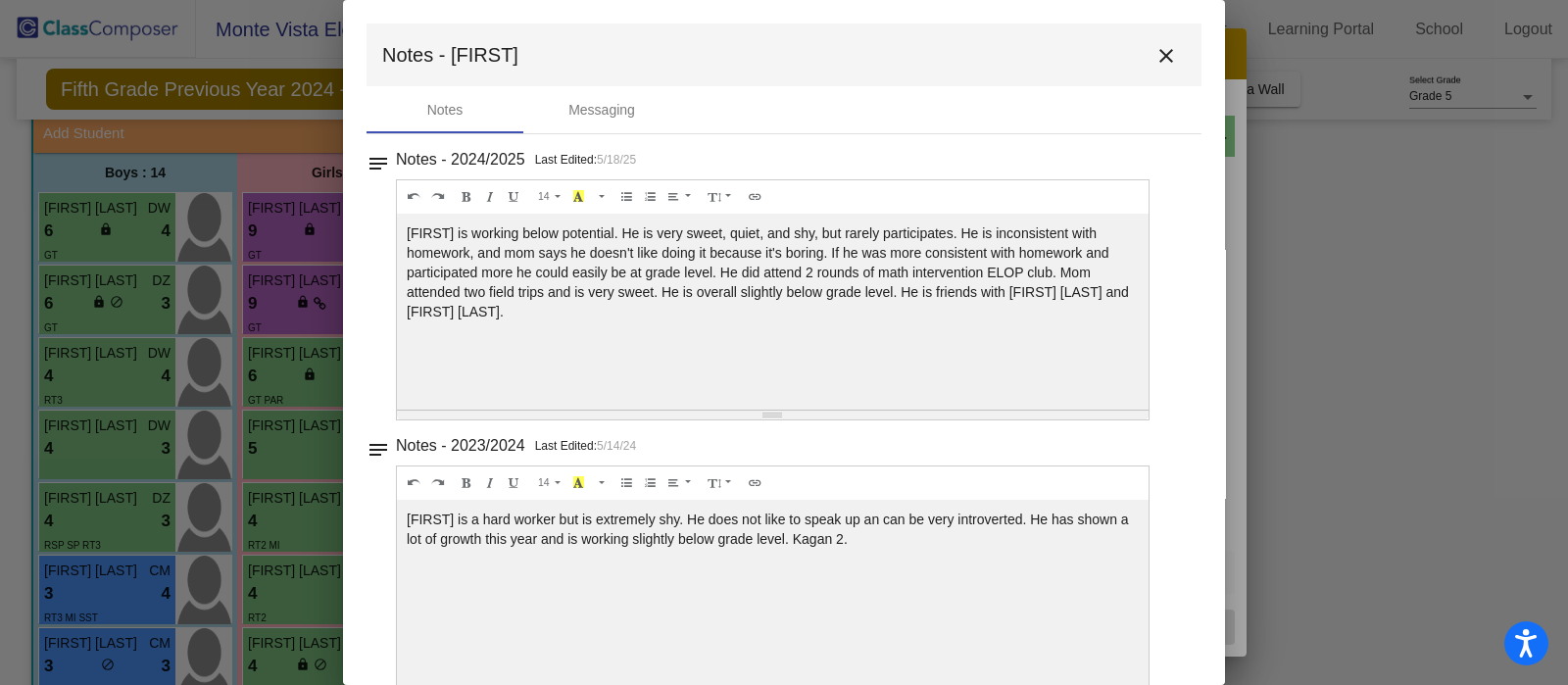 click on "close" at bounding box center [1166, 56] 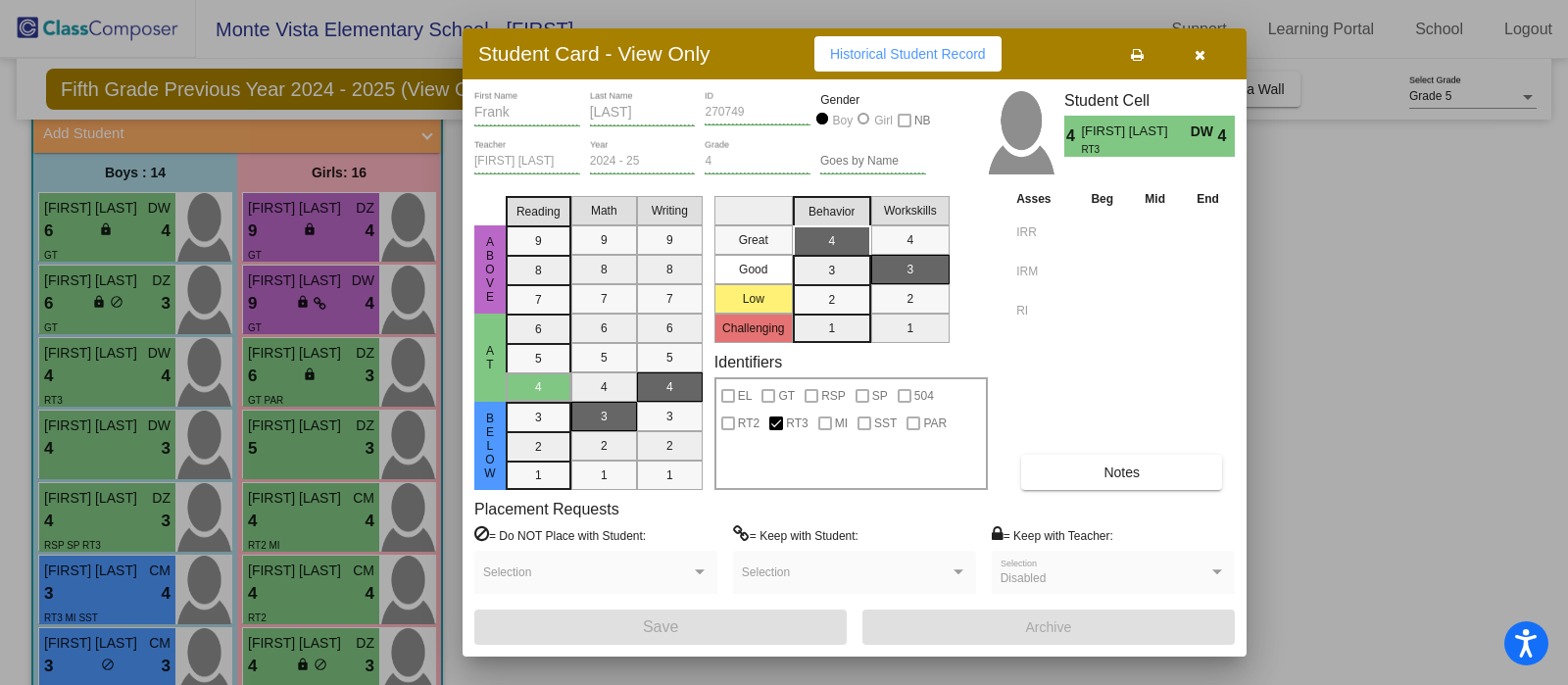 click at bounding box center [784, 342] 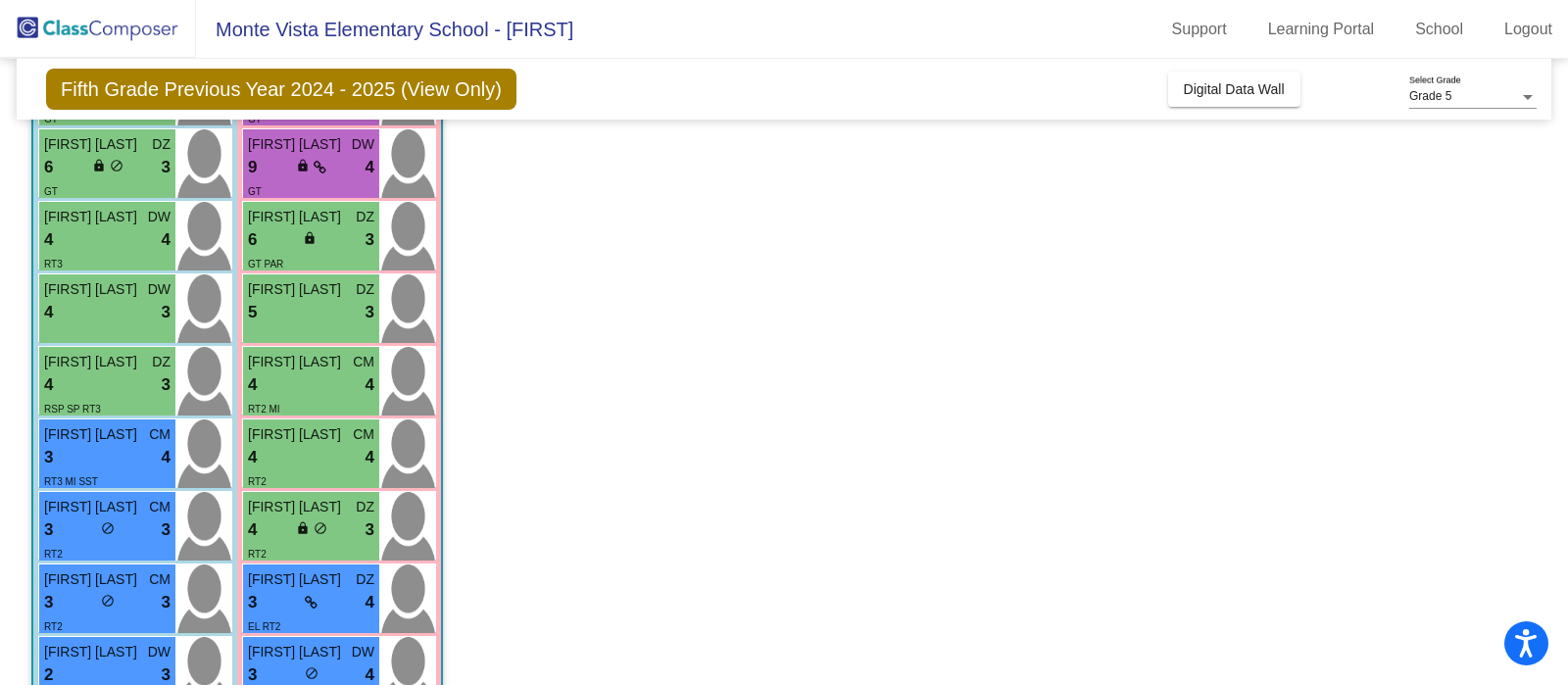 scroll, scrollTop: 367, scrollLeft: 0, axis: vertical 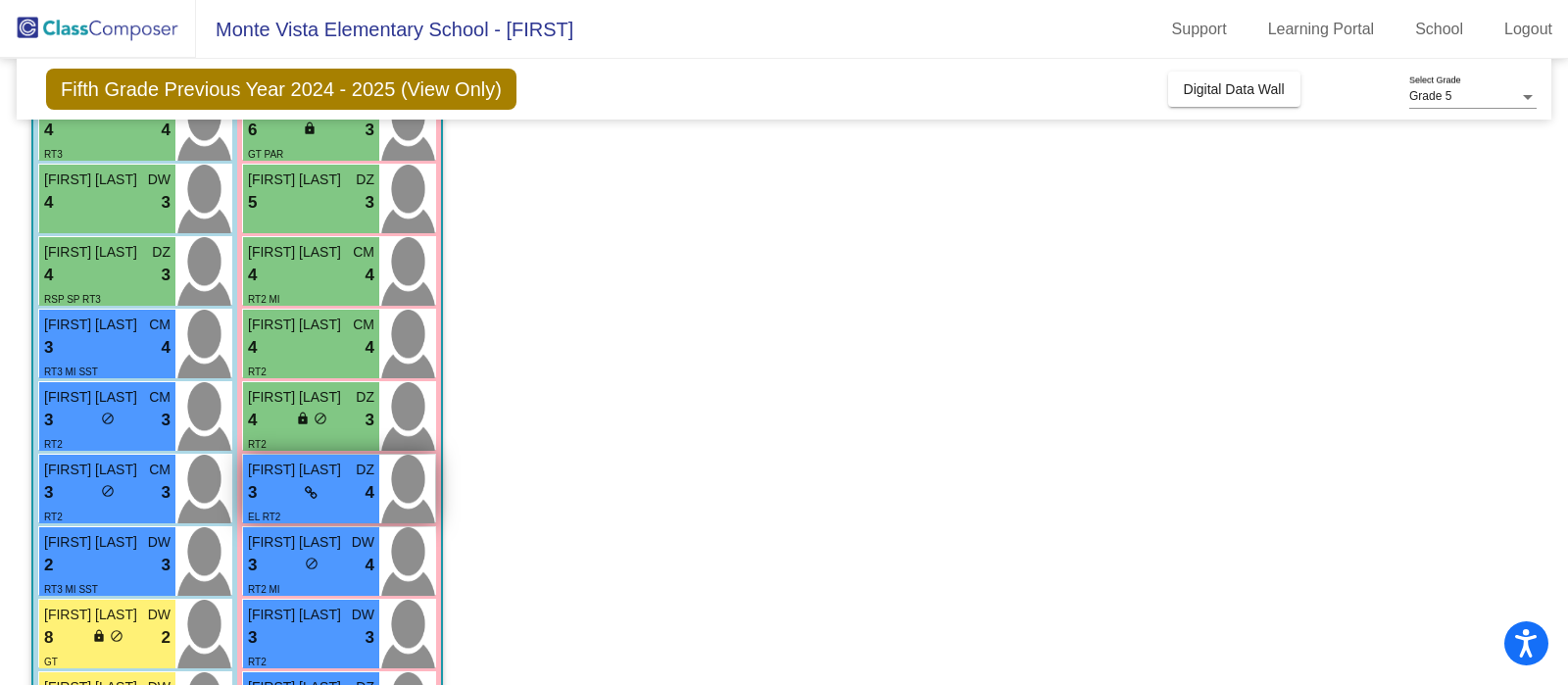 click on "3 lock do_not_disturb_alt 4" at bounding box center [311, 493] 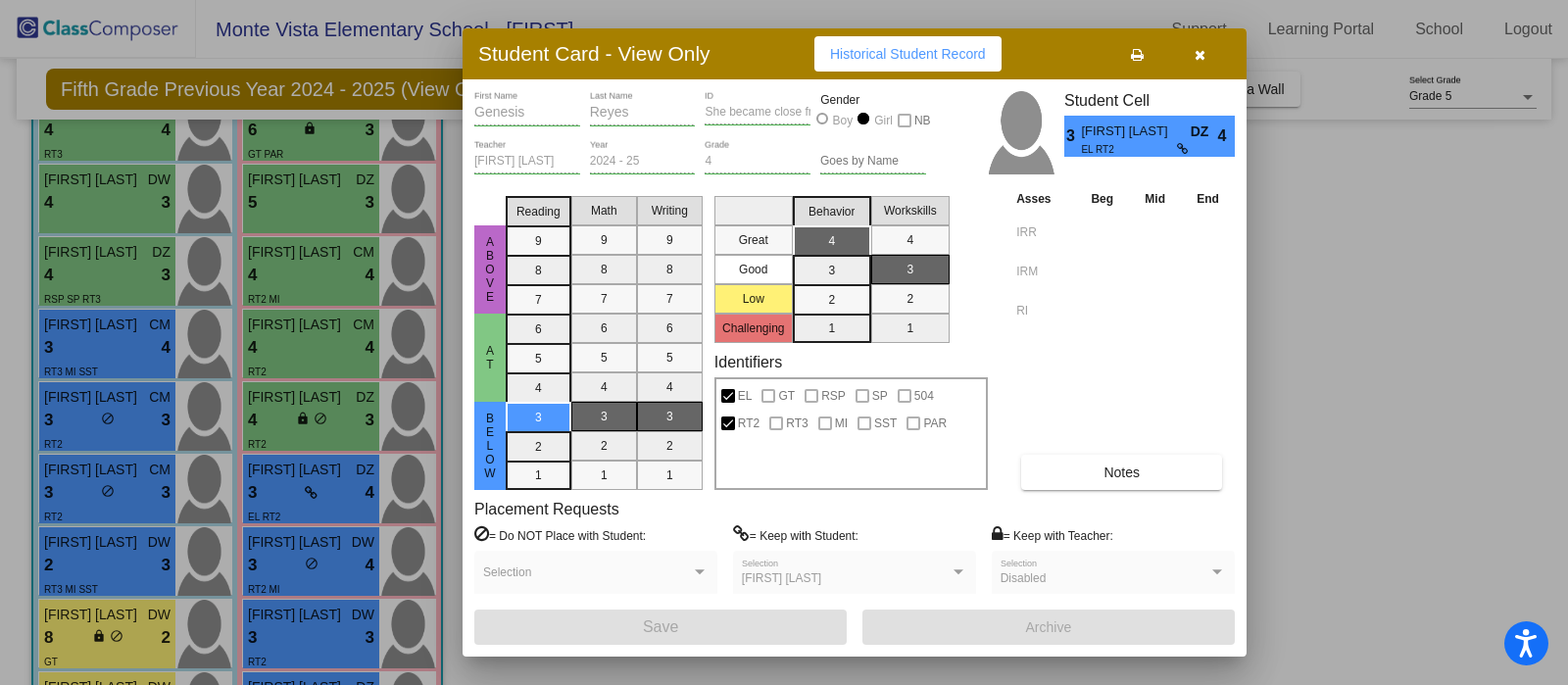 click on "Notes" at bounding box center [1121, 472] 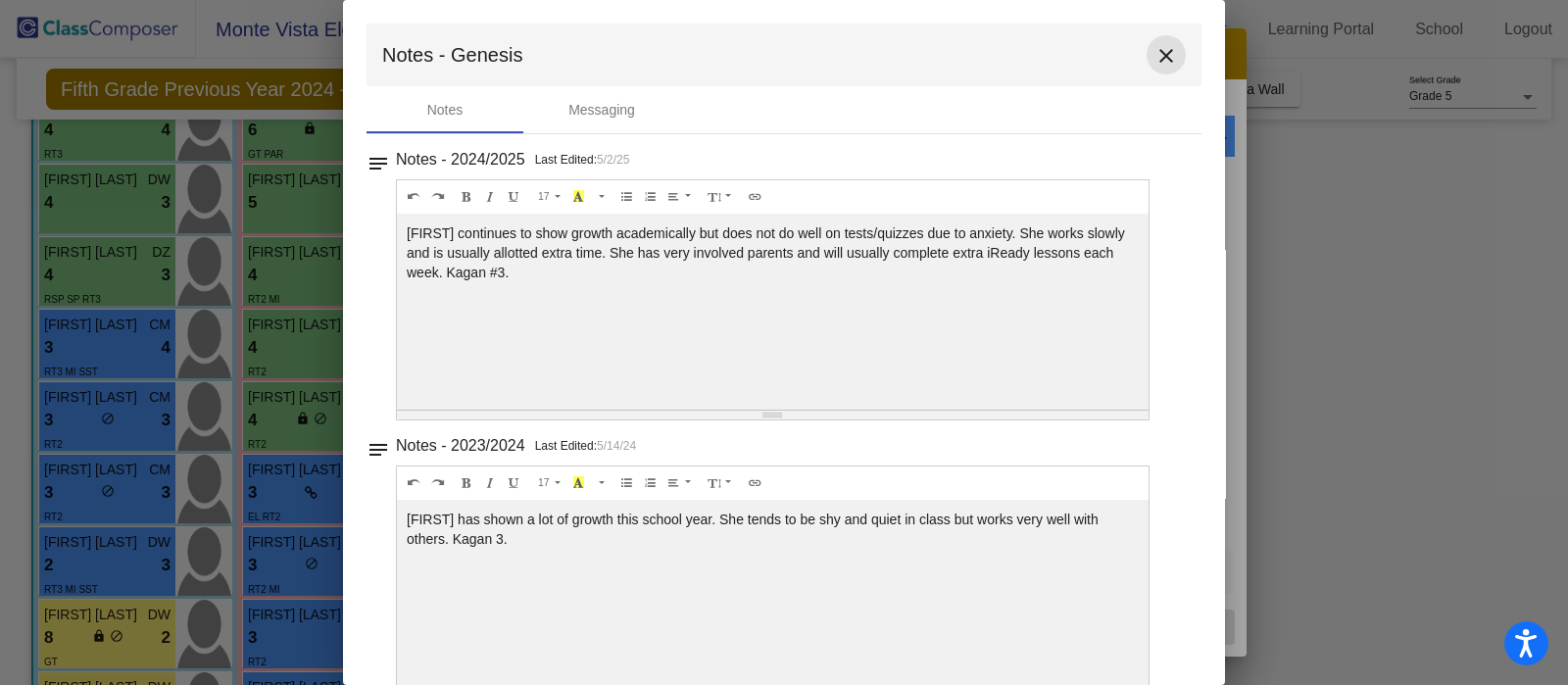click on "close" at bounding box center [1166, 56] 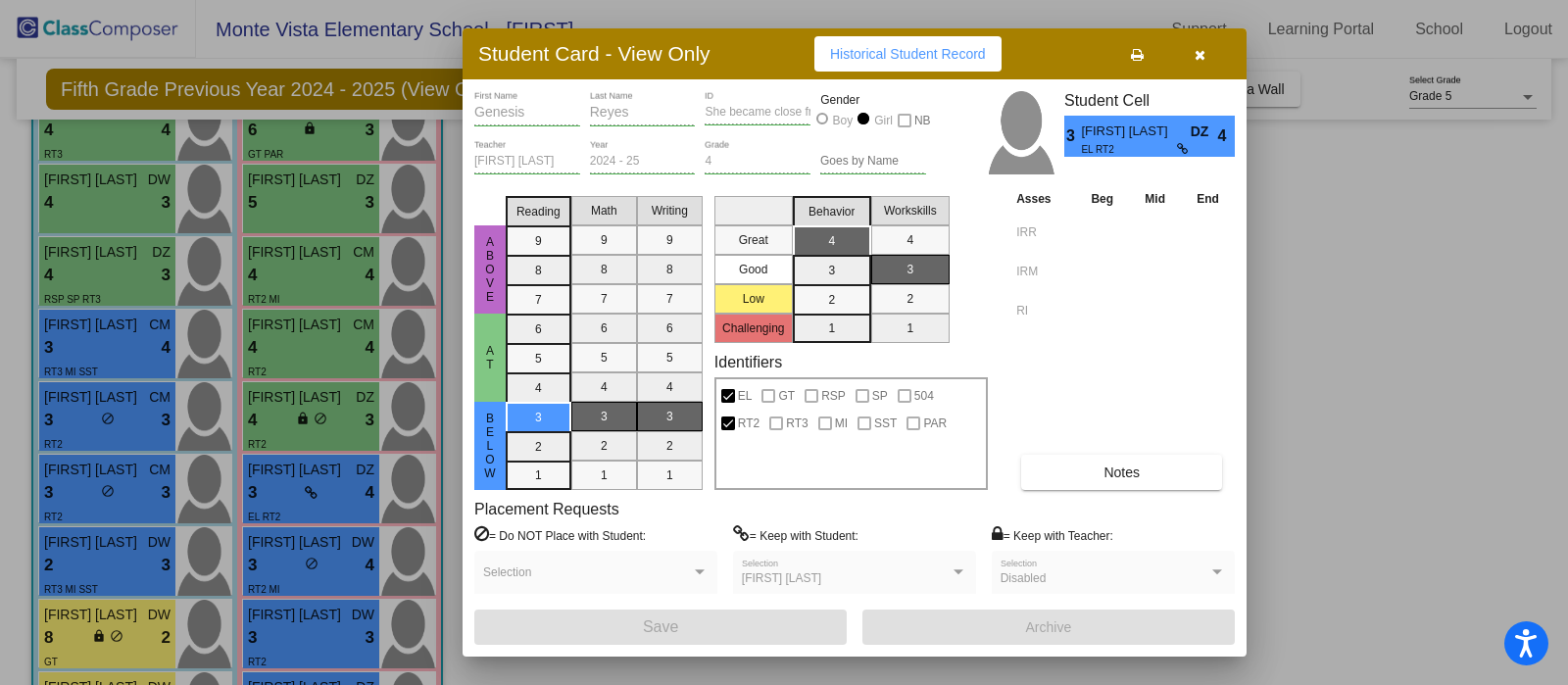 click on "Notes" at bounding box center [1121, 472] 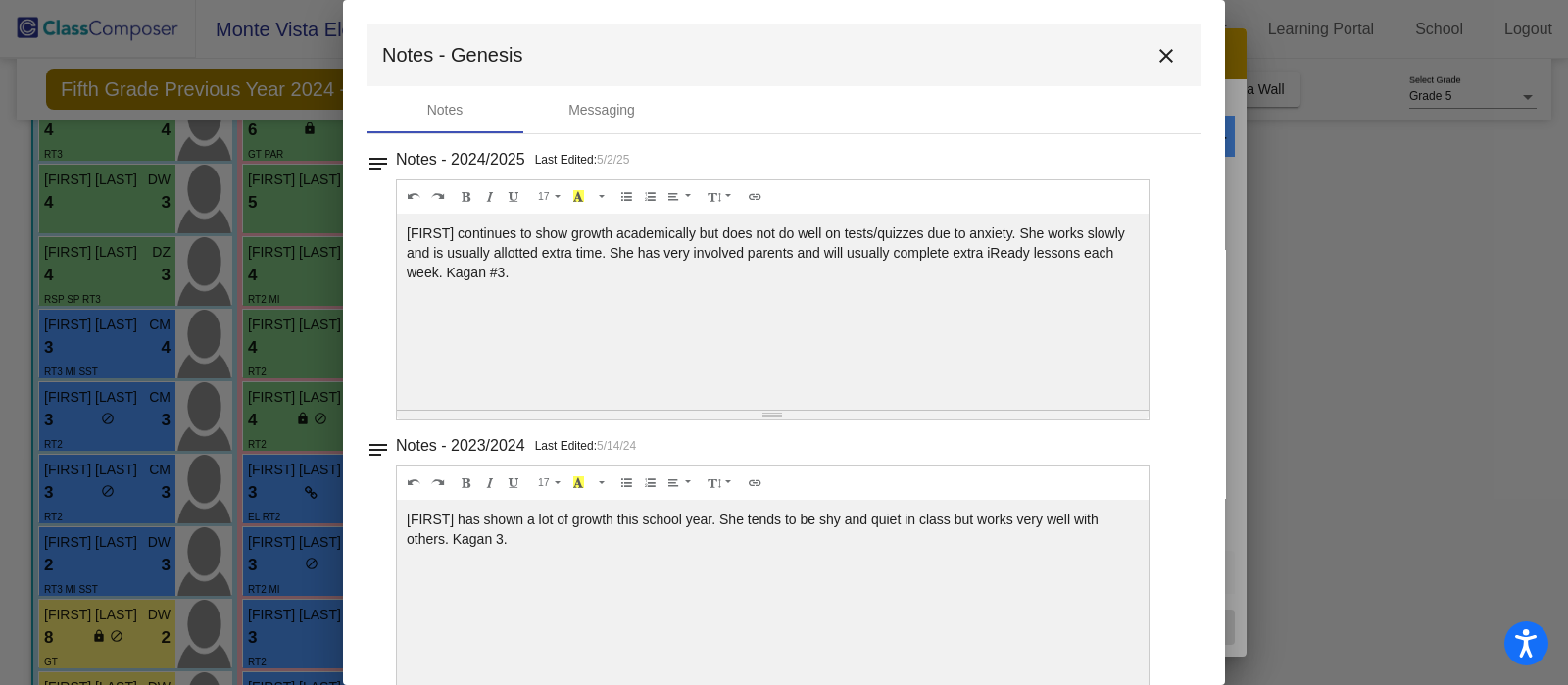 click on "close" at bounding box center [1166, 56] 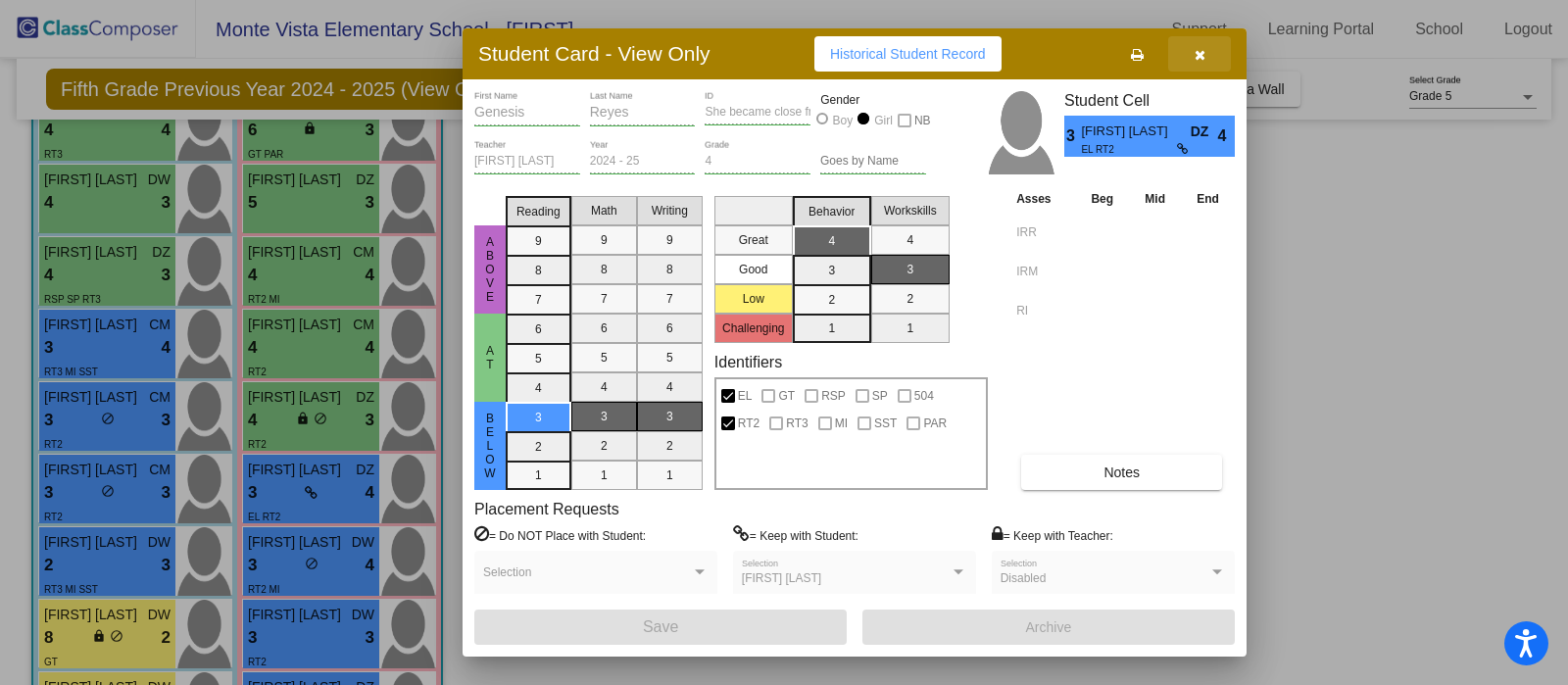 click at bounding box center [1200, 55] 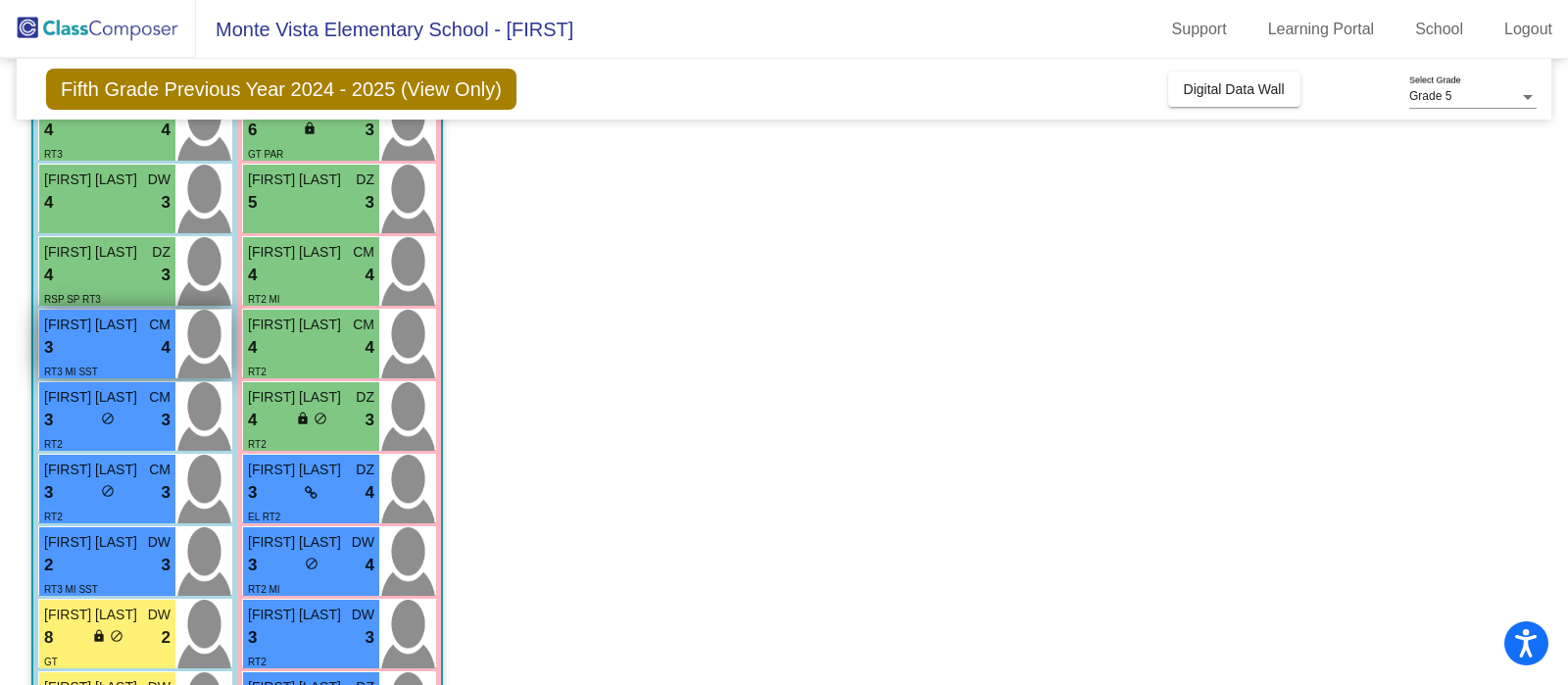 scroll, scrollTop: 244, scrollLeft: 0, axis: vertical 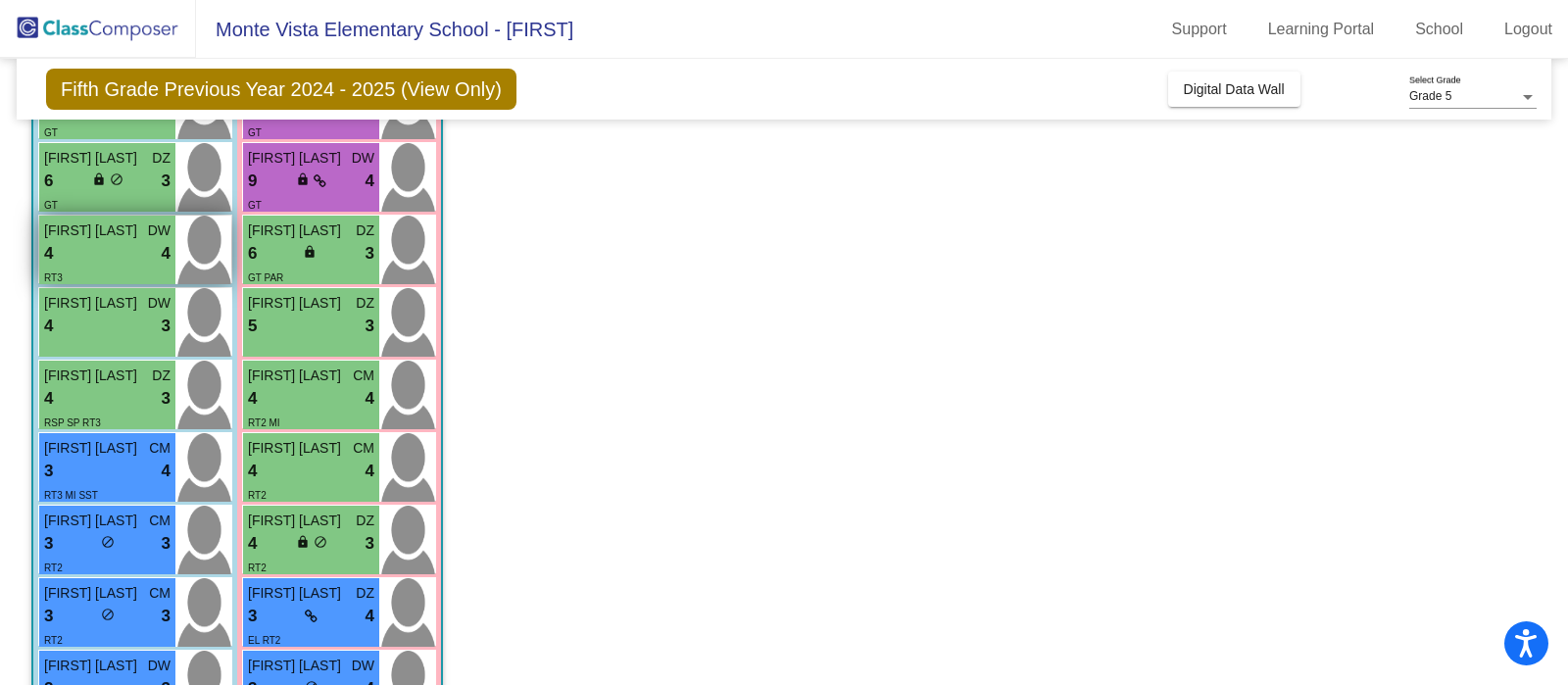 click on "4 lock do_not_disturb_alt 4" at bounding box center (107, 254) 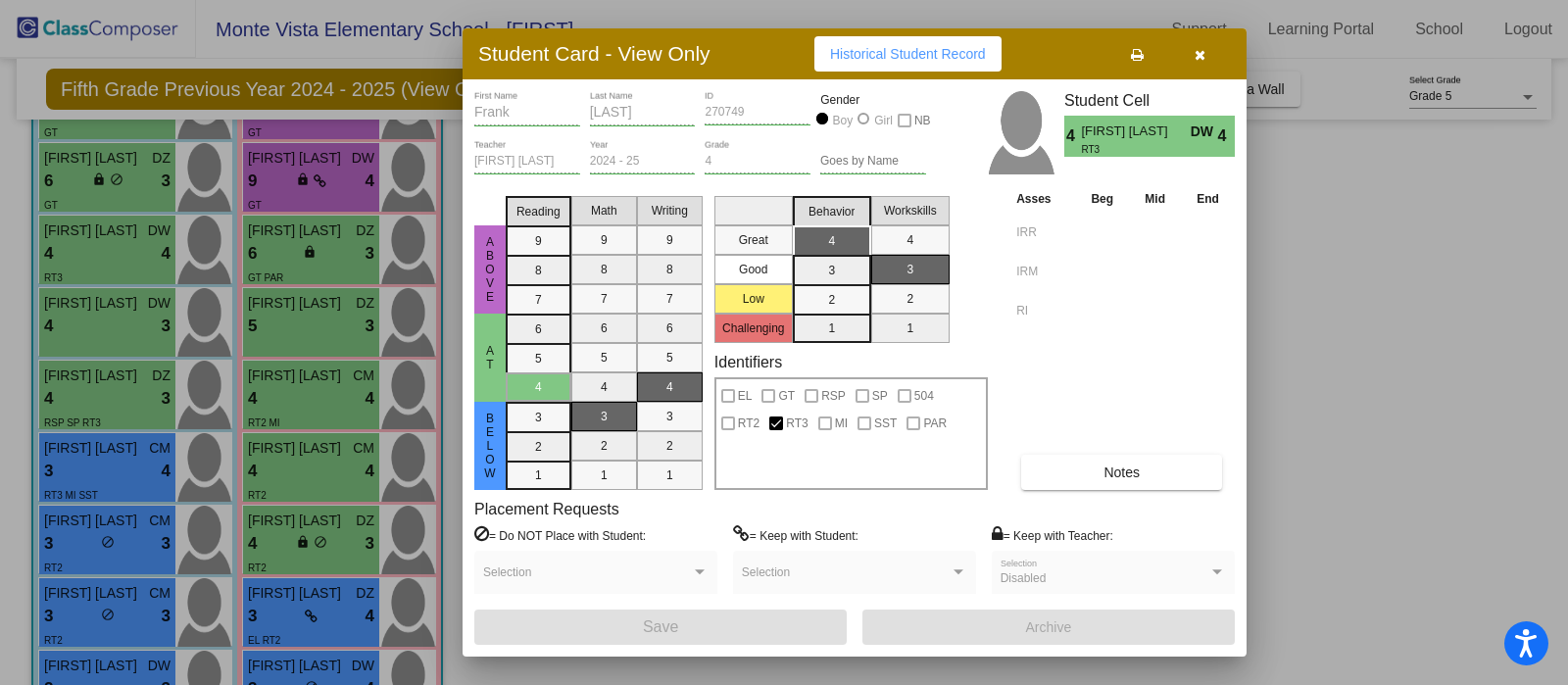 click on "Notes" at bounding box center (1121, 472) 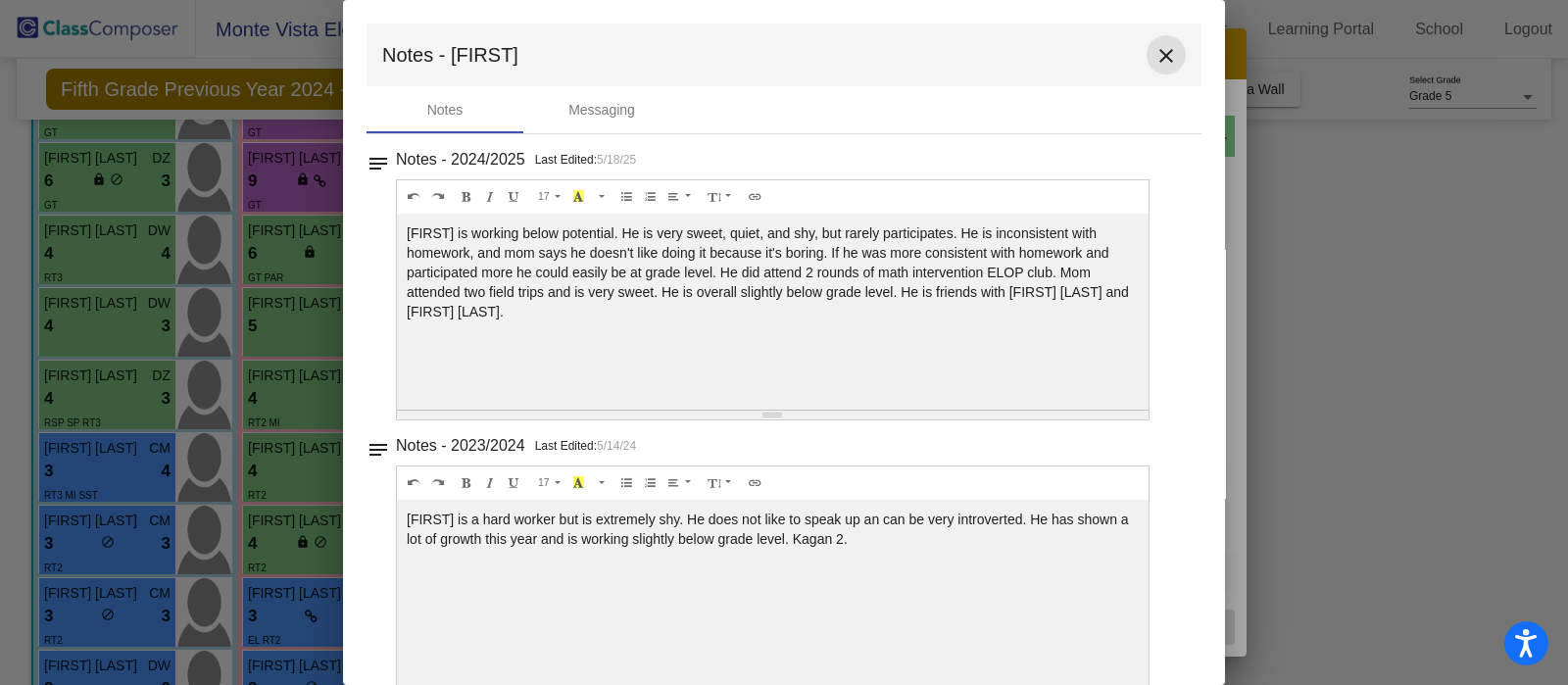 click on "close" at bounding box center [1166, 56] 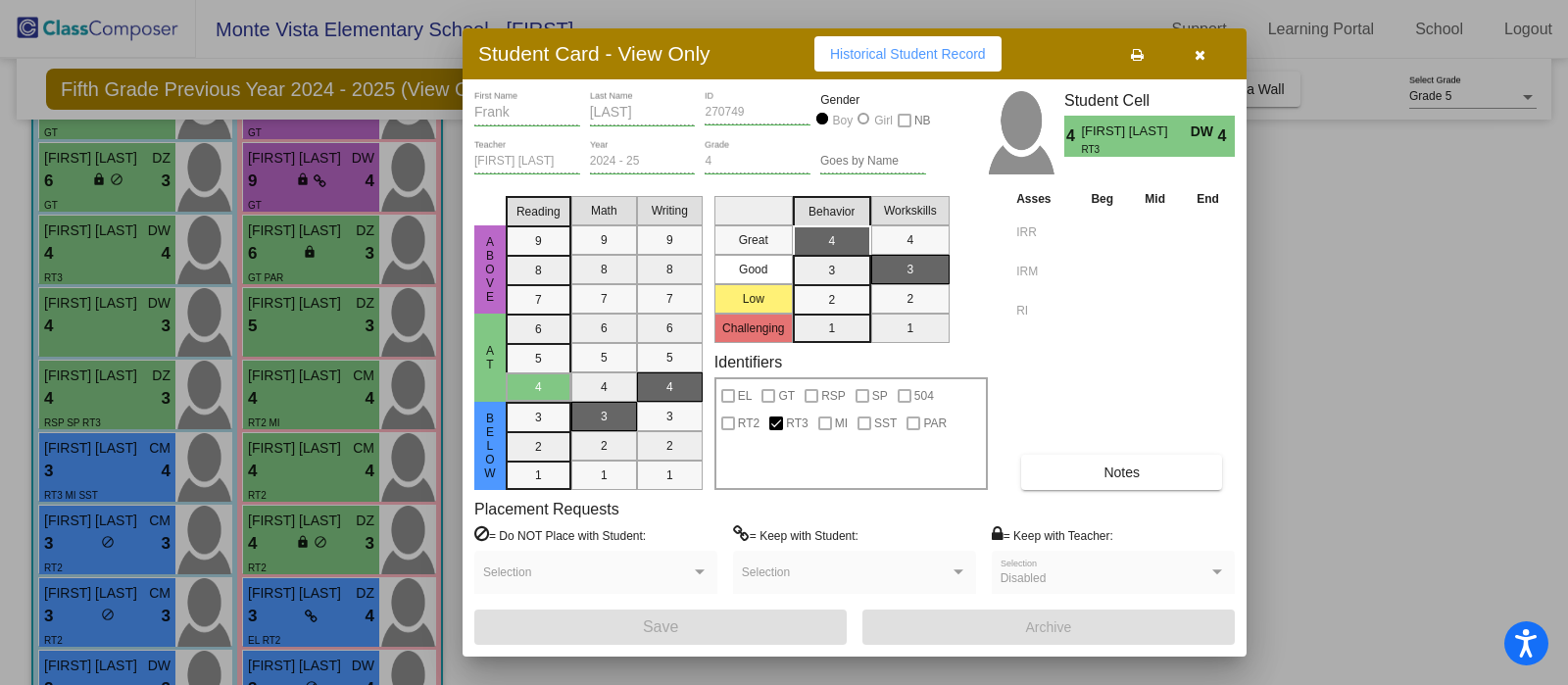 click at bounding box center [784, 342] 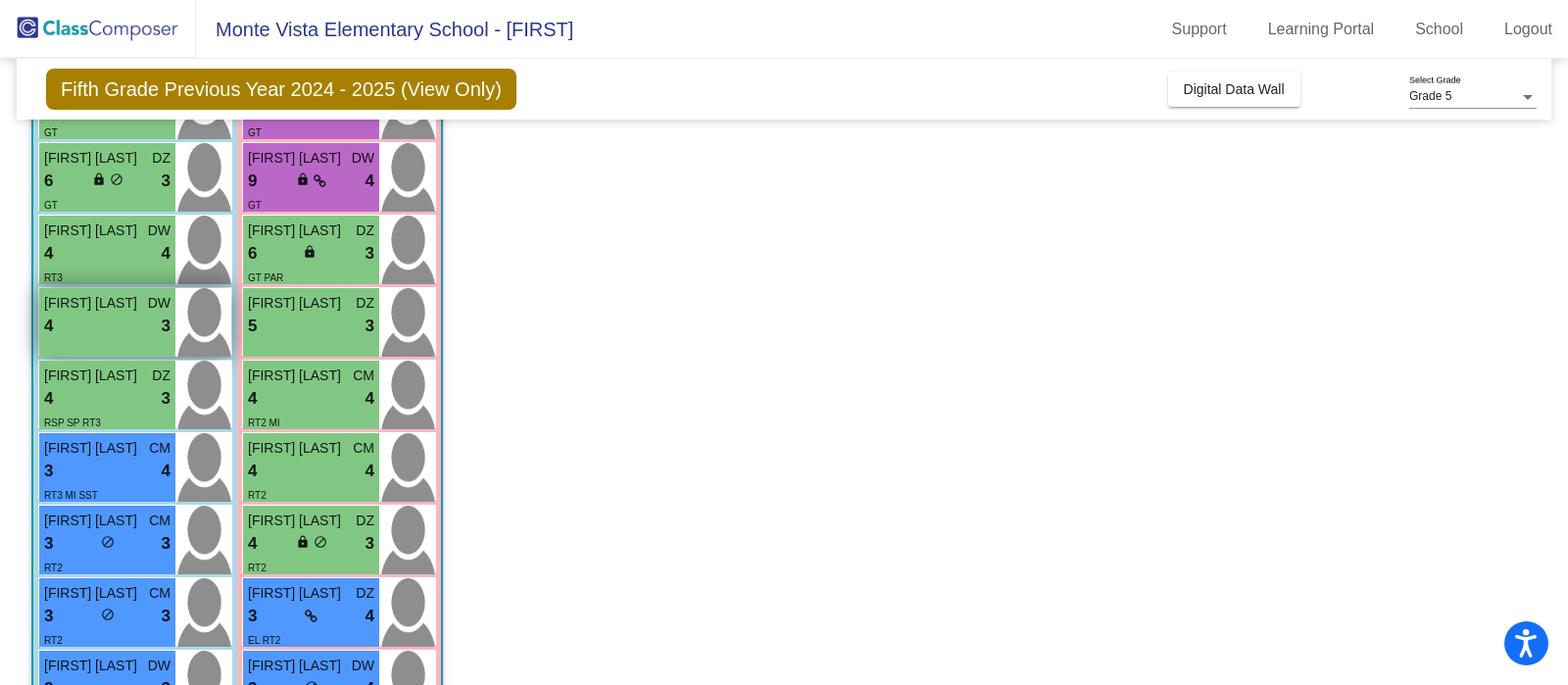 click on "4 lock do_not_disturb_alt 3" at bounding box center [107, 326] 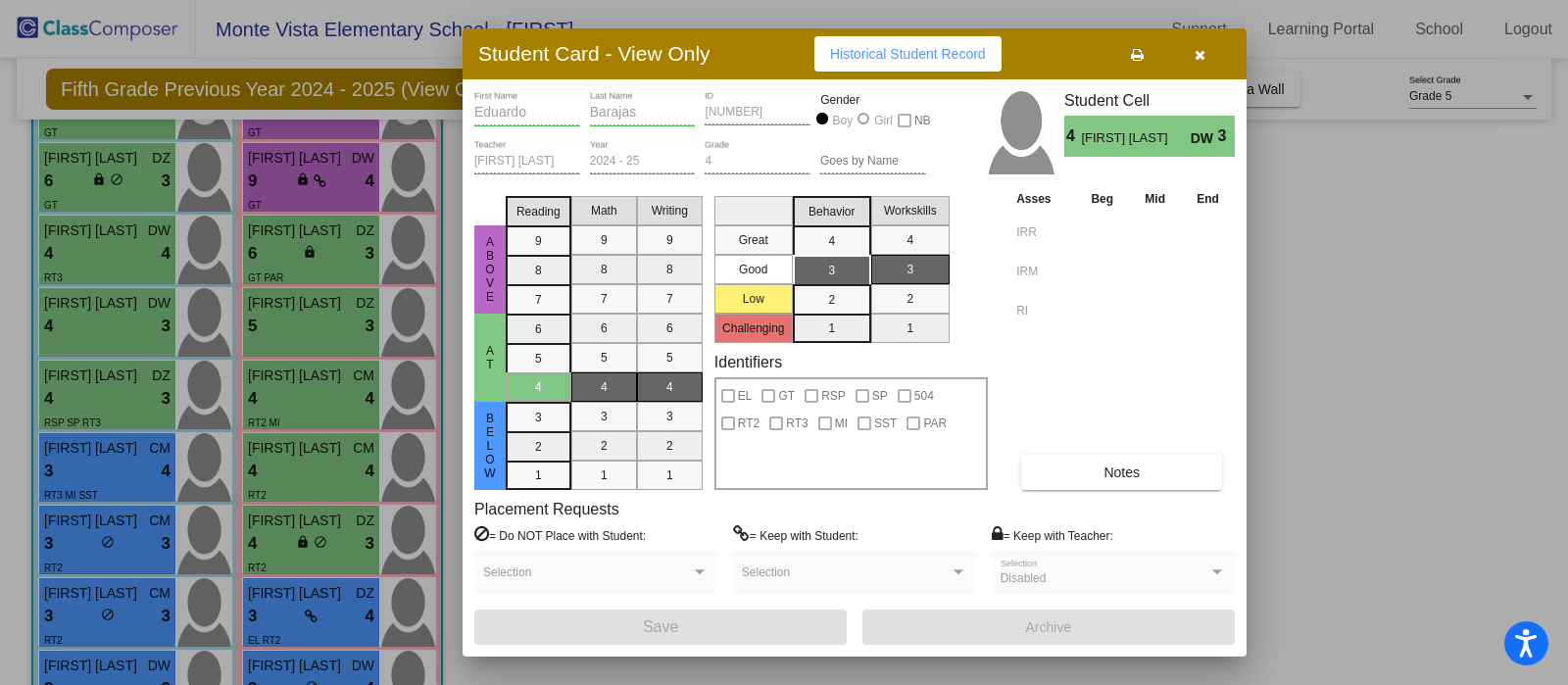 click on "Notes" at bounding box center (1121, 472) 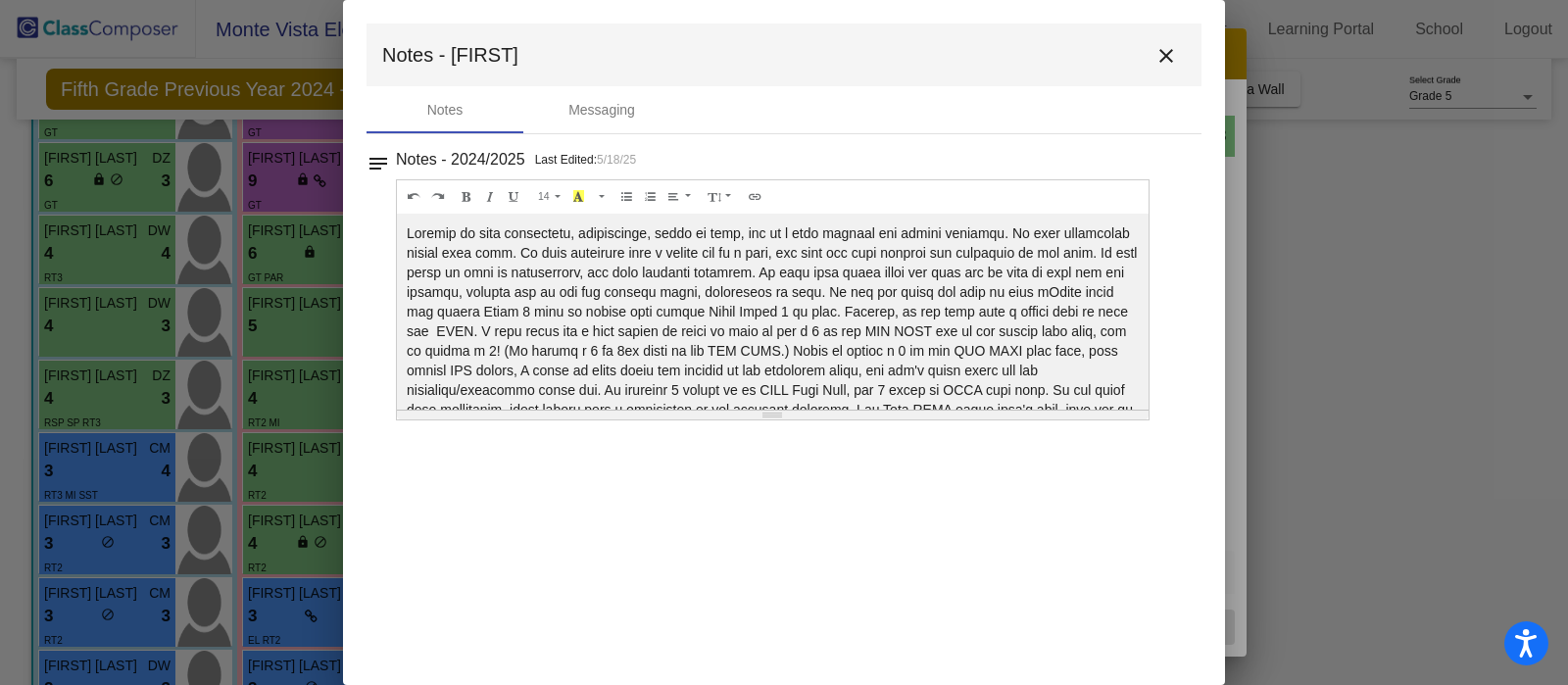 scroll, scrollTop: 78, scrollLeft: 0, axis: vertical 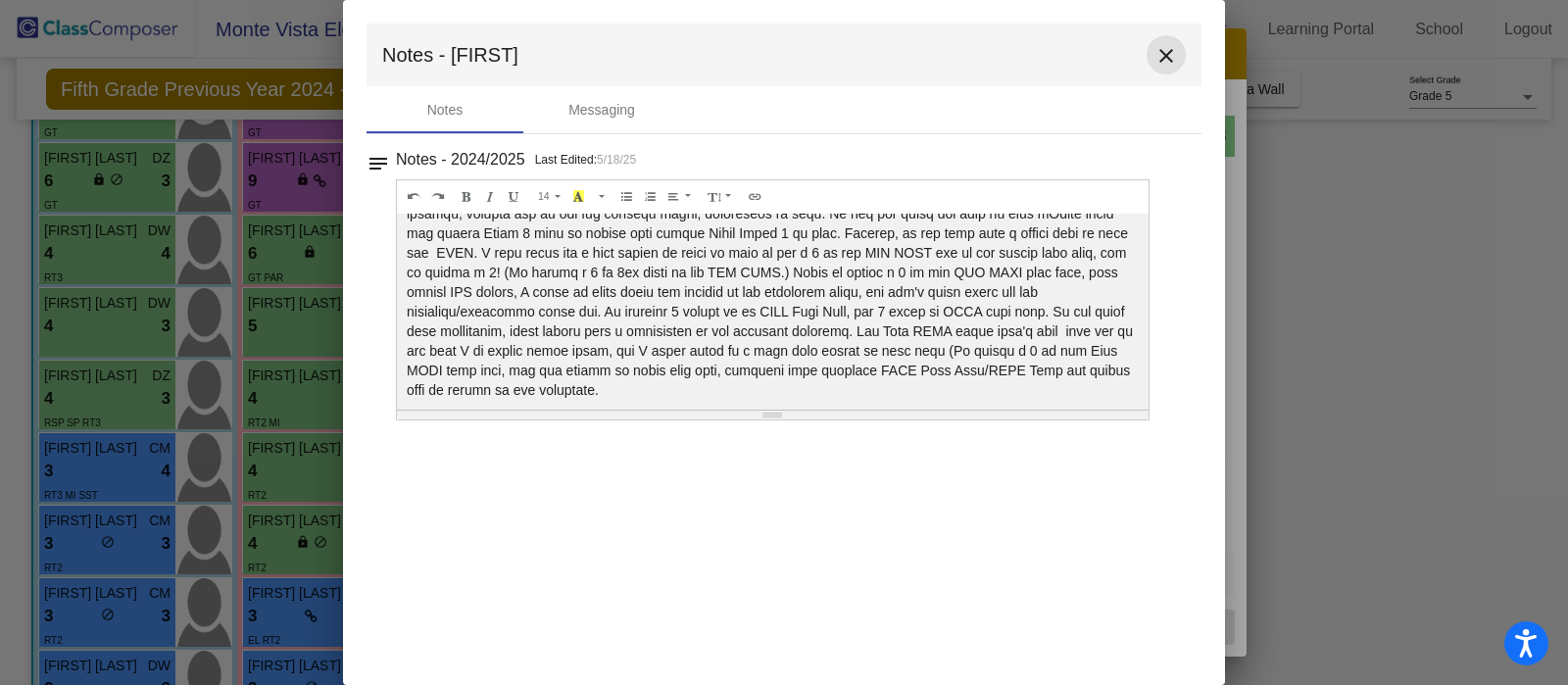 click on "close" at bounding box center (1166, 56) 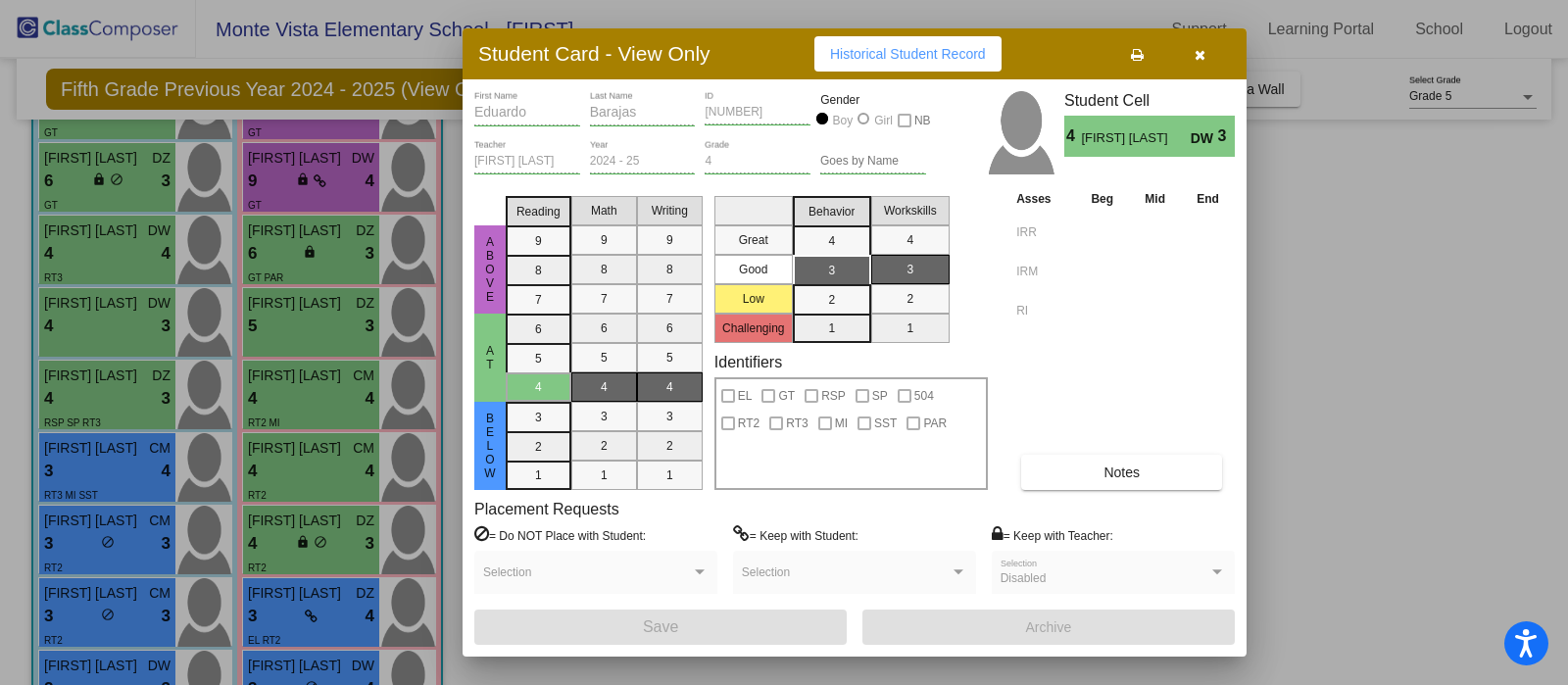 click on "Notes" at bounding box center [1121, 472] 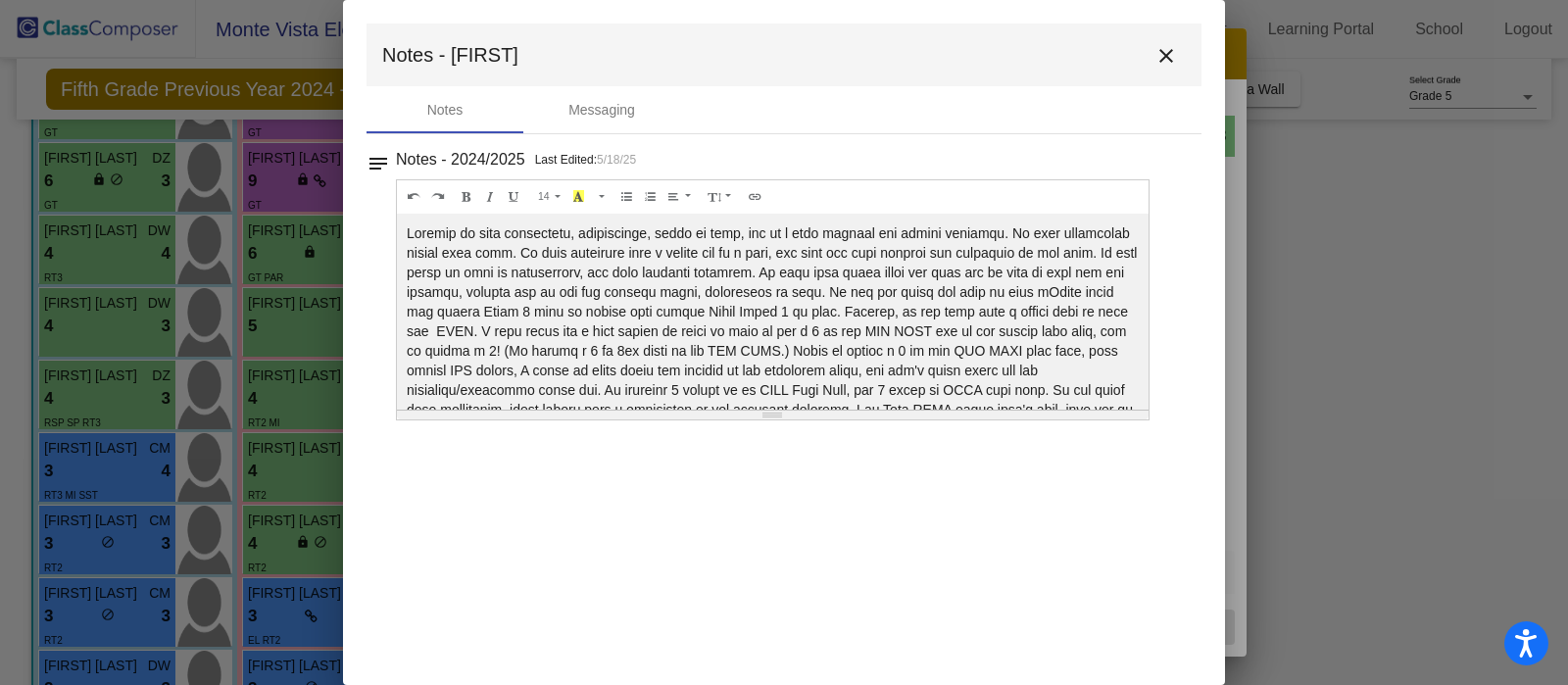 scroll, scrollTop: 78, scrollLeft: 0, axis: vertical 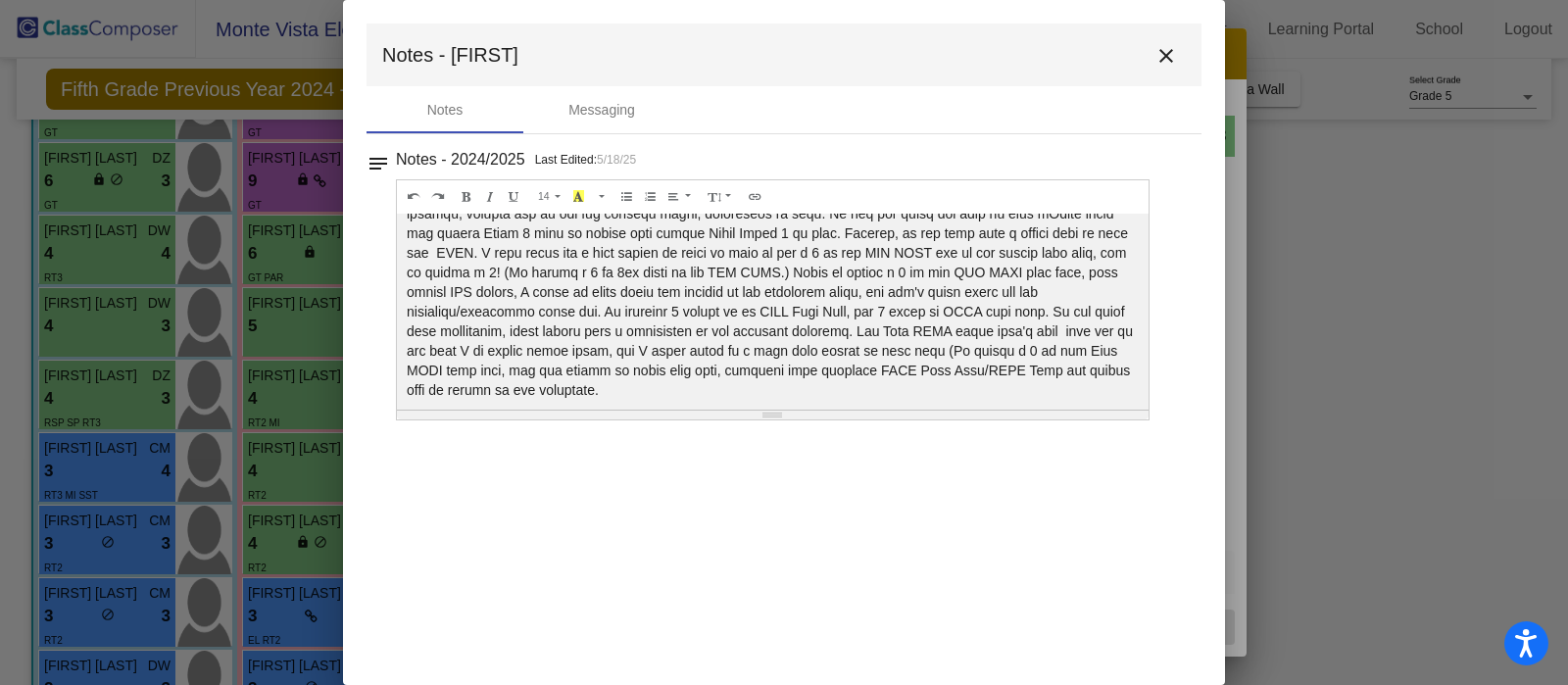 click on "close" at bounding box center (1166, 56) 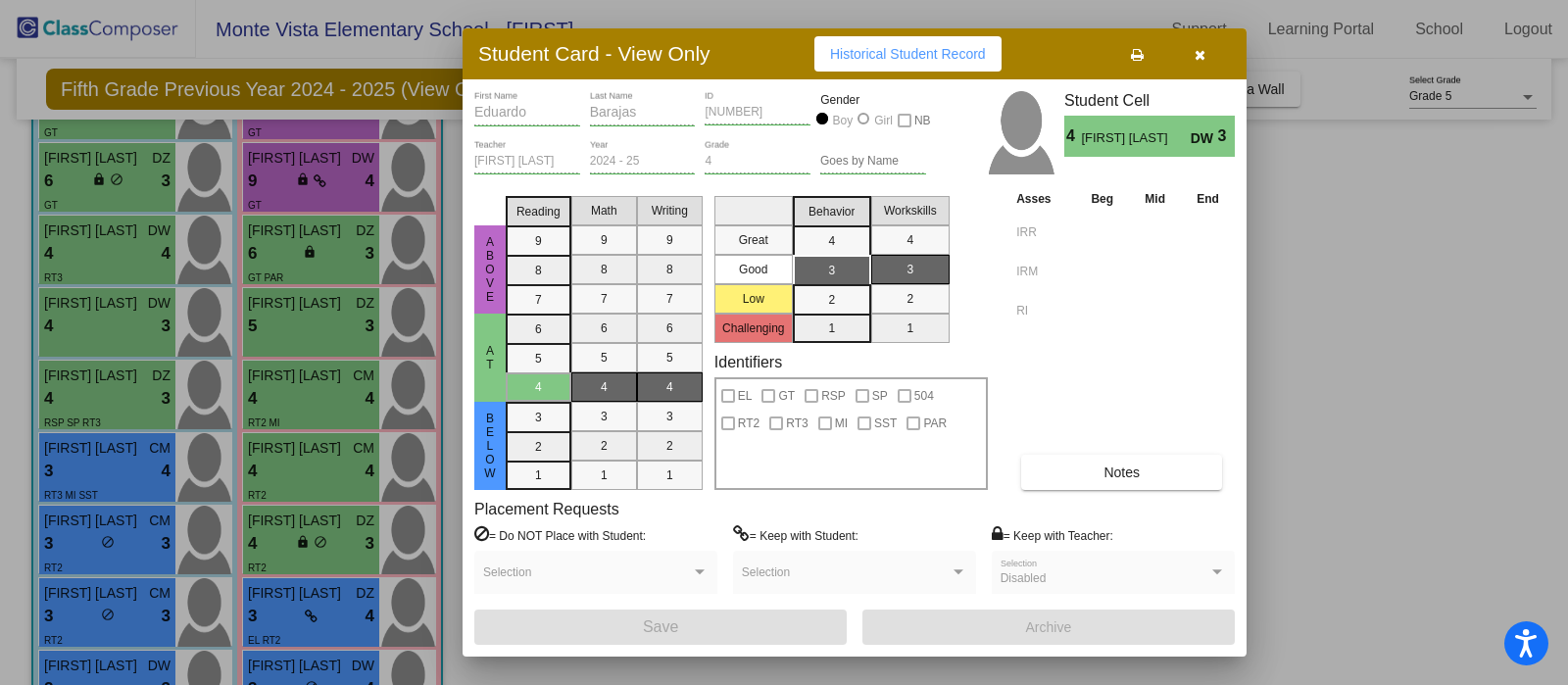 drag, startPoint x: 1200, startPoint y: 62, endPoint x: 1199, endPoint y: 73, distance: 11.04536 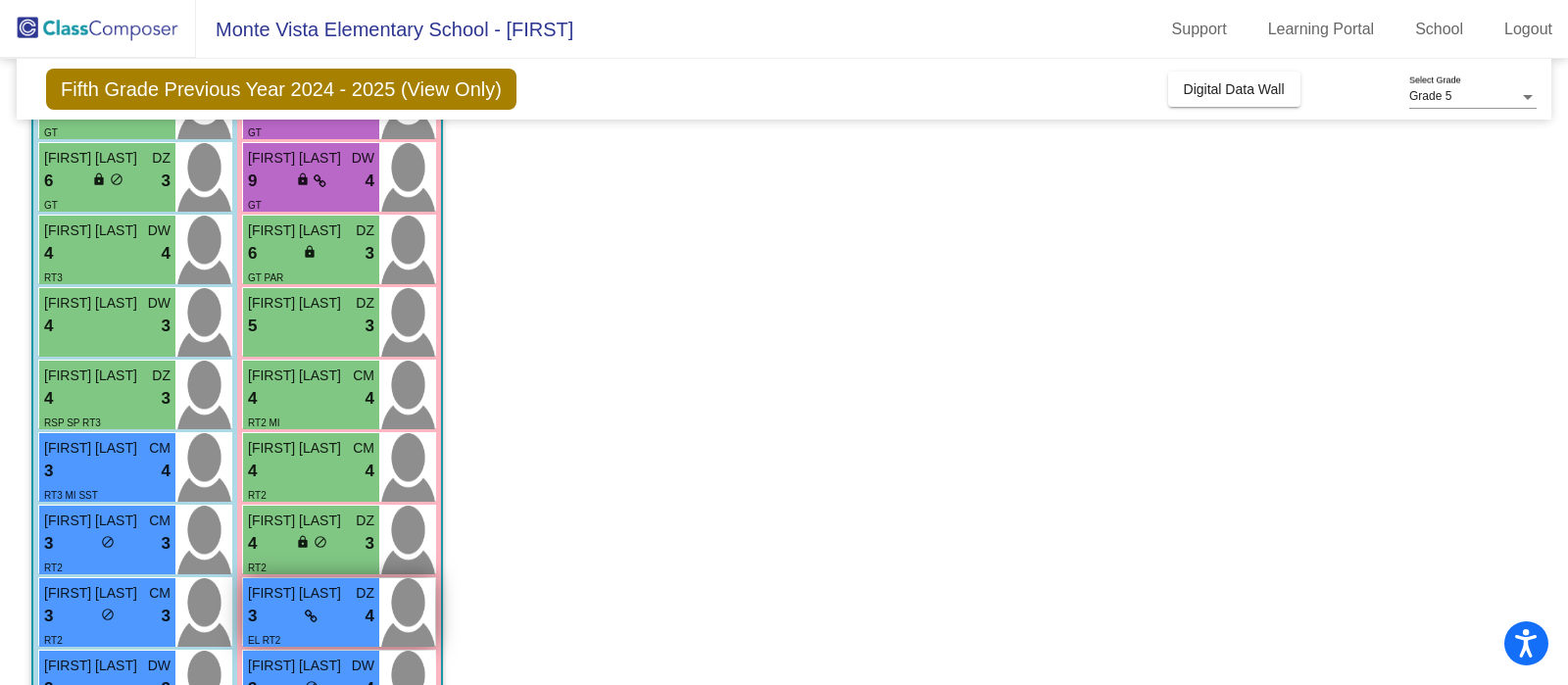 click on "3 lock do_not_disturb_alt 4" at bounding box center [311, 616] 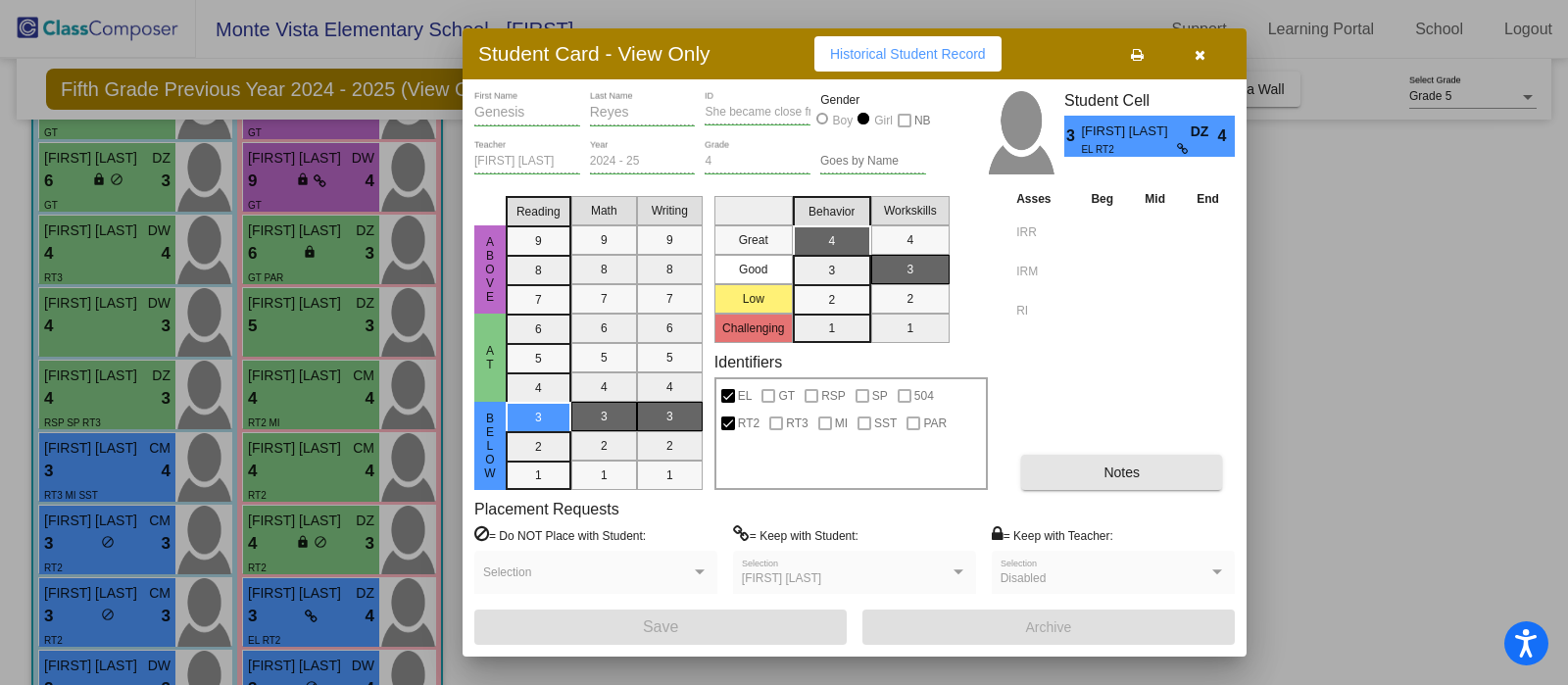 click on "Notes" at bounding box center [1121, 472] 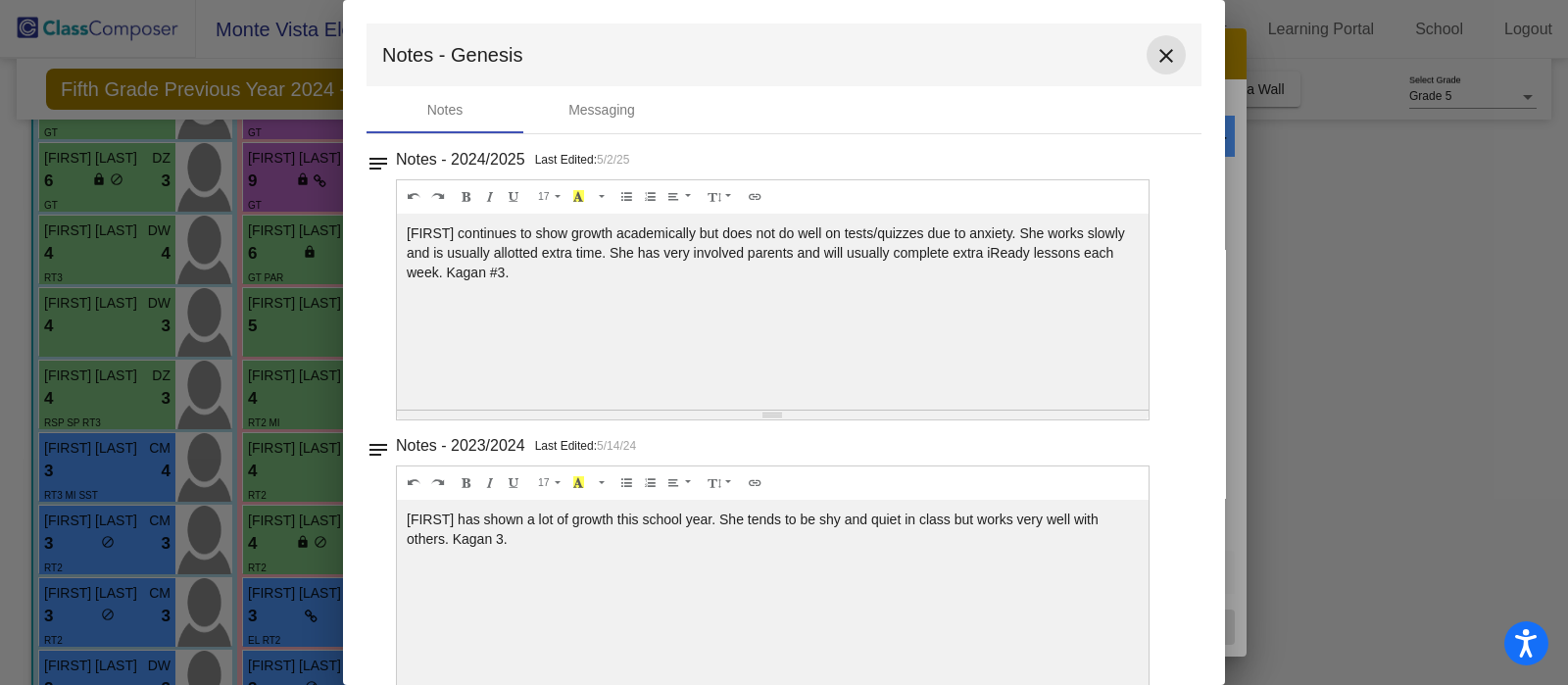 click on "close" at bounding box center [1166, 56] 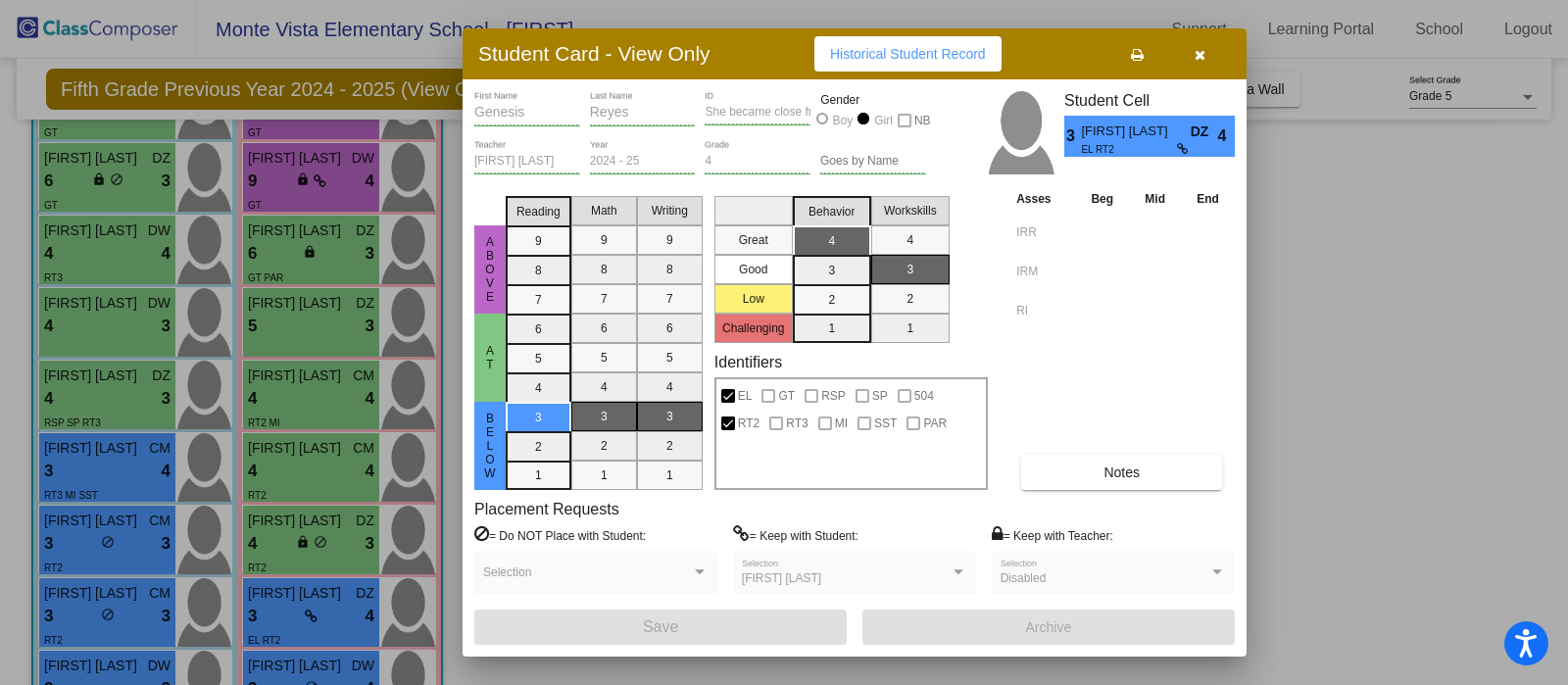 click at bounding box center [1200, 55] 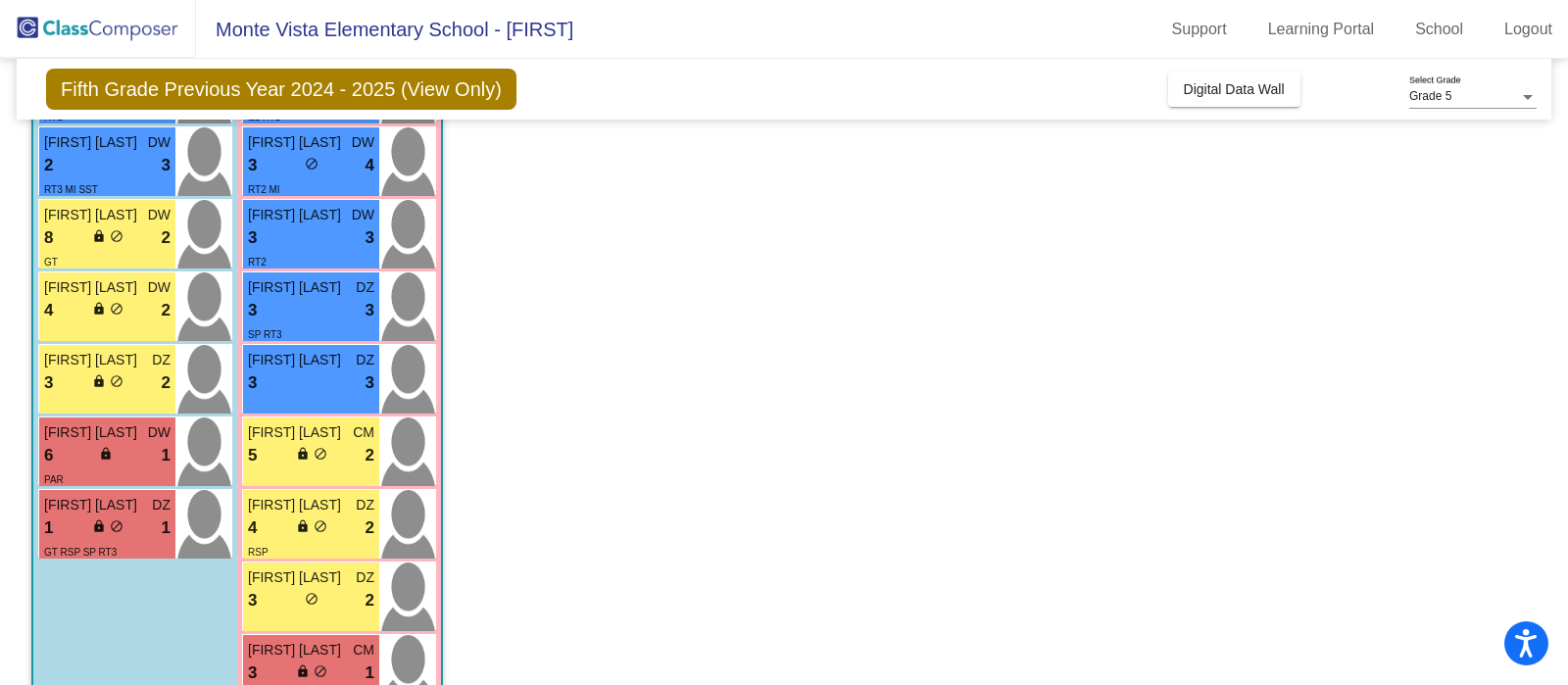 scroll, scrollTop: 818, scrollLeft: 0, axis: vertical 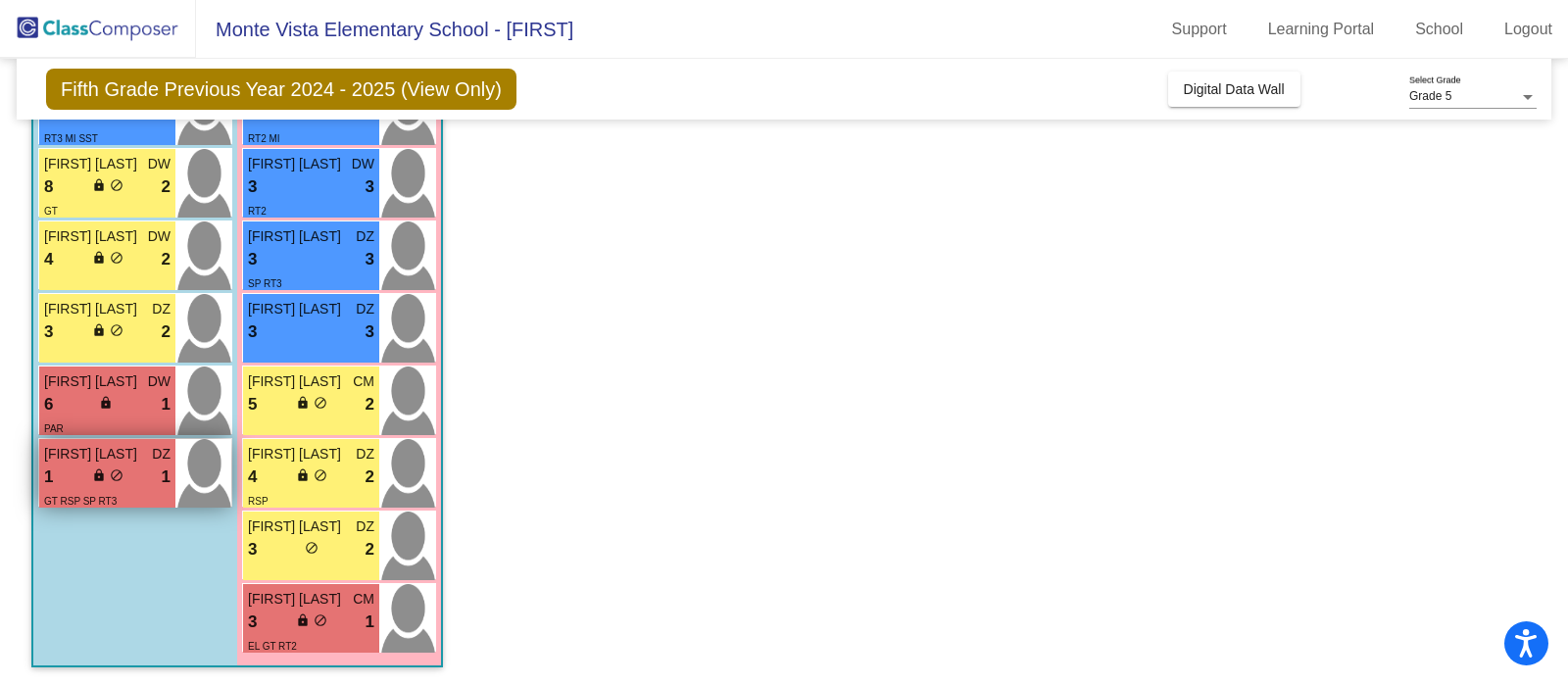 click on "1 lock do_not_disturb_alt 1" at bounding box center [107, 477] 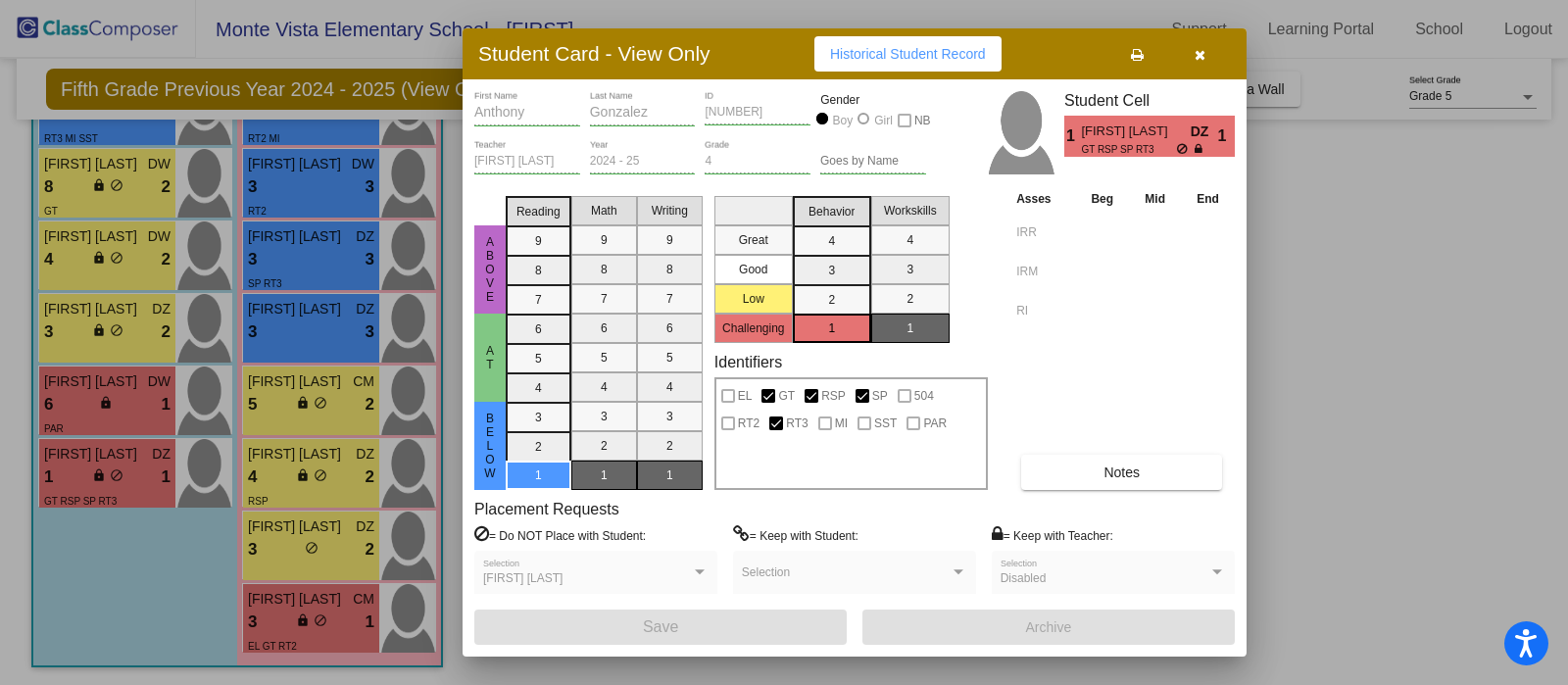 click on "Notes" at bounding box center [1121, 472] 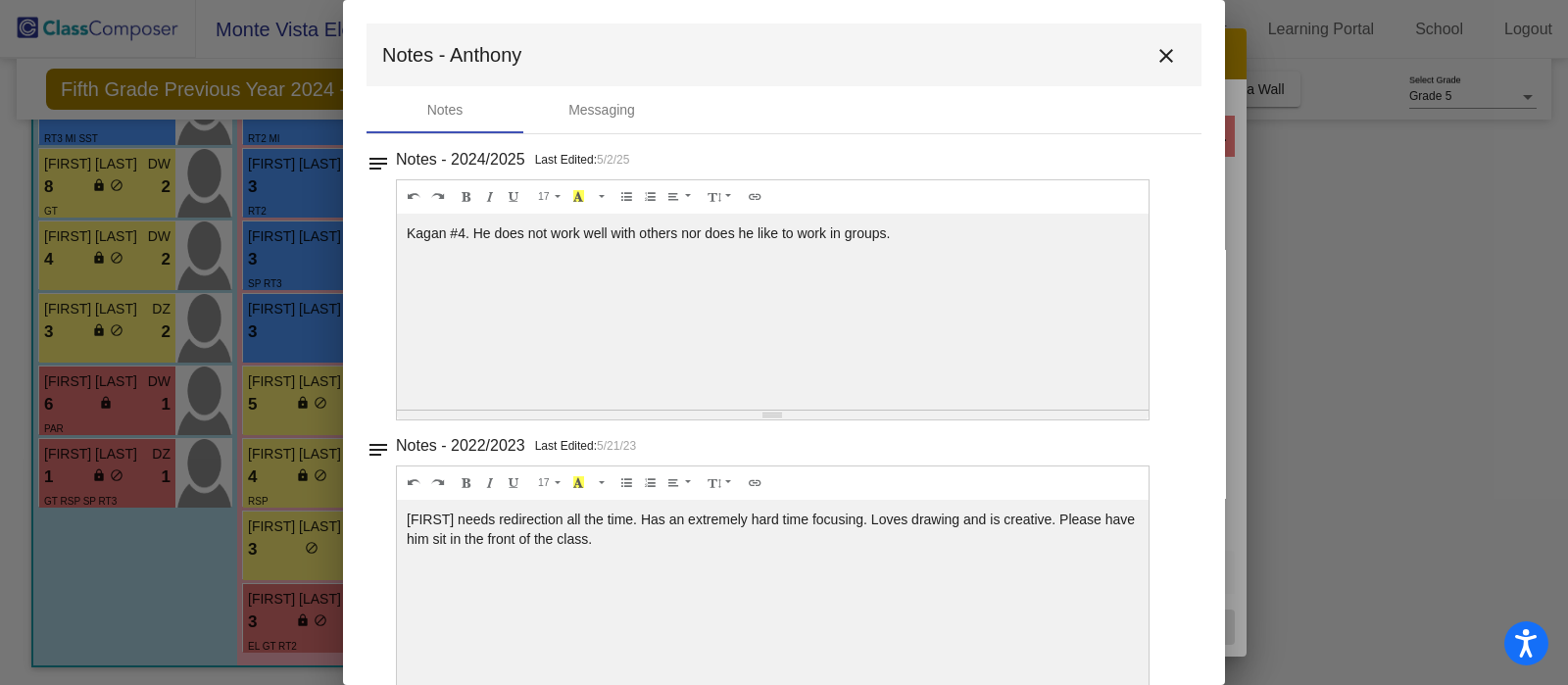 click on "close" at bounding box center (1166, 56) 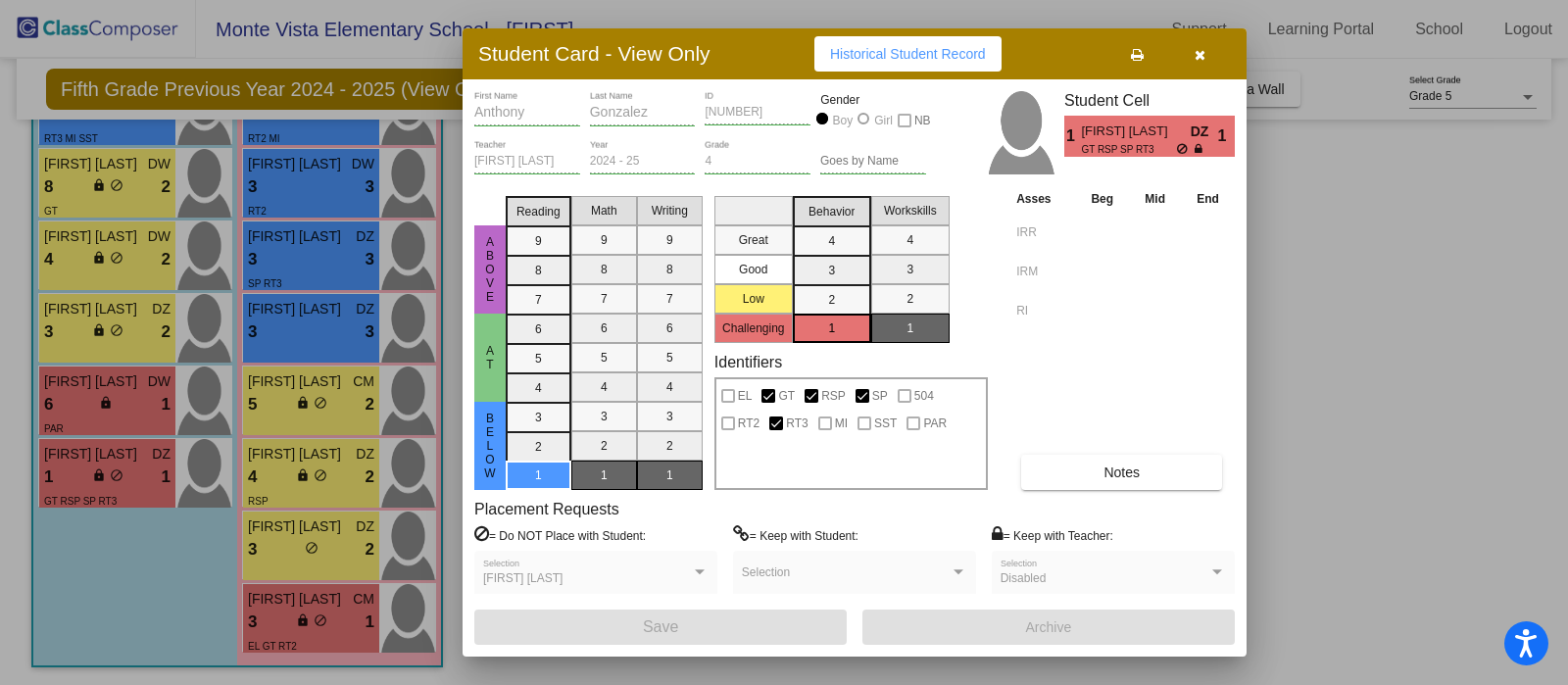 click at bounding box center (1200, 55) 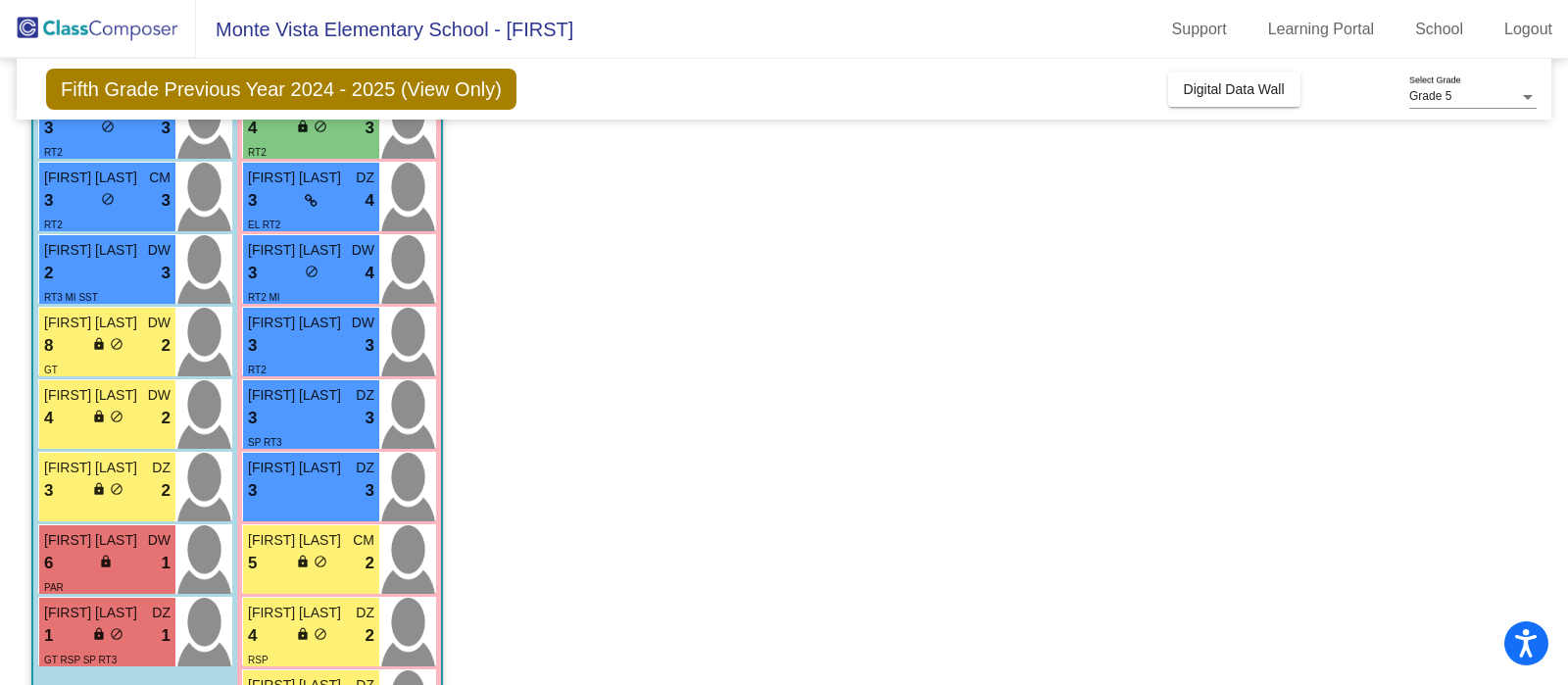 scroll, scrollTop: 573, scrollLeft: 0, axis: vertical 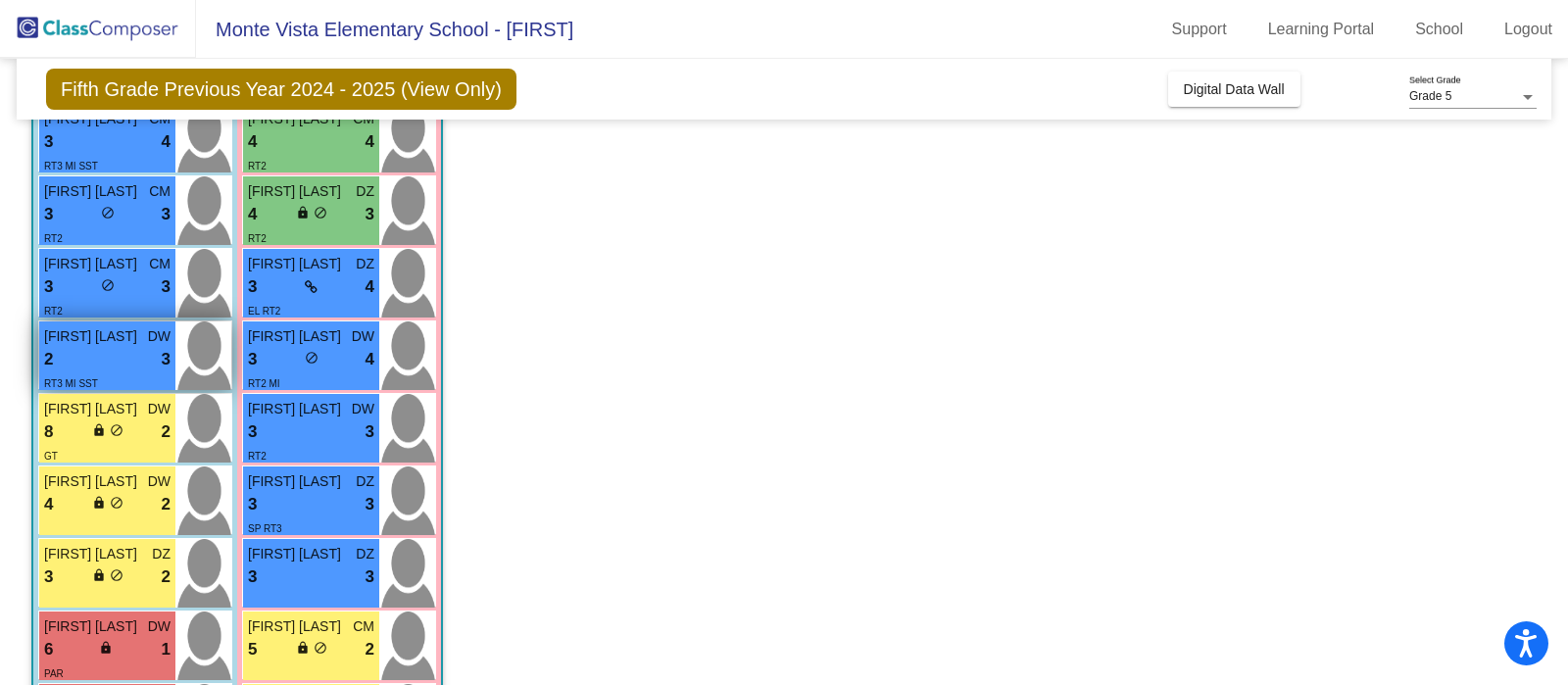 click on "RT3 MI SST" at bounding box center (107, 382) 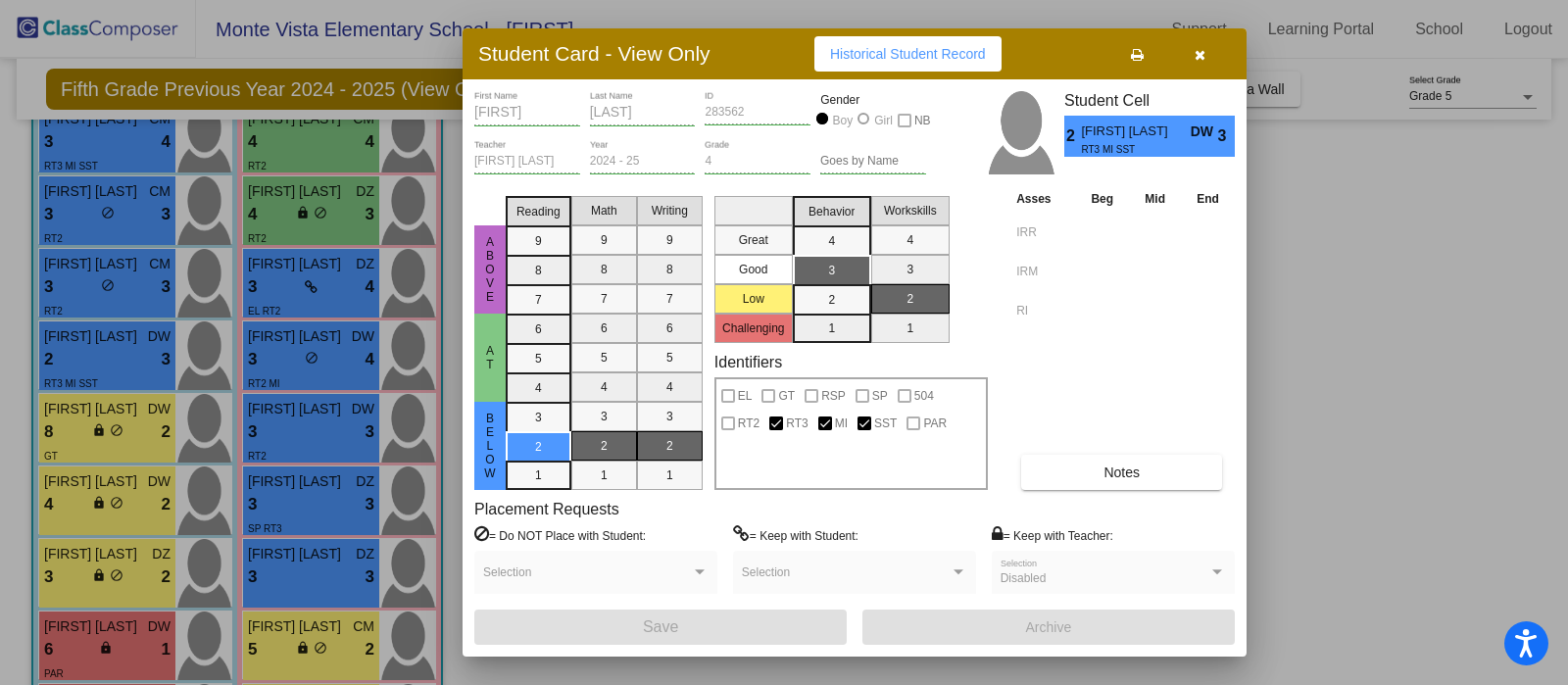 click on "Notes" at bounding box center (1121, 472) 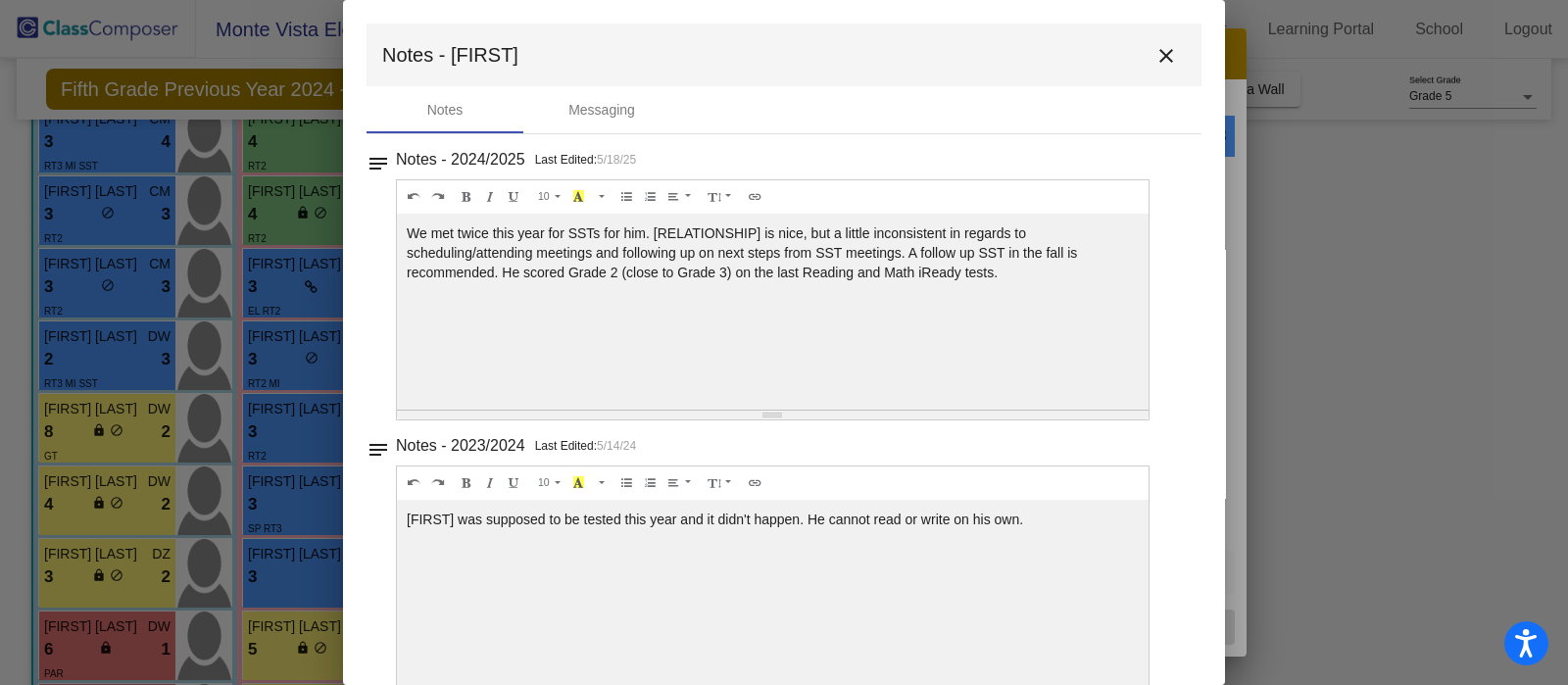 click on "close" at bounding box center (1166, 56) 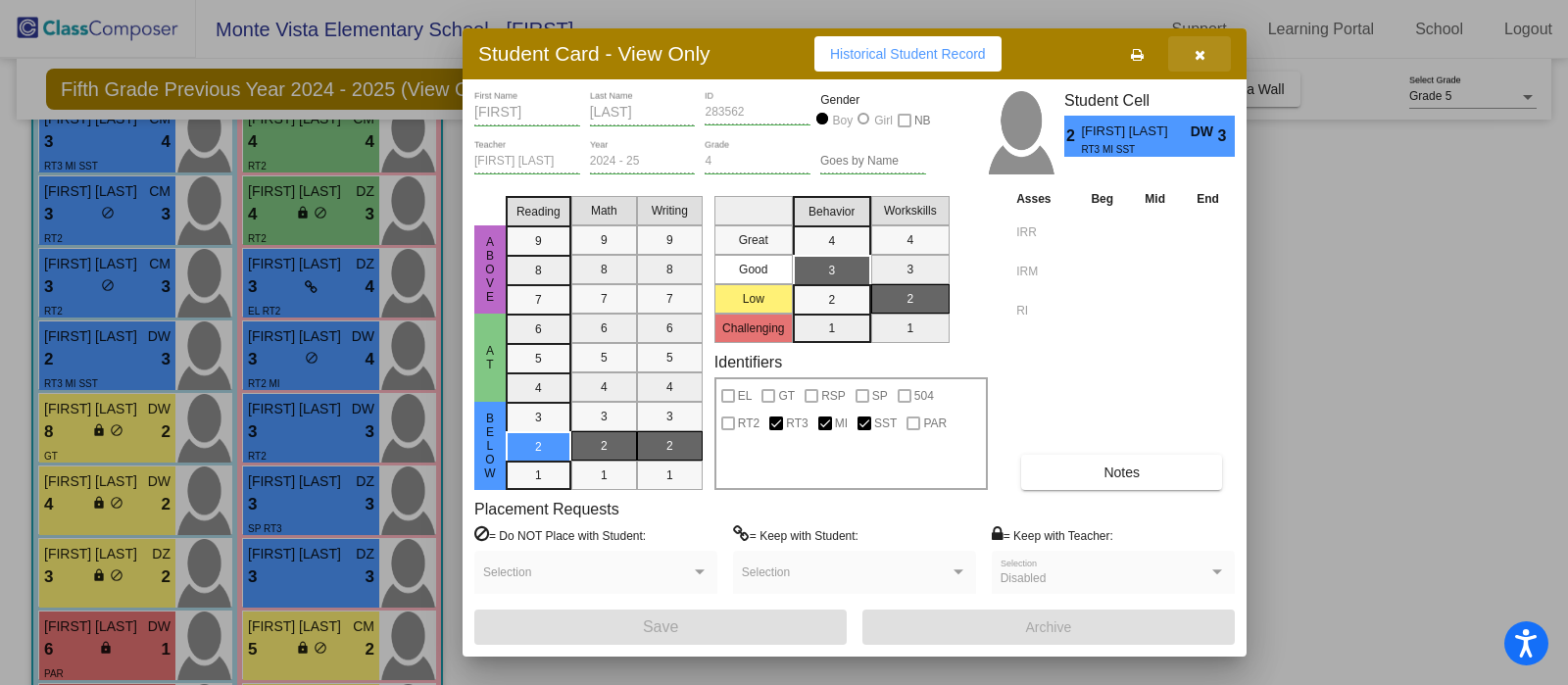 click at bounding box center [1200, 54] 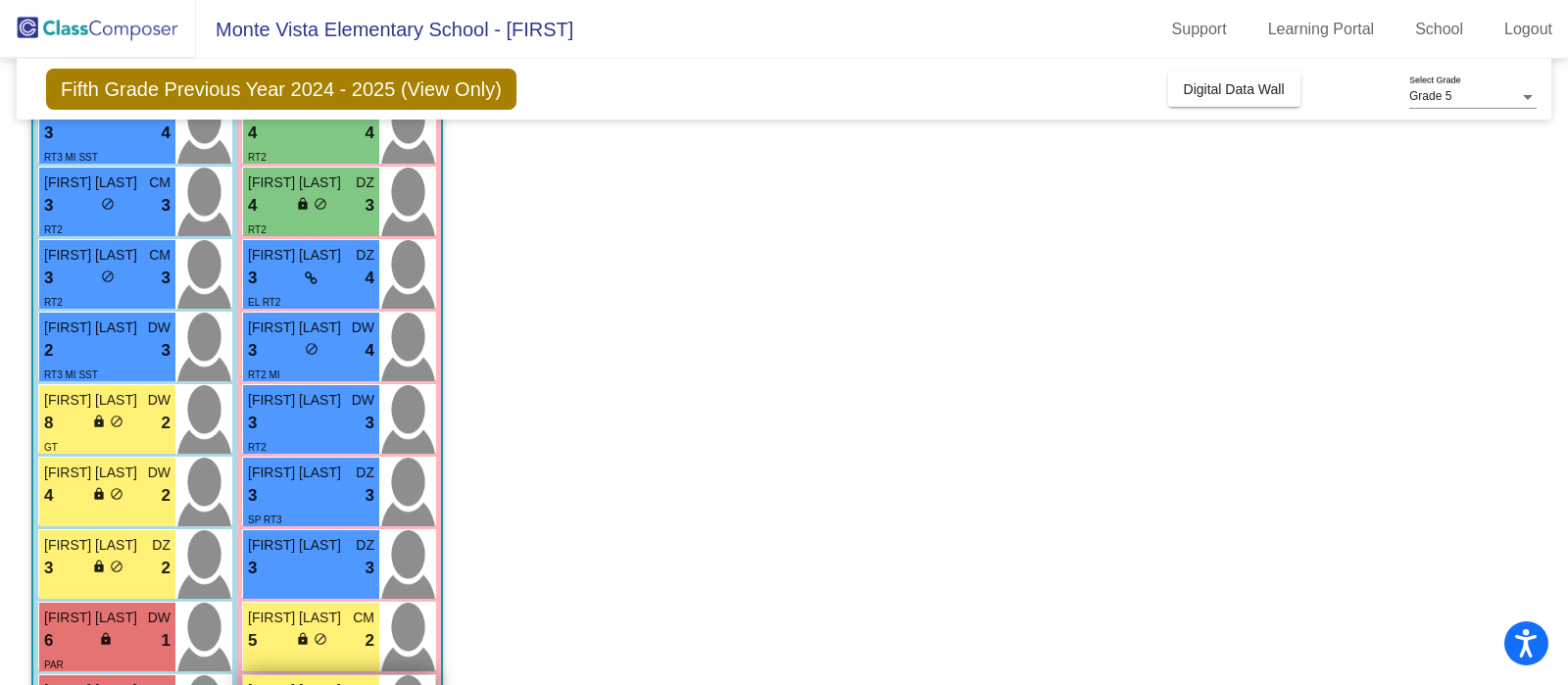 scroll, scrollTop: 573, scrollLeft: 0, axis: vertical 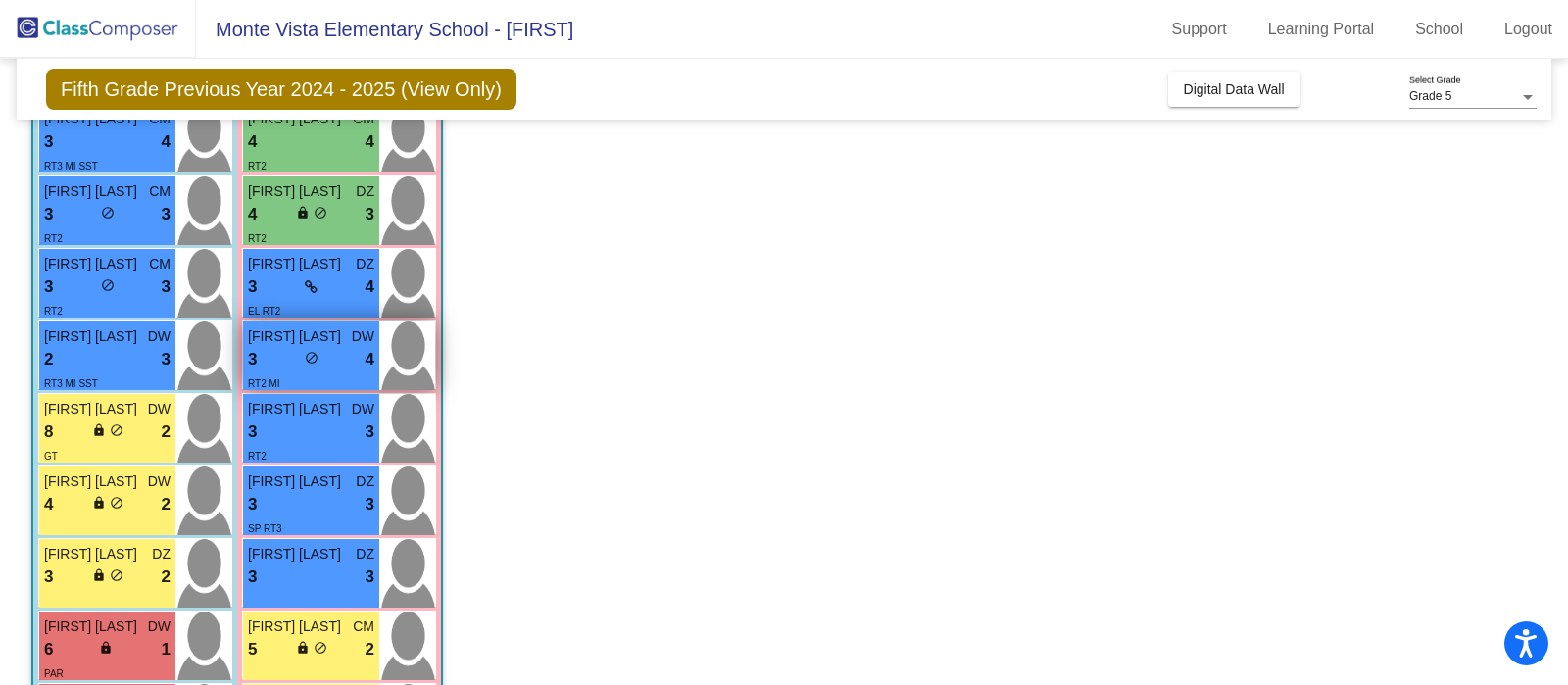 click on "3 lock do_not_disturb_alt 4" at bounding box center [311, 360] 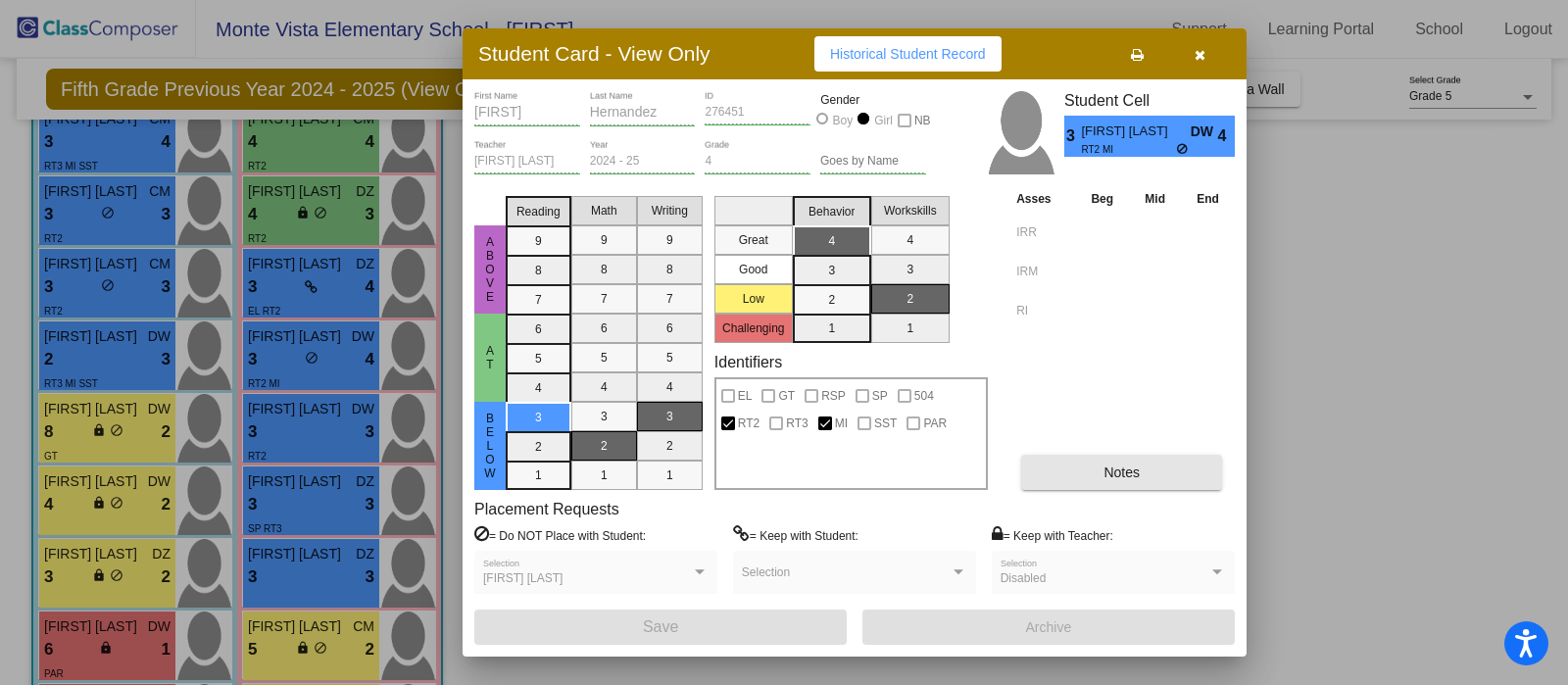 click on "Notes" at bounding box center [1121, 472] 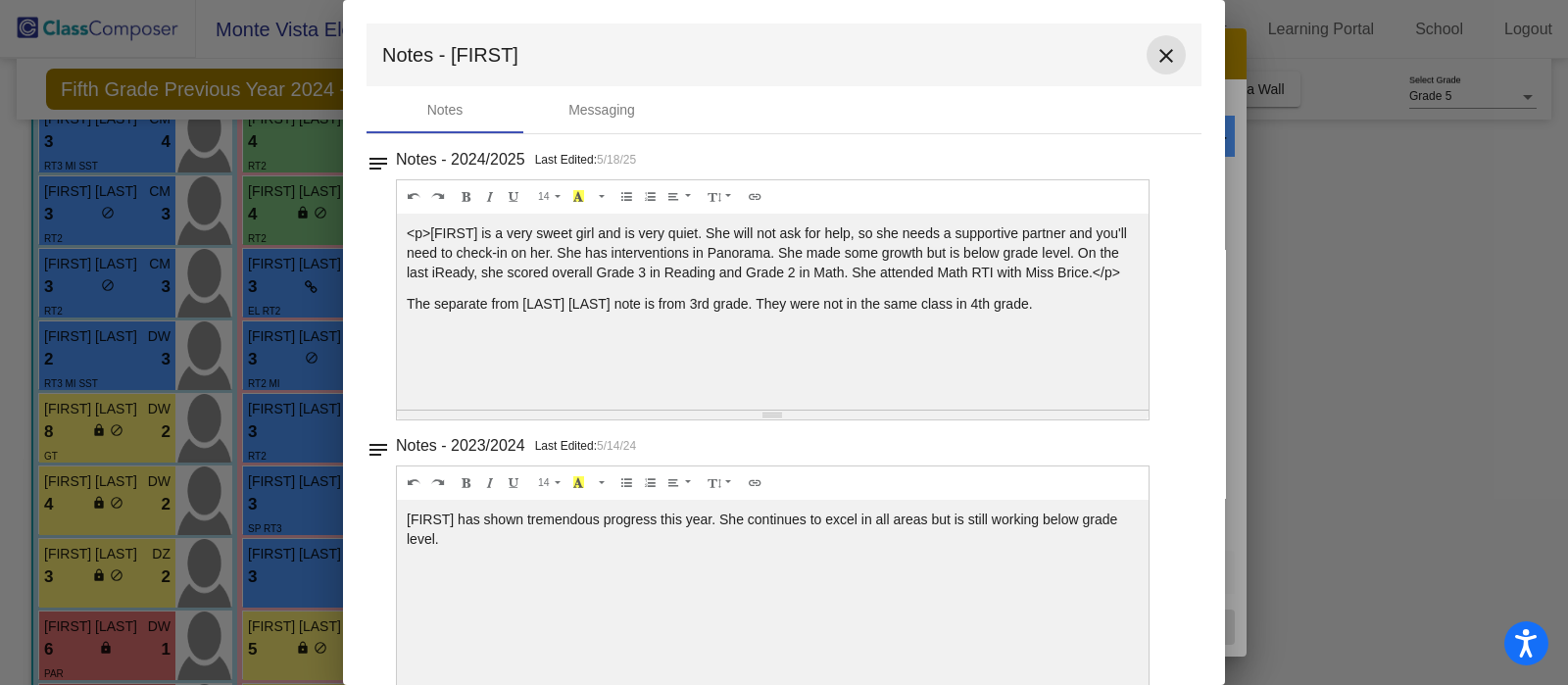 click on "close" at bounding box center [1166, 56] 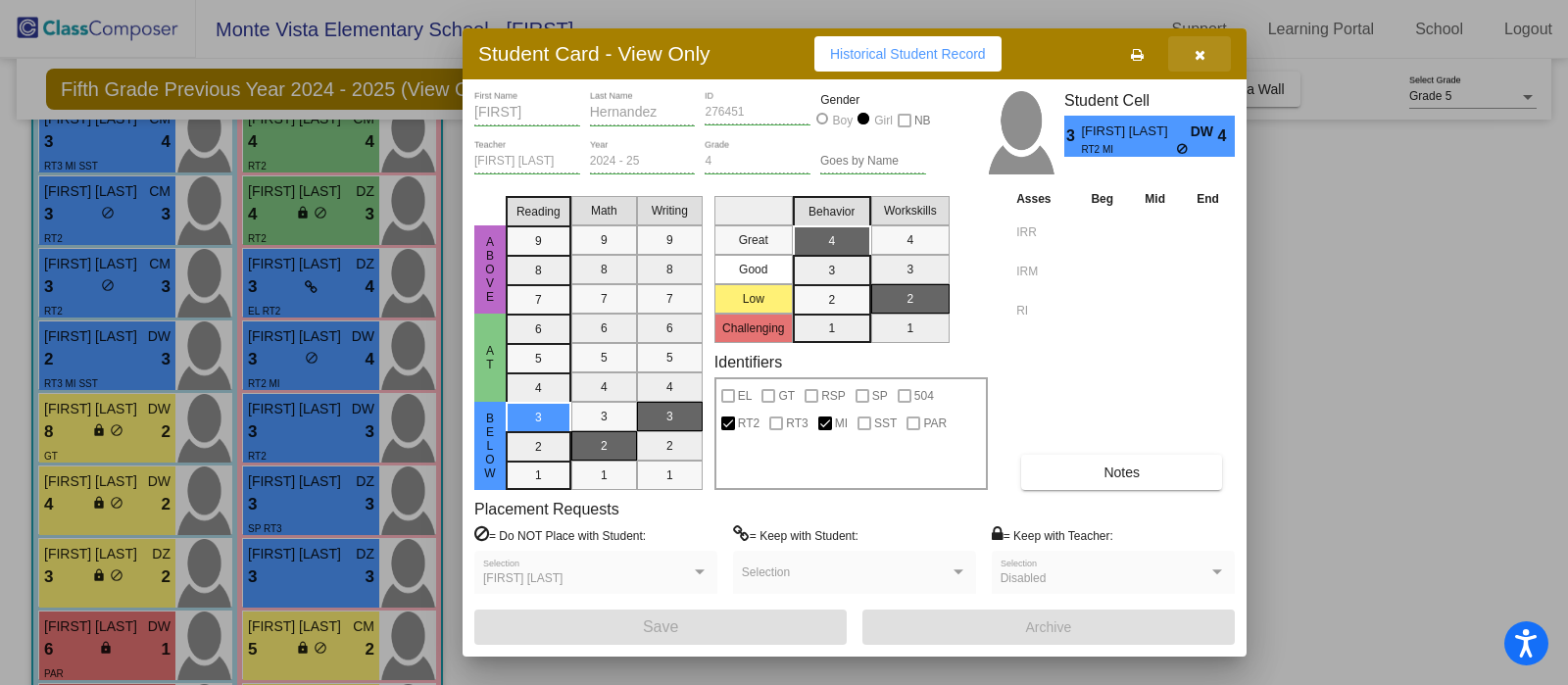click at bounding box center [1200, 54] 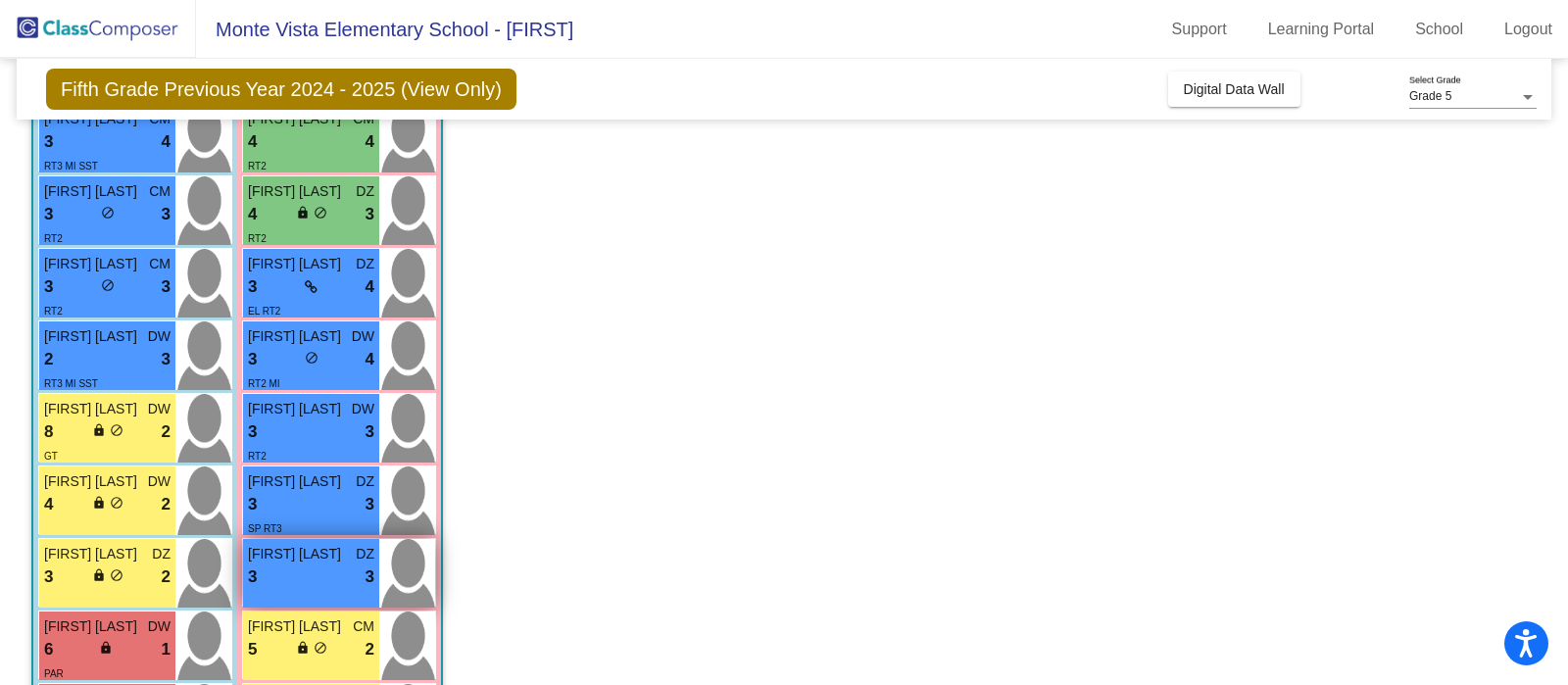 scroll, scrollTop: 451, scrollLeft: 0, axis: vertical 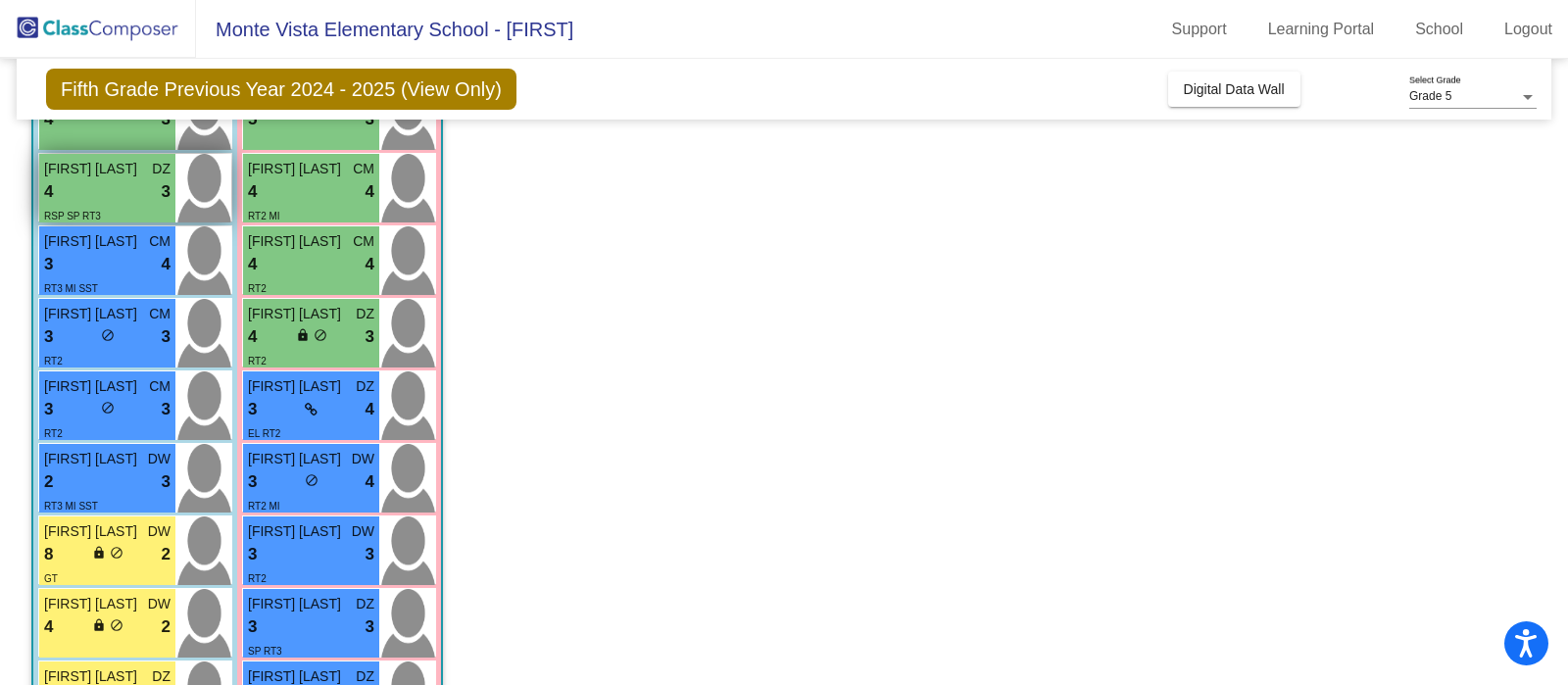 click on "4 lock do_not_disturb_alt 3" at bounding box center (107, 192) 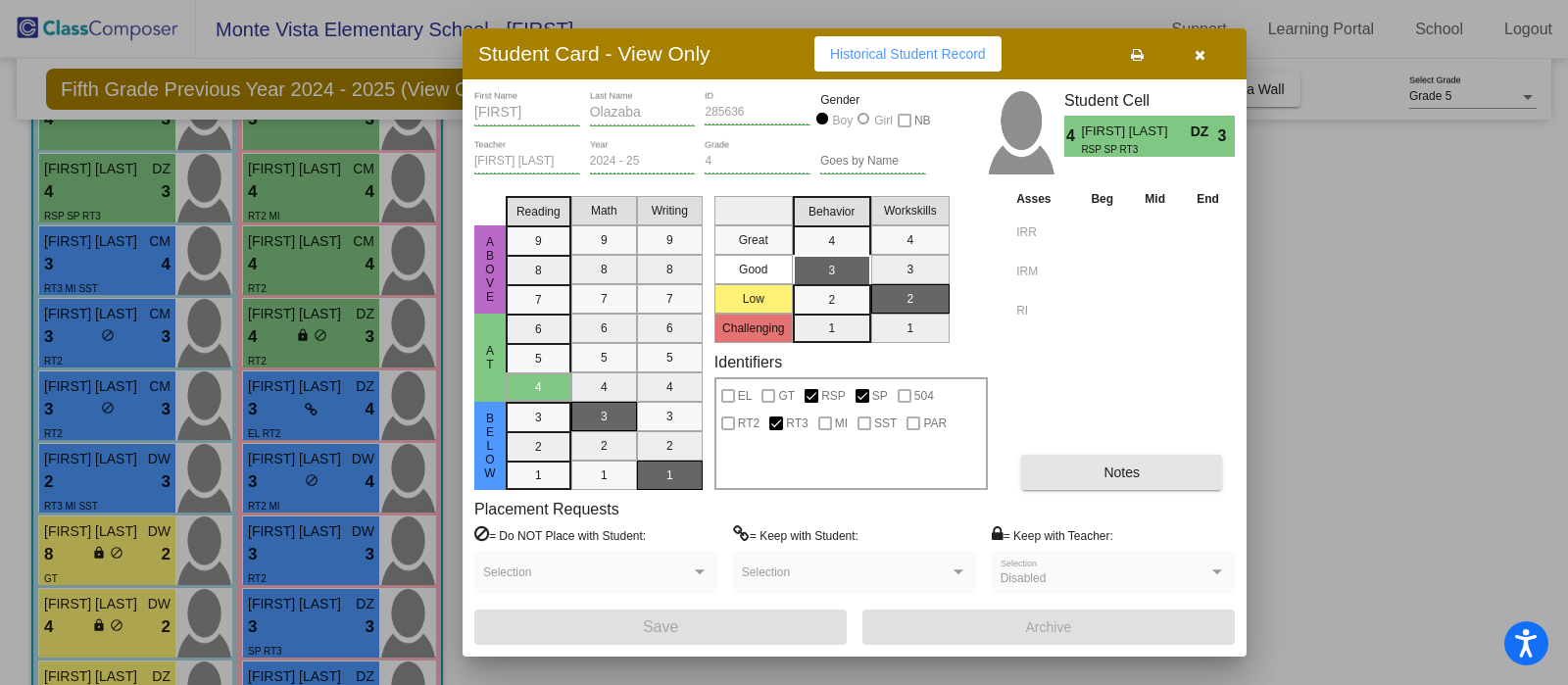 click on "Notes" at bounding box center (1121, 472) 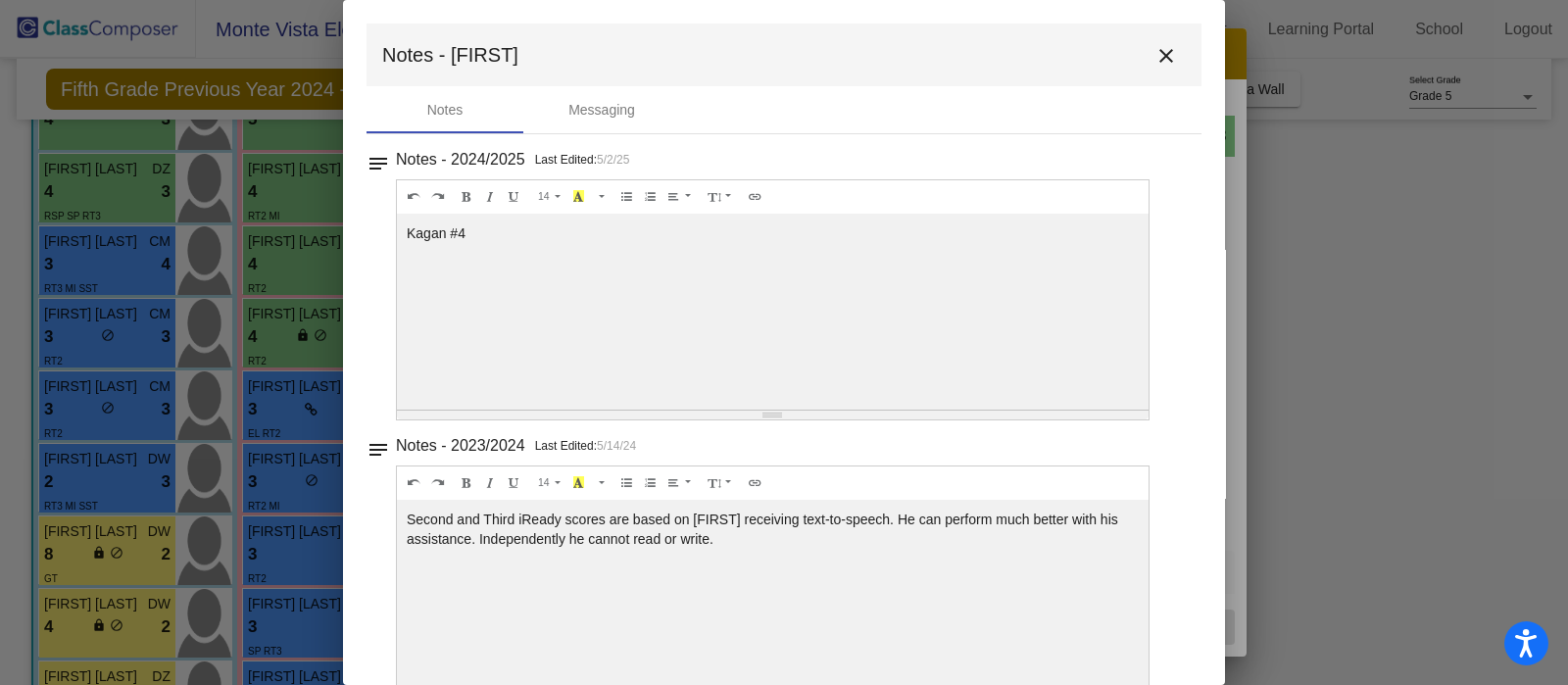 click on "close" at bounding box center [1166, 56] 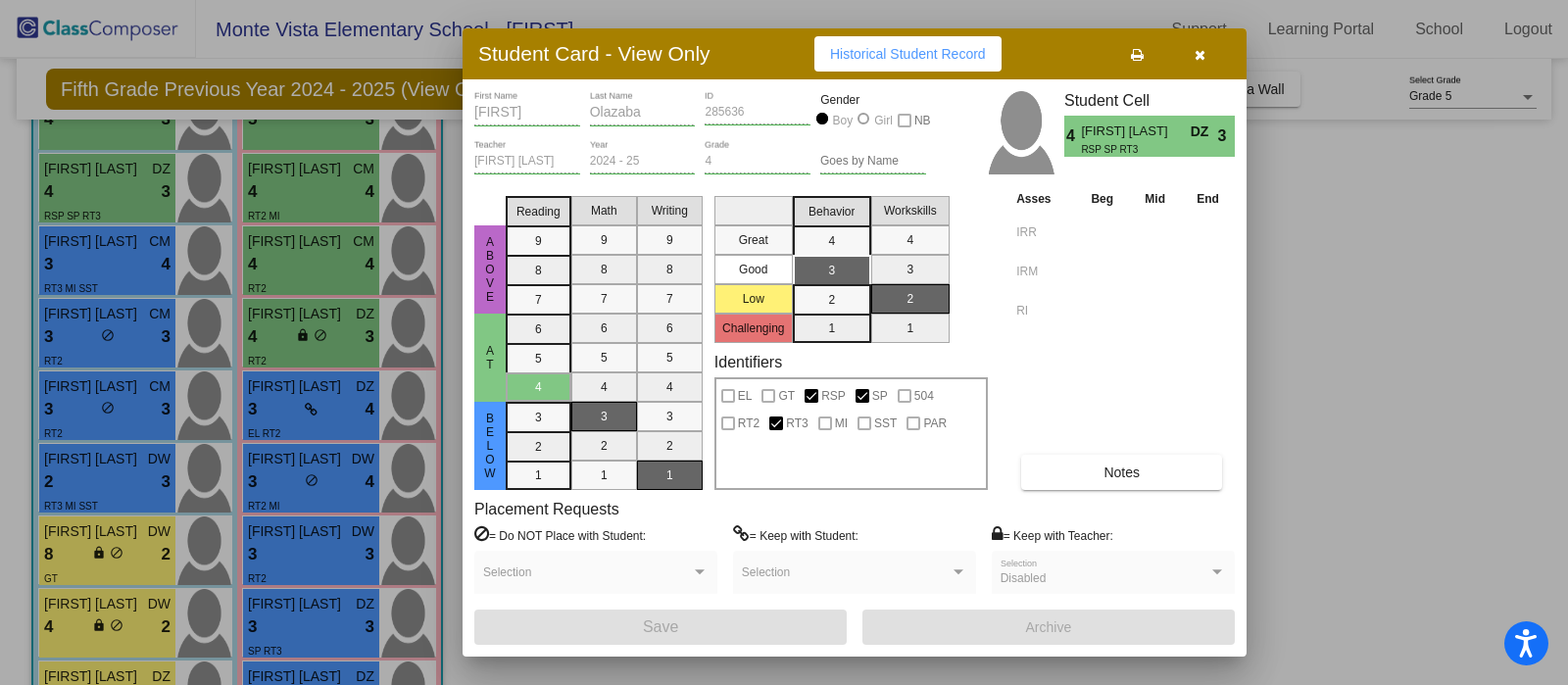 click at bounding box center (1200, 54) 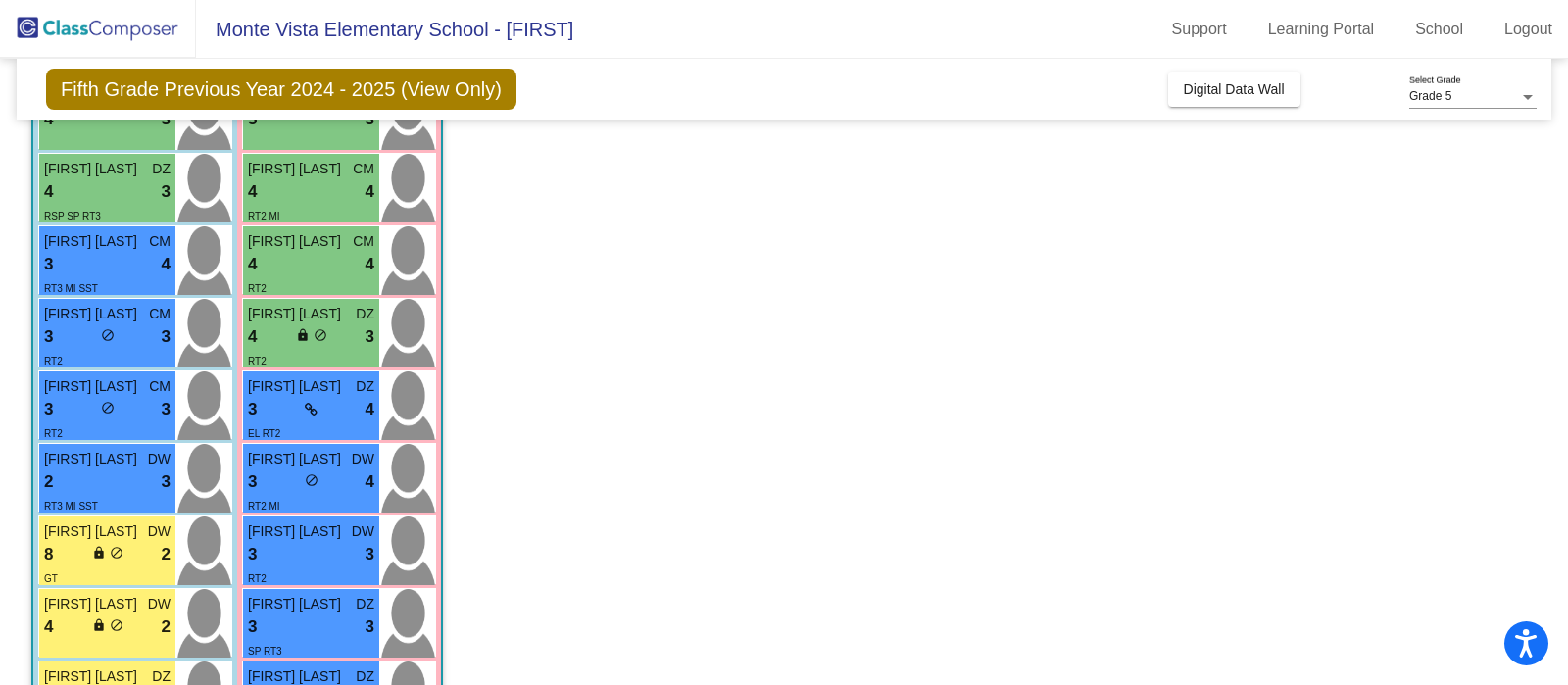 scroll, scrollTop: 328, scrollLeft: 0, axis: vertical 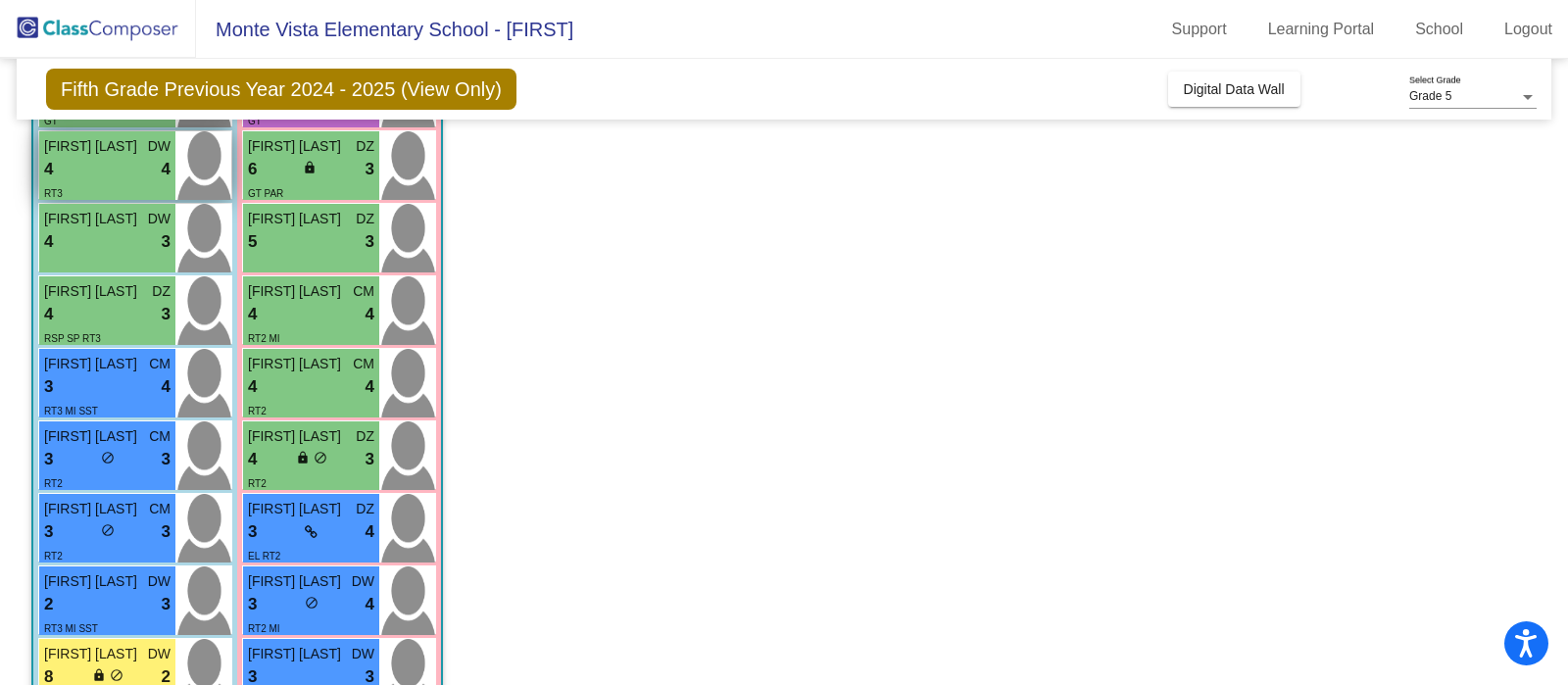 click on "4 lock do_not_disturb_alt 4" at bounding box center (107, 170) 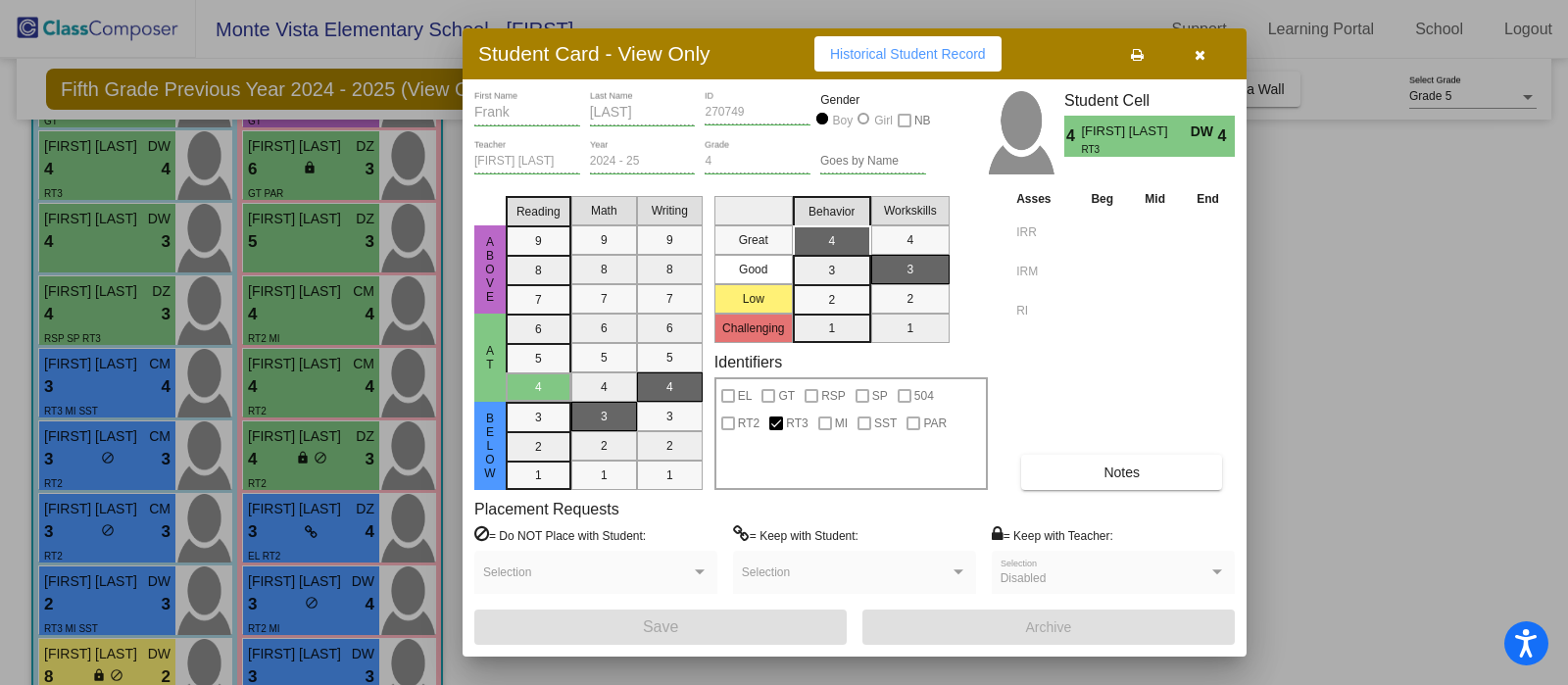 click on "Notes" at bounding box center [1121, 472] 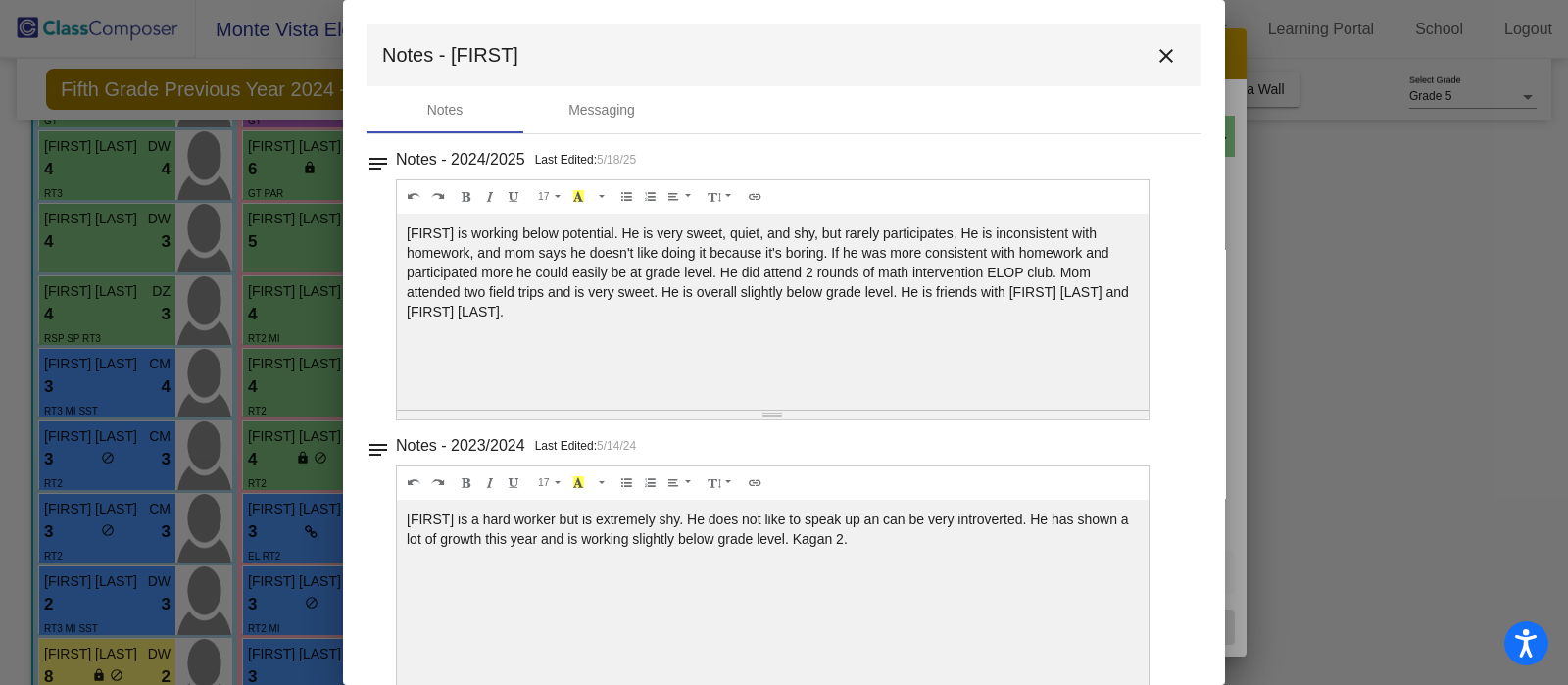 click on "close" at bounding box center (1166, 56) 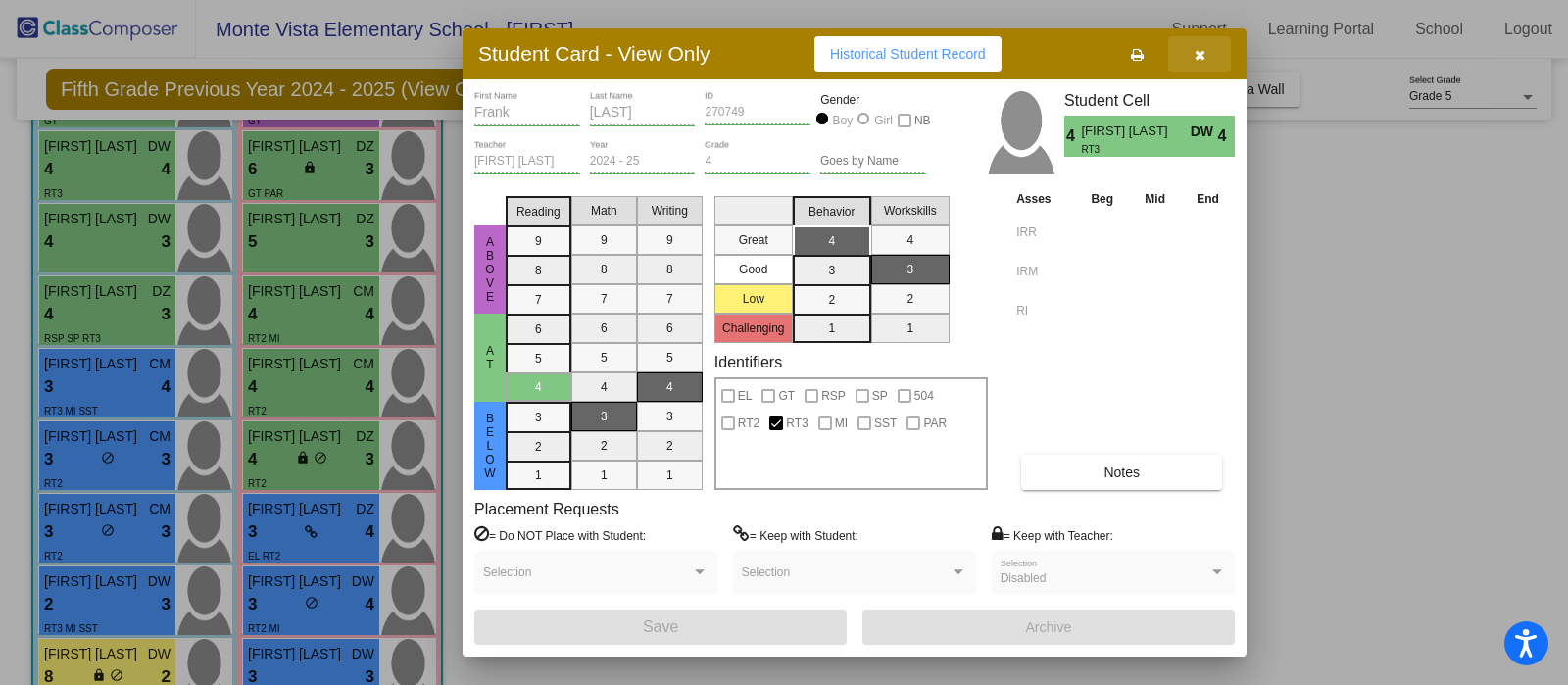 click at bounding box center [1200, 54] 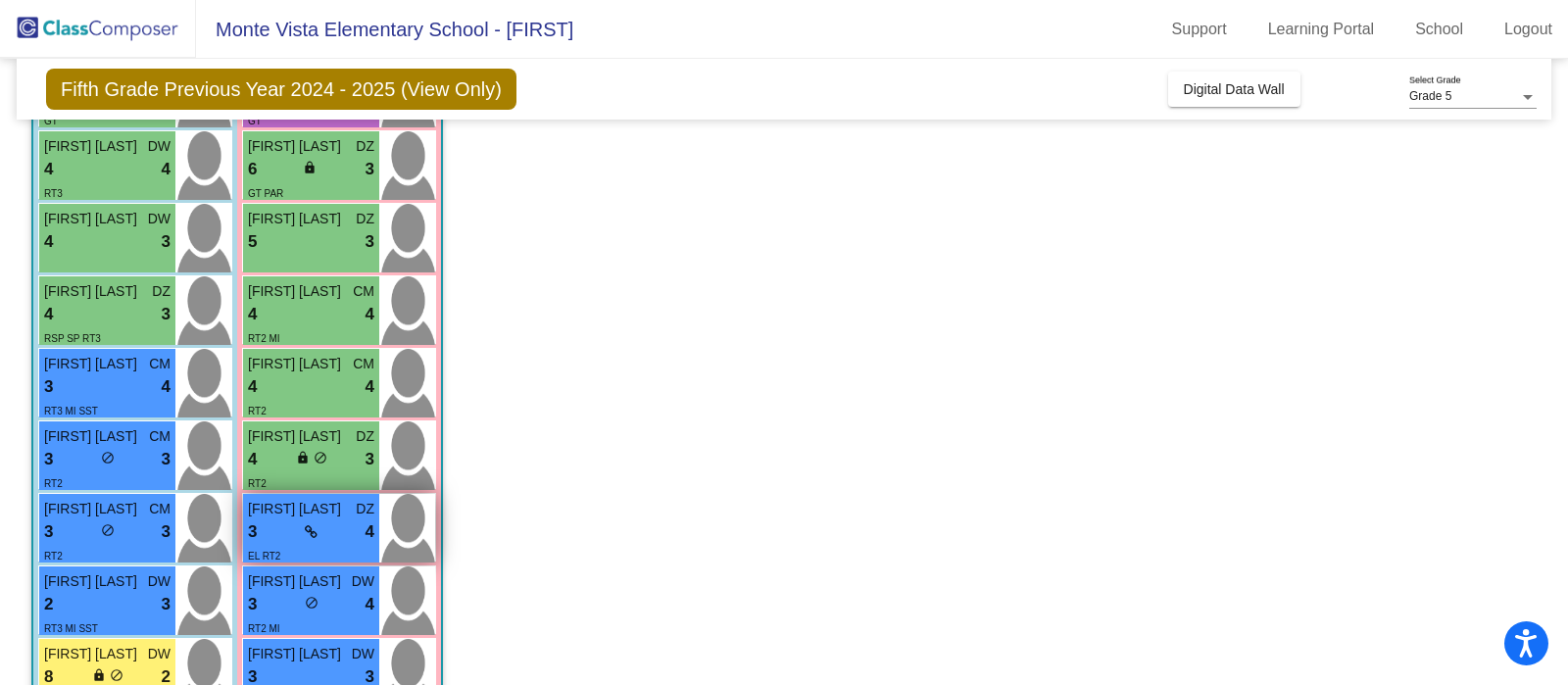 click on "3 lock do_not_disturb_alt 4" at bounding box center (311, 532) 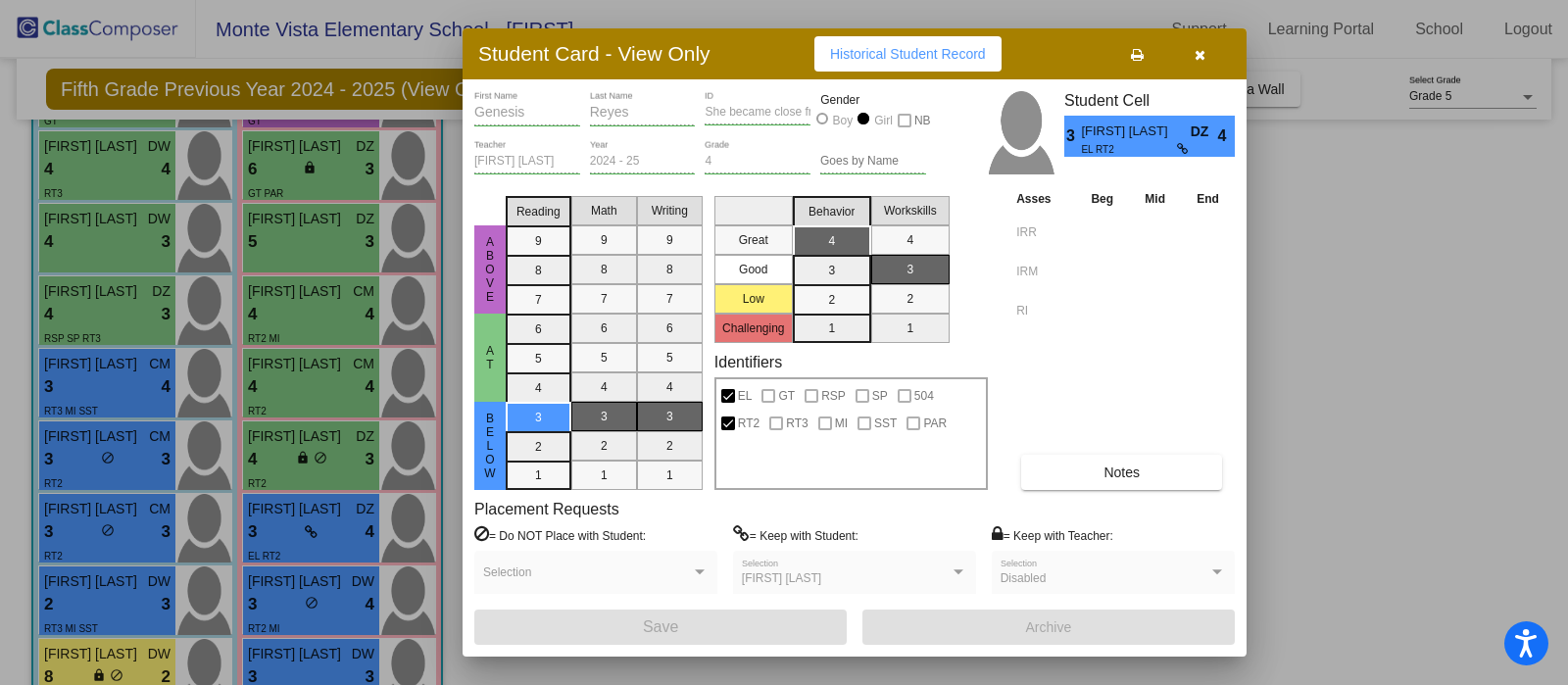 click on "Notes" at bounding box center (1121, 472) 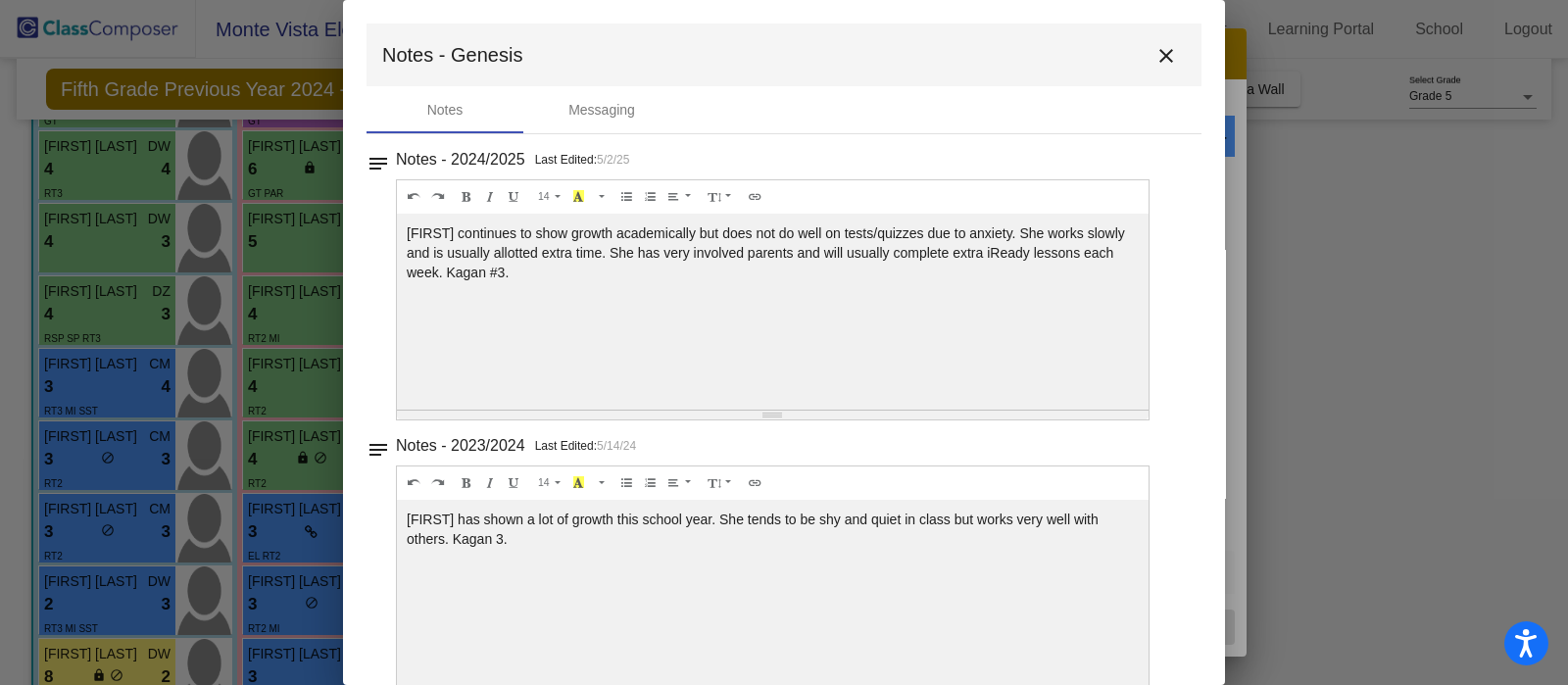 click on "close" at bounding box center [1166, 56] 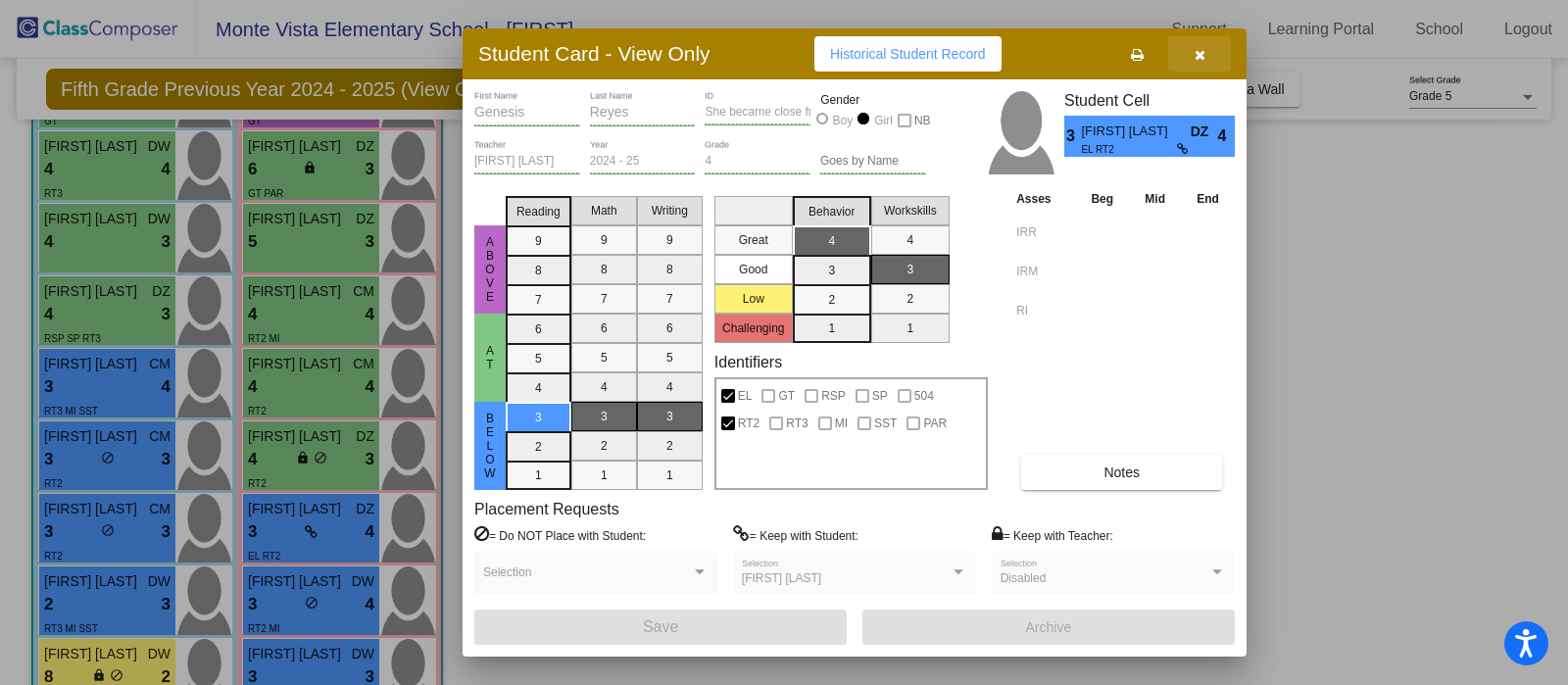 click at bounding box center [1200, 55] 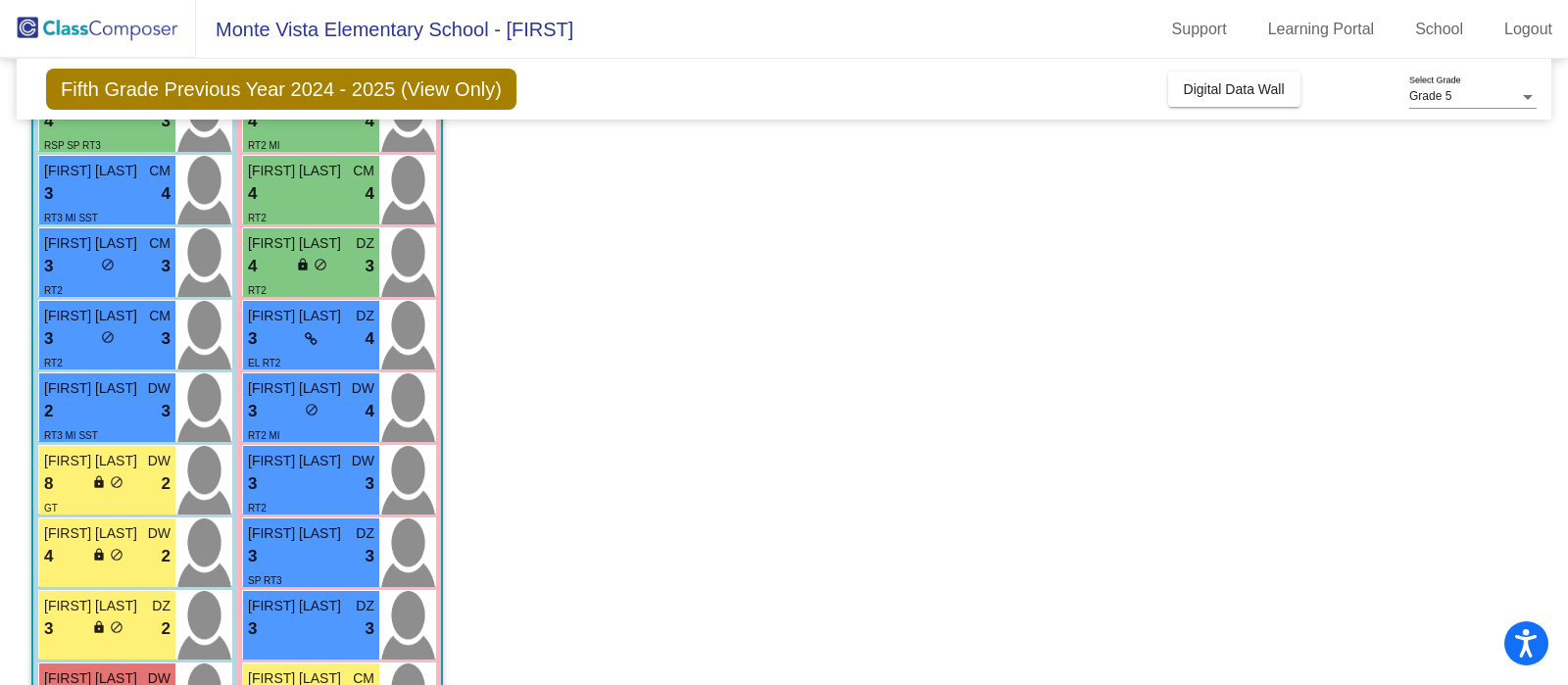 scroll, scrollTop: 573, scrollLeft: 0, axis: vertical 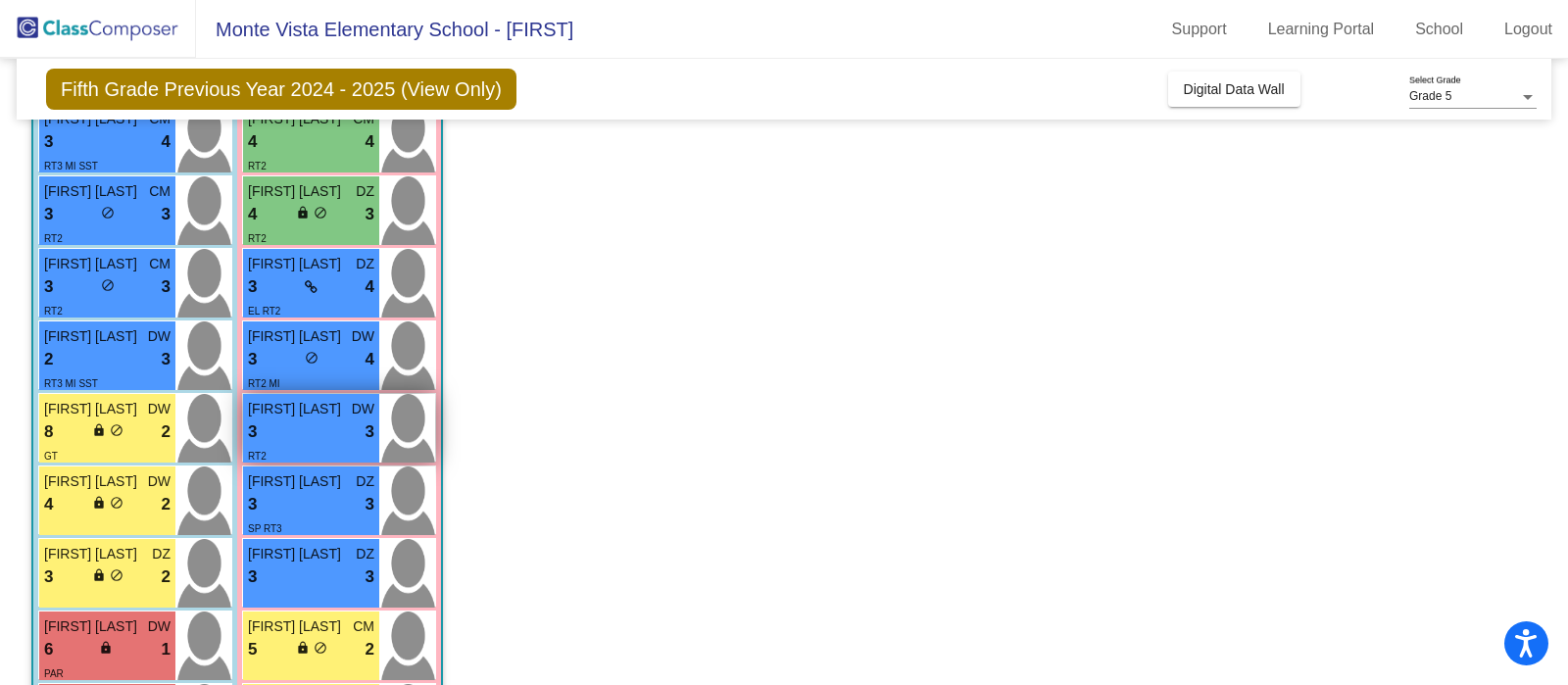 click on "3 lock do_not_disturb_alt 3" at bounding box center (311, 432) 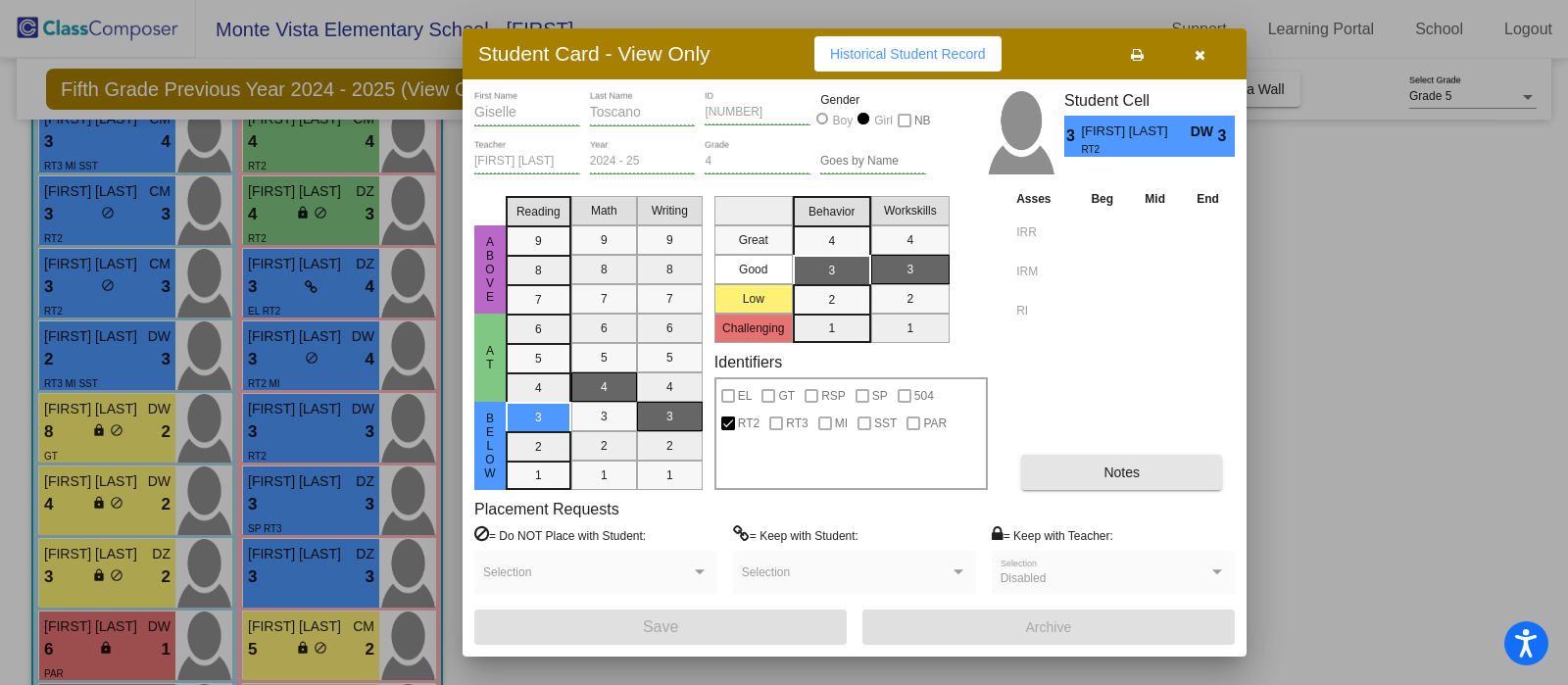 click on "Notes" at bounding box center [1121, 472] 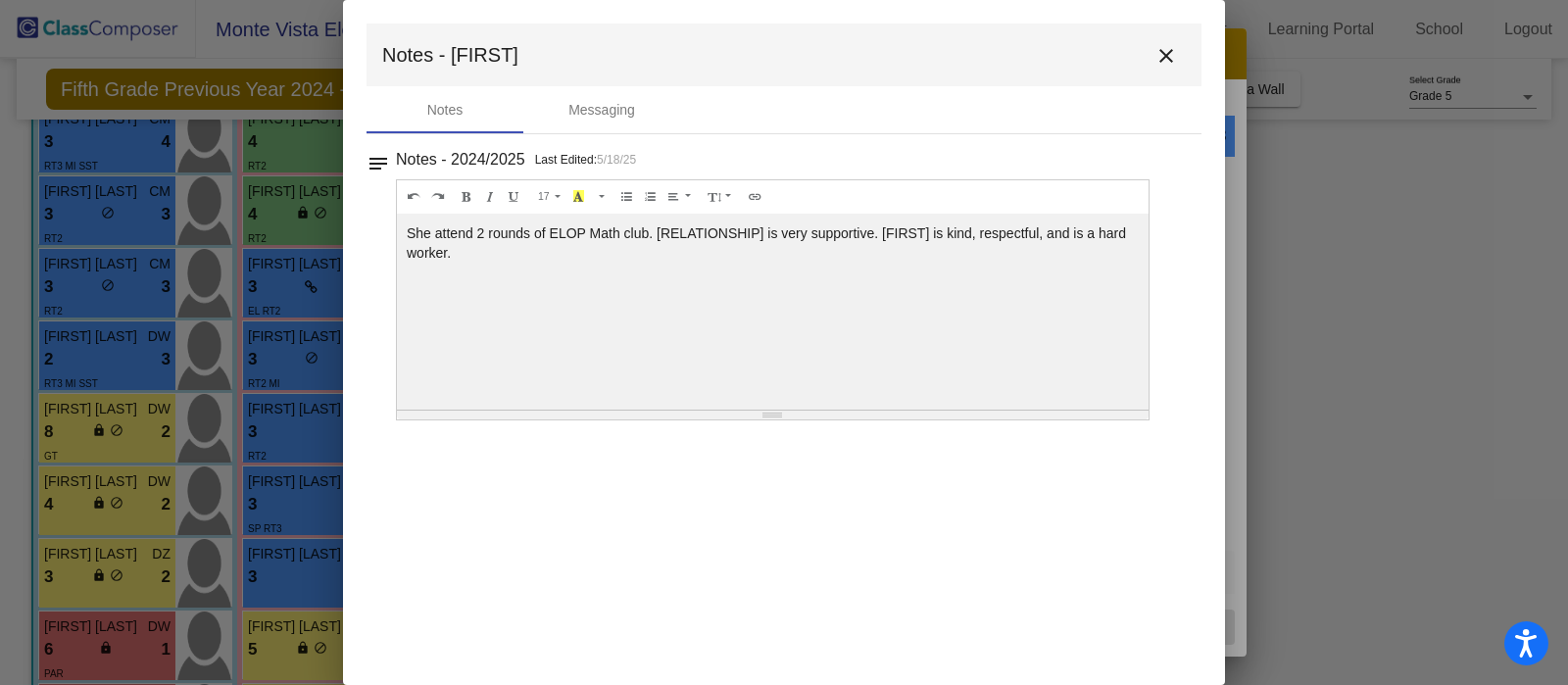 click on "close" at bounding box center [1166, 56] 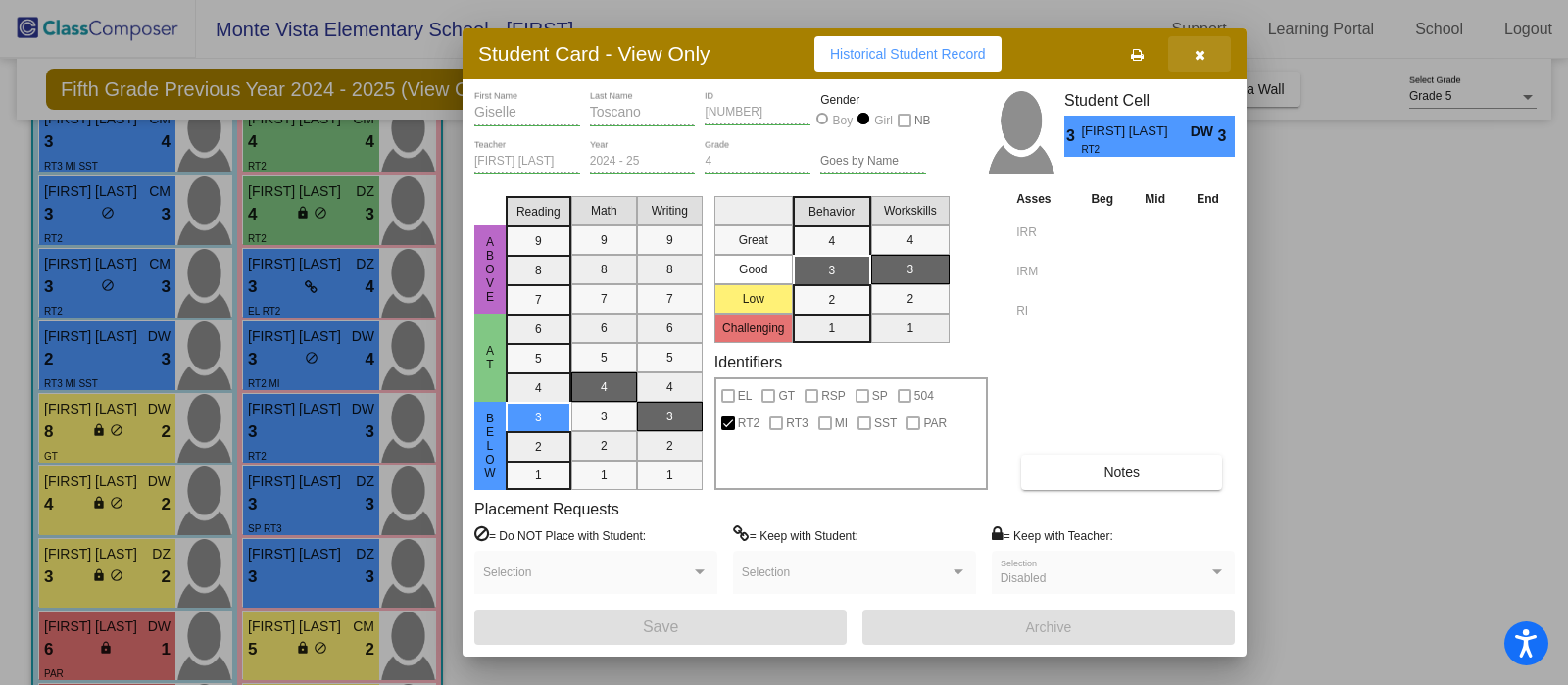 click at bounding box center [1200, 55] 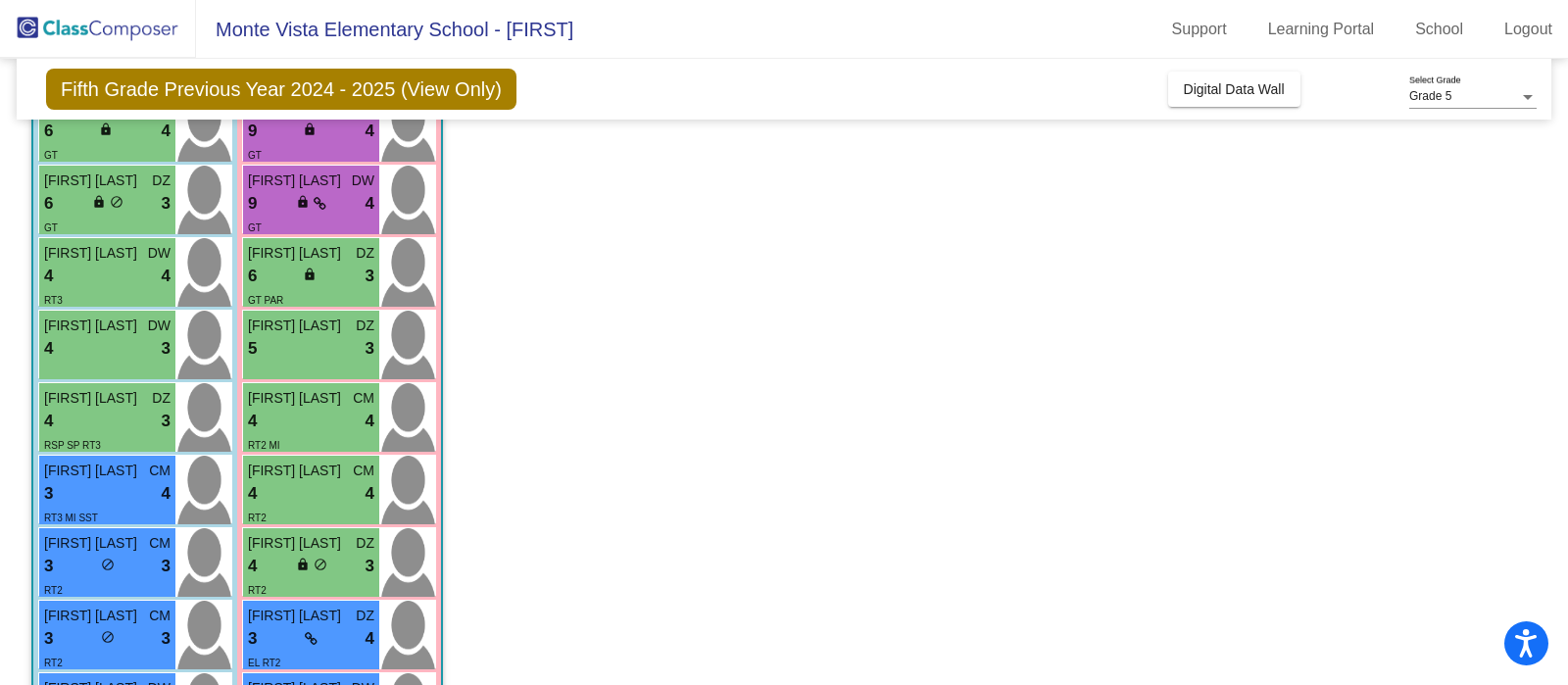 scroll, scrollTop: 244, scrollLeft: 0, axis: vertical 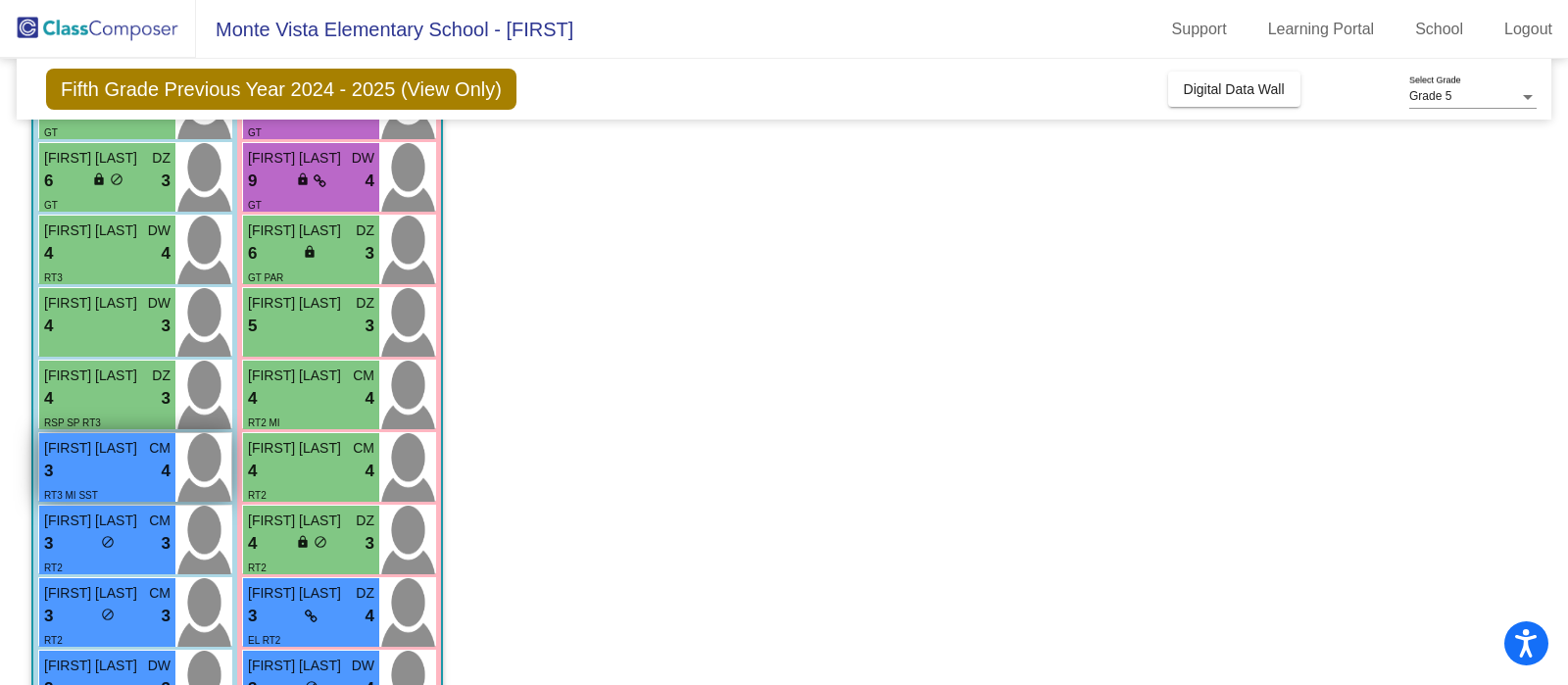 click on "3 lock do_not_disturb_alt 4" at bounding box center (107, 471) 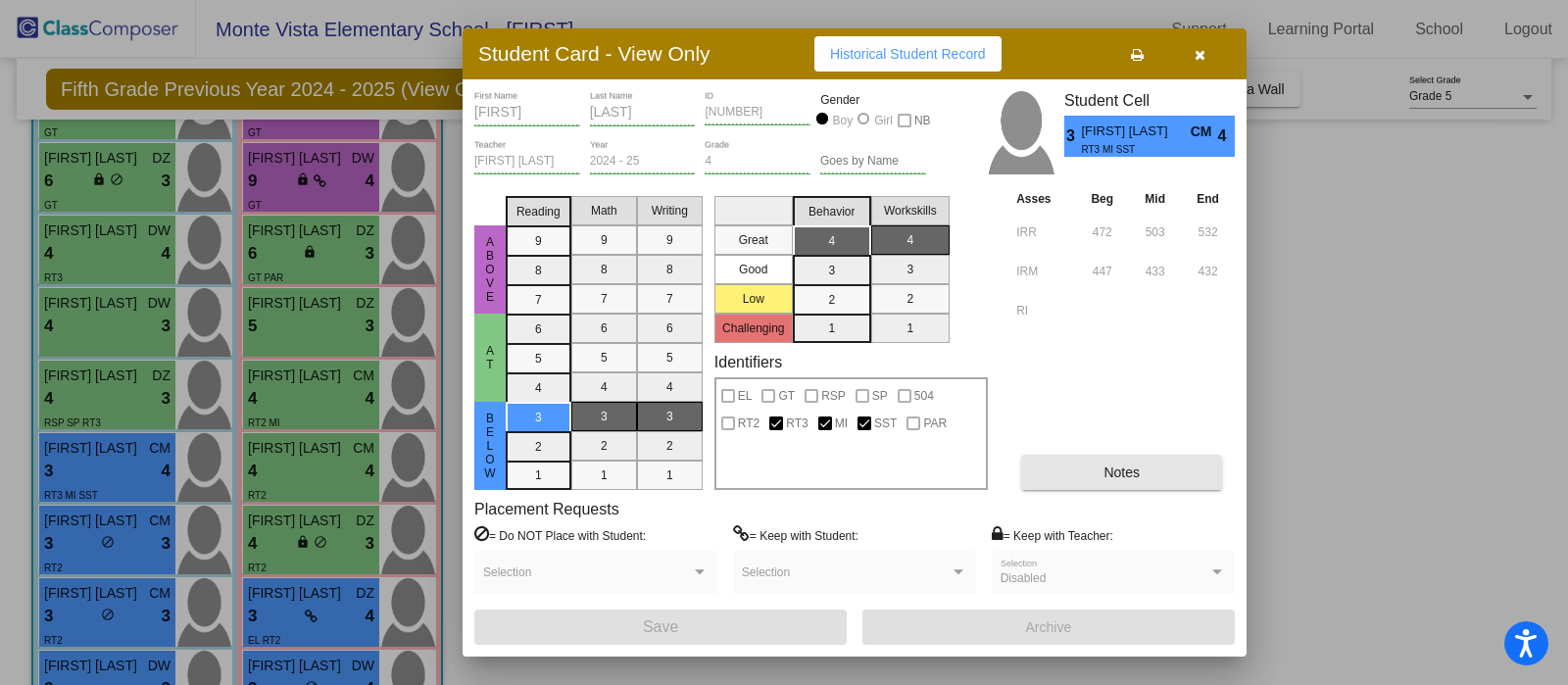 click on "Notes" at bounding box center [1121, 472] 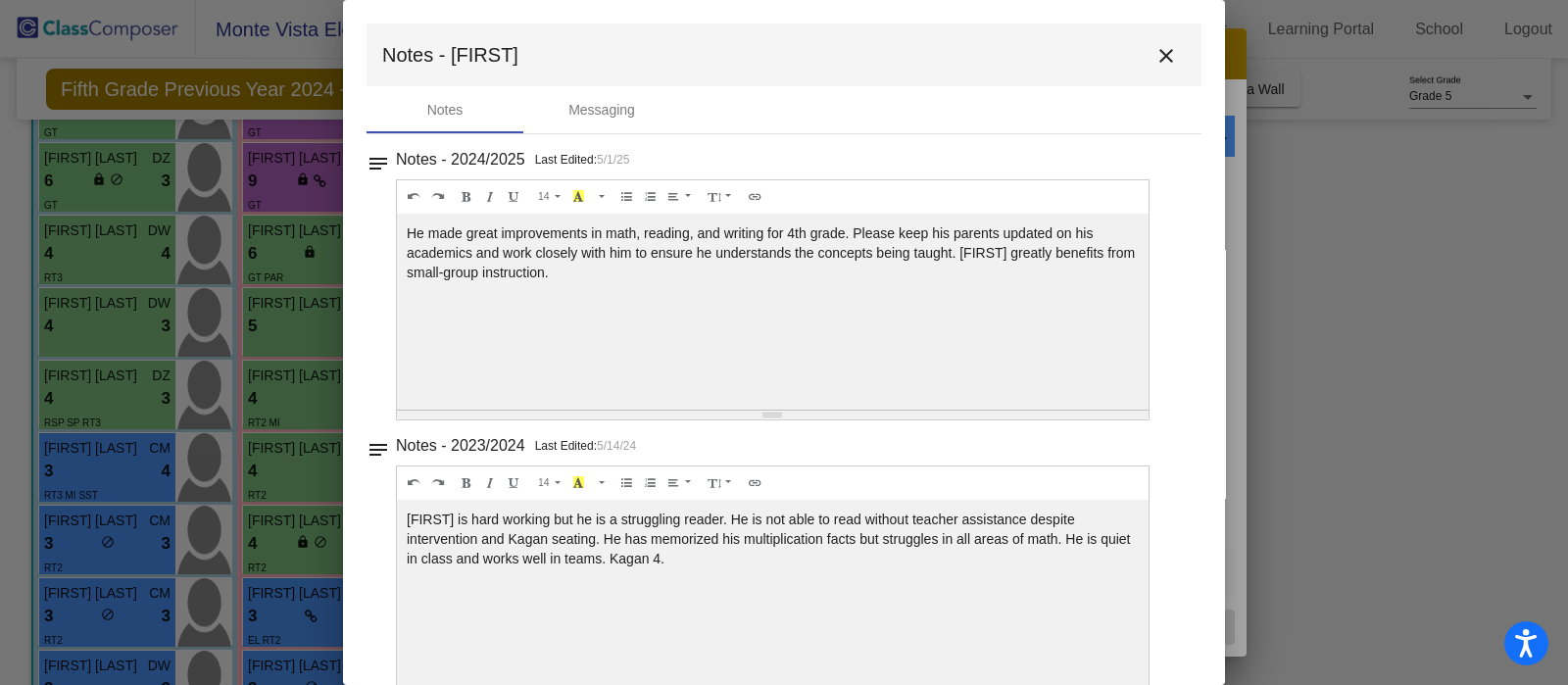 click on "close" at bounding box center (1166, 56) 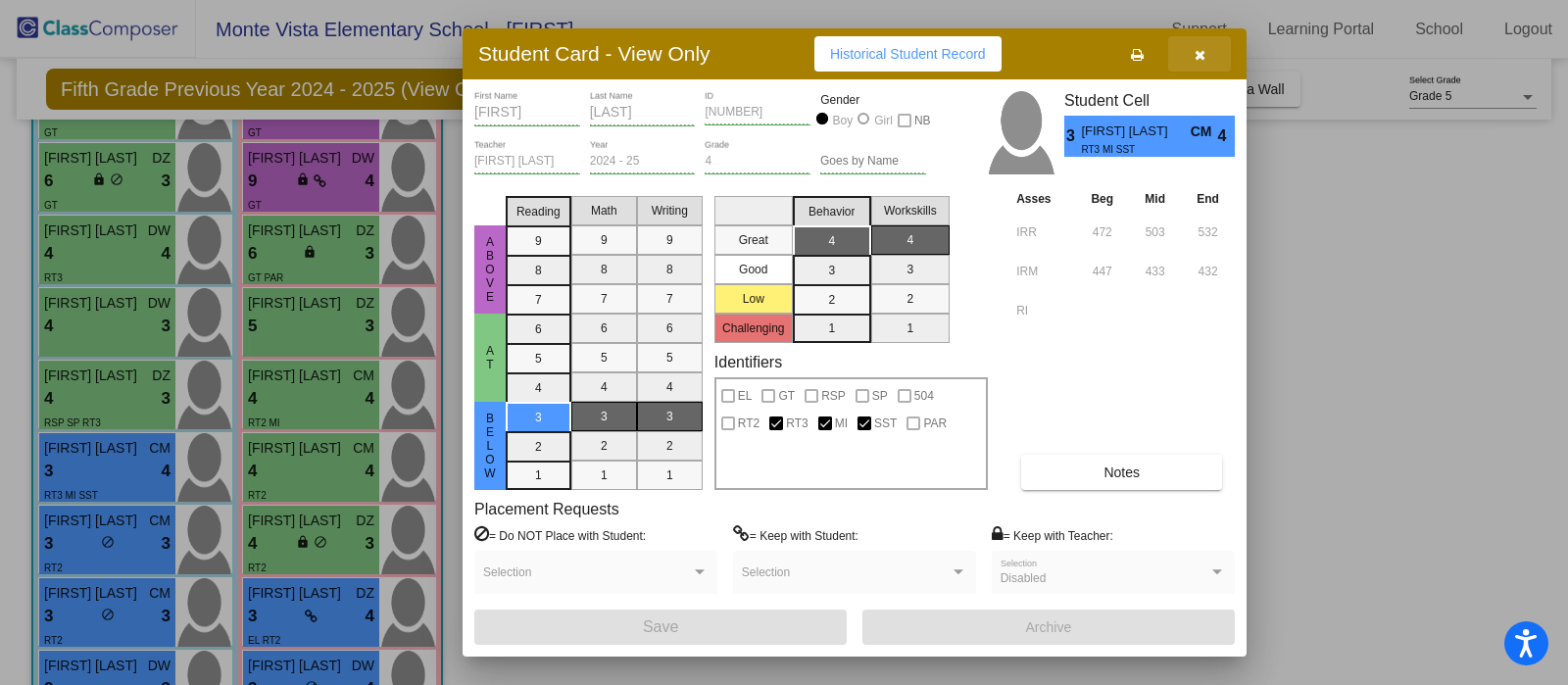 click at bounding box center (1200, 54) 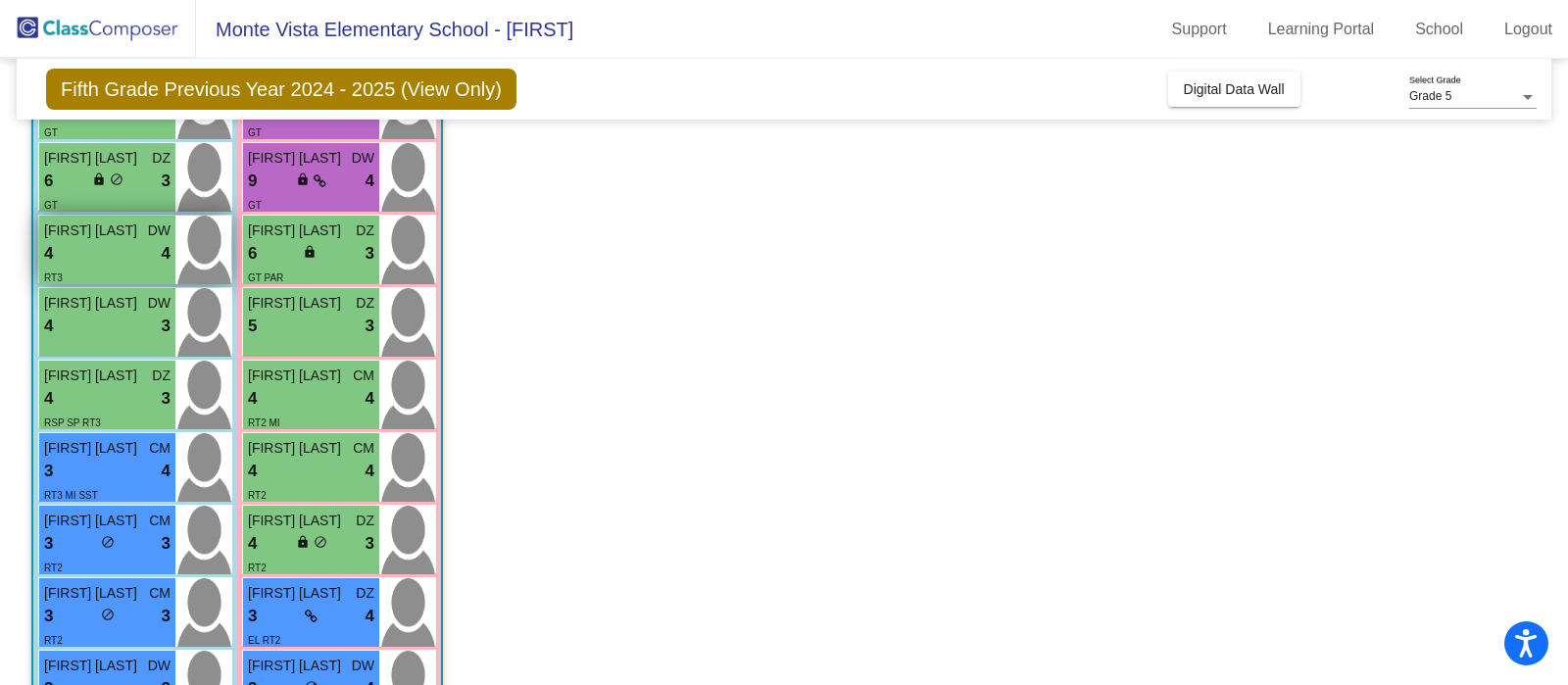 click on "4 lock do_not_disturb_alt 4" at bounding box center [107, 254] 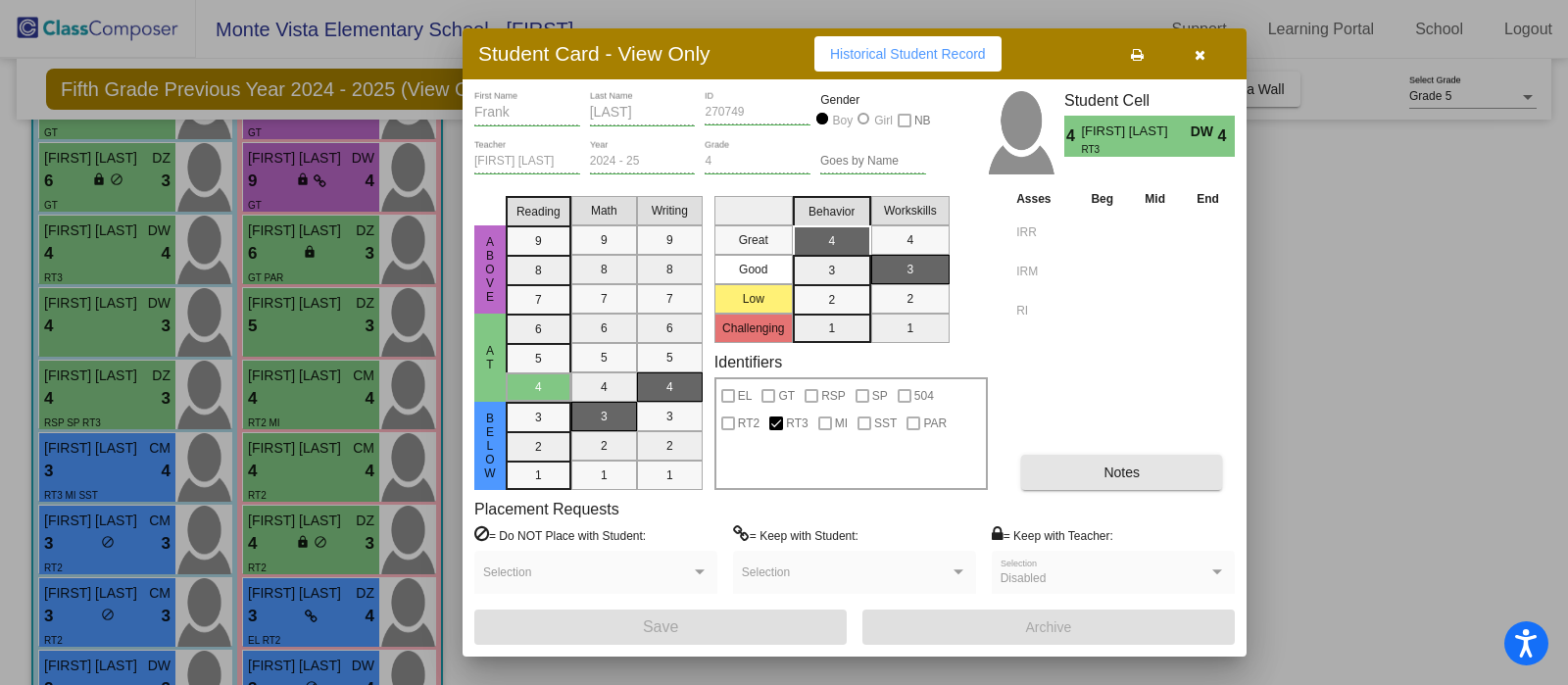 click on "Notes" at bounding box center (1121, 472) 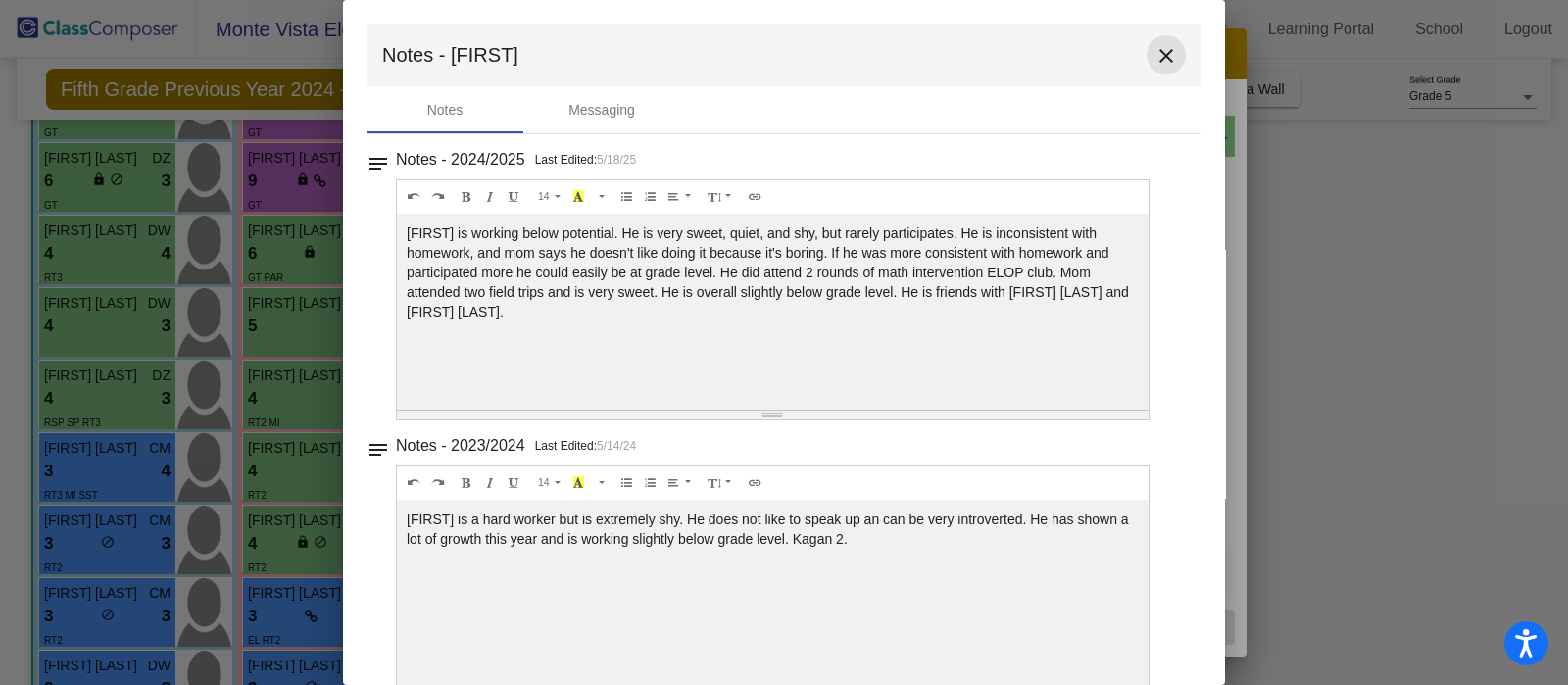 click on "close" at bounding box center (1166, 56) 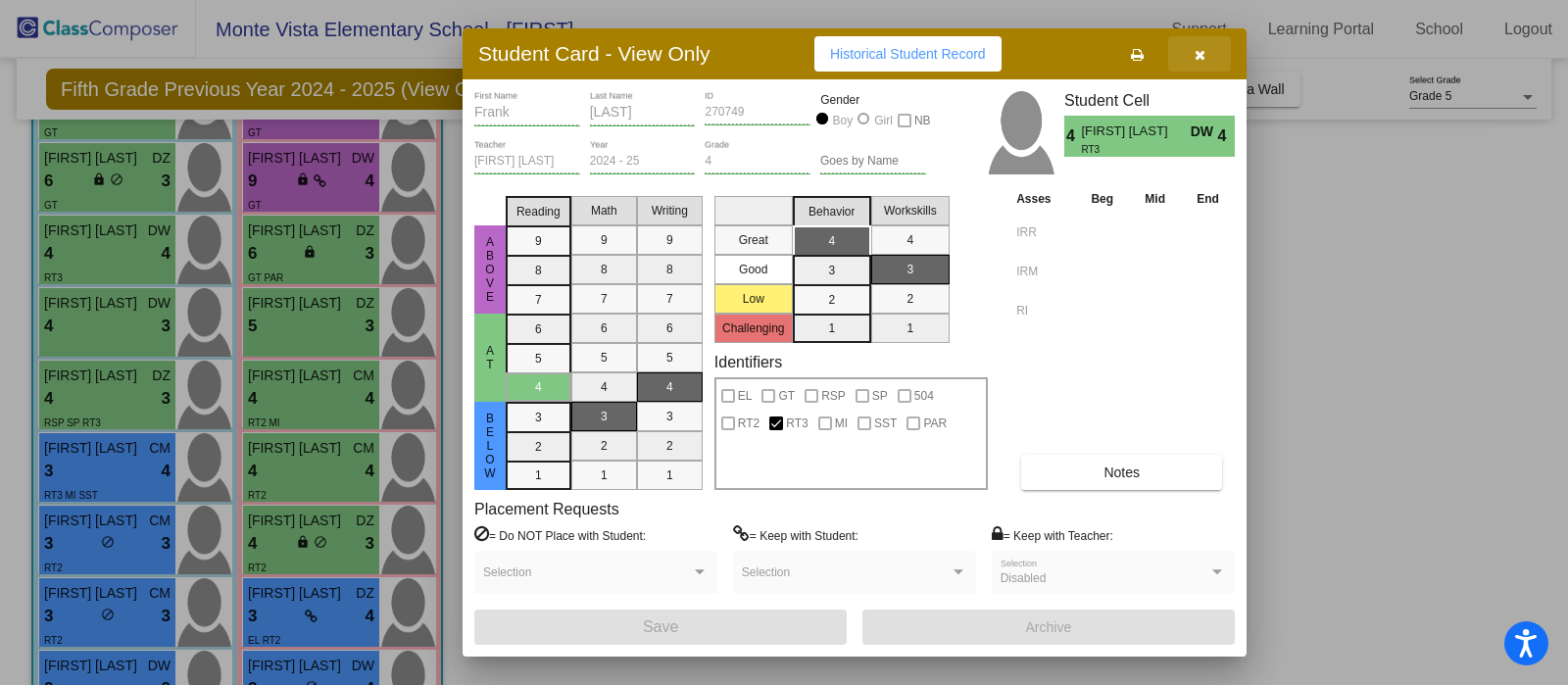 click at bounding box center [1200, 55] 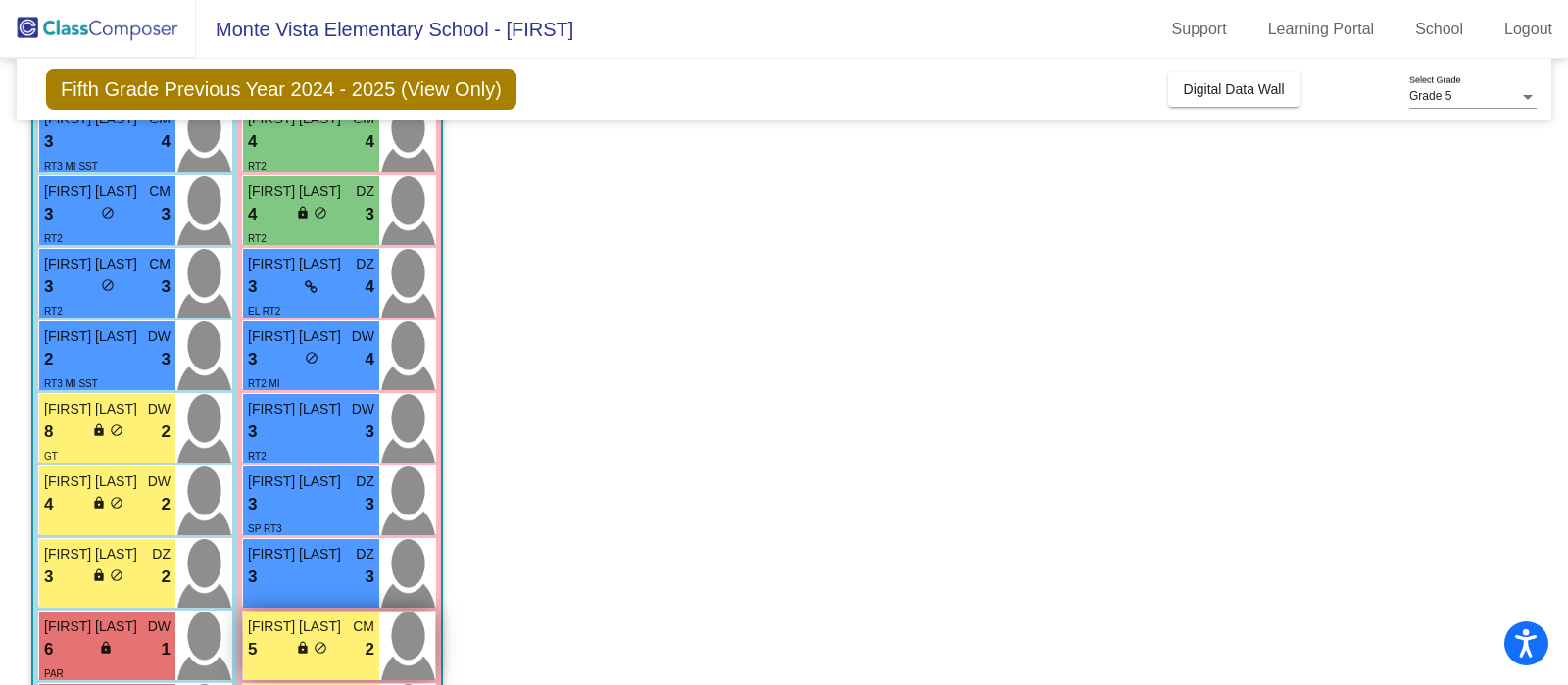 scroll, scrollTop: 735, scrollLeft: 0, axis: vertical 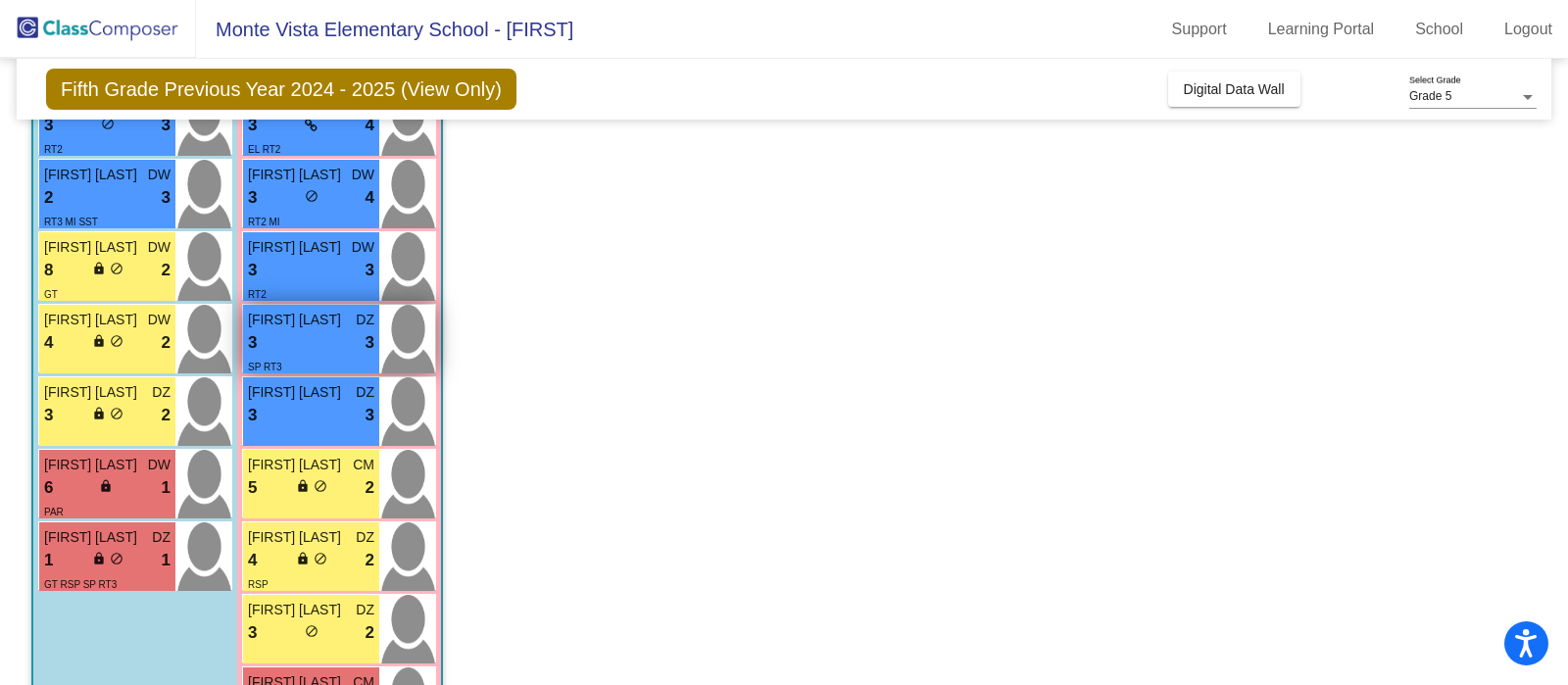click on "3 lock do_not_disturb_alt 3" at bounding box center (311, 343) 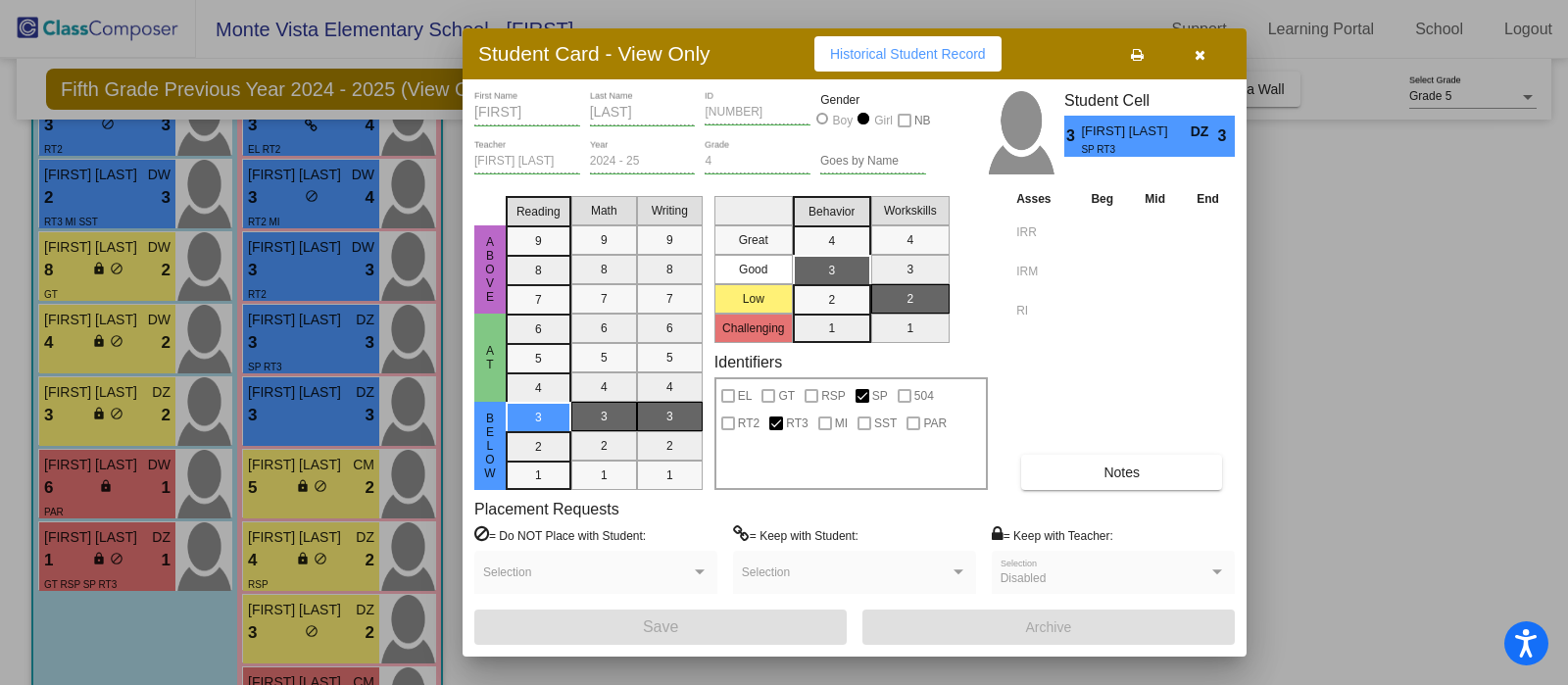 click on "Notes" at bounding box center (1121, 472) 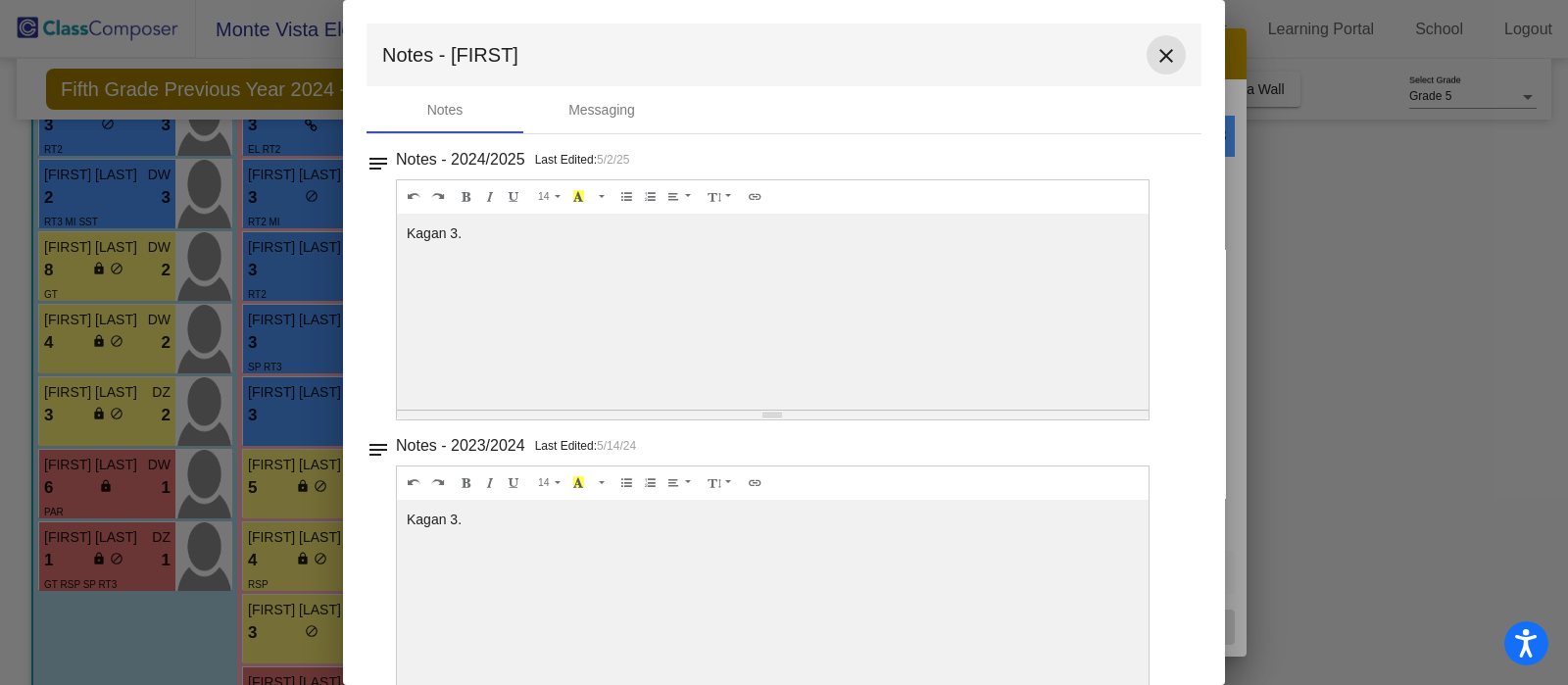 click on "close" at bounding box center [1166, 56] 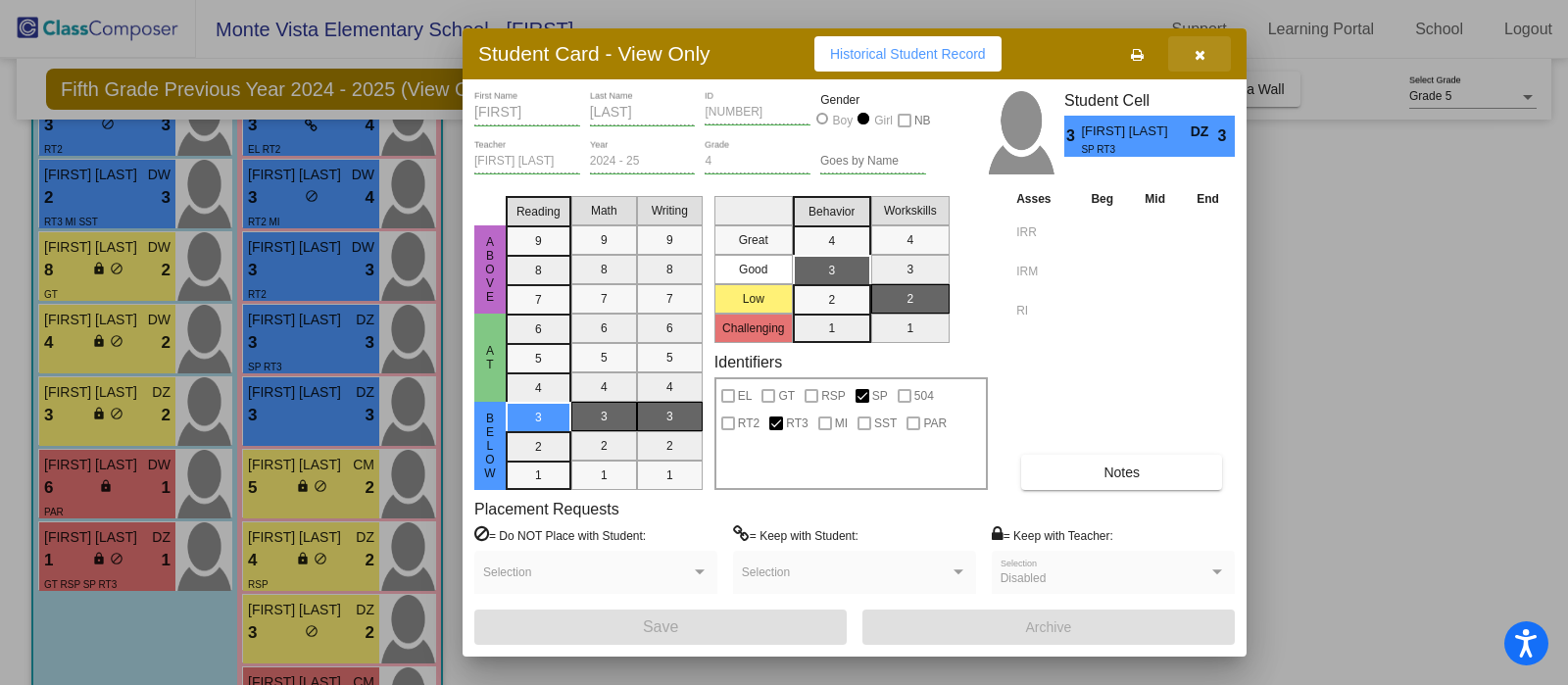 click at bounding box center [1200, 54] 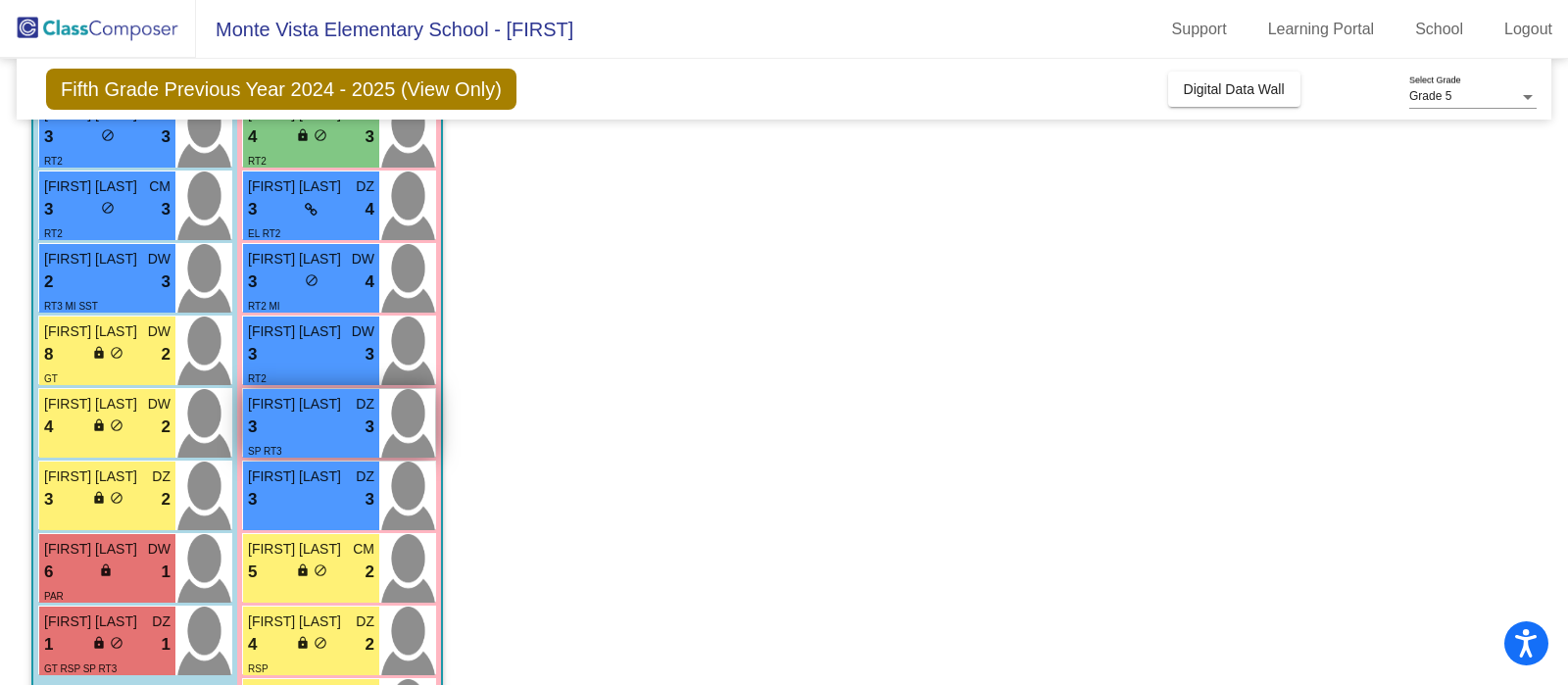 scroll, scrollTop: 612, scrollLeft: 0, axis: vertical 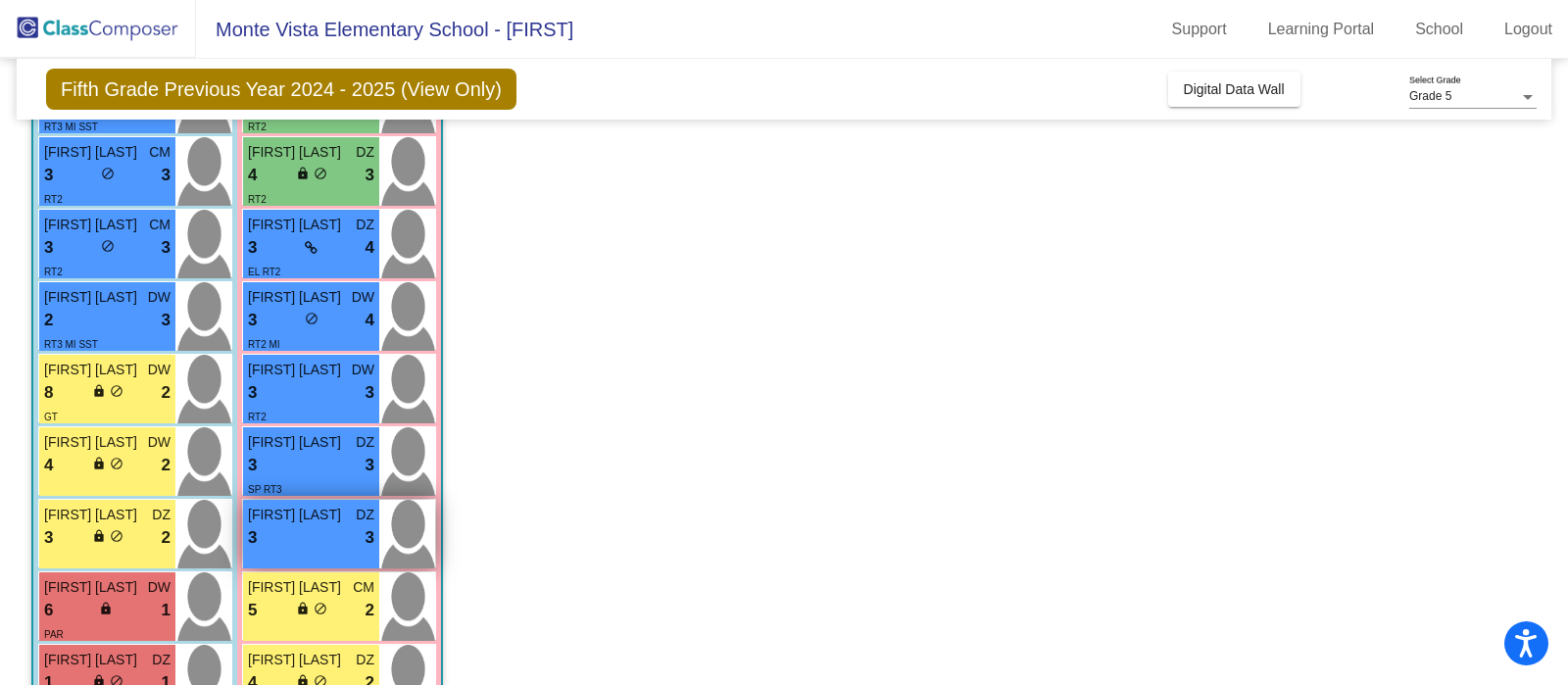 click on "Lexie Hernandez DZ 3 lock do_not_disturb_alt 3" at bounding box center [311, 534] 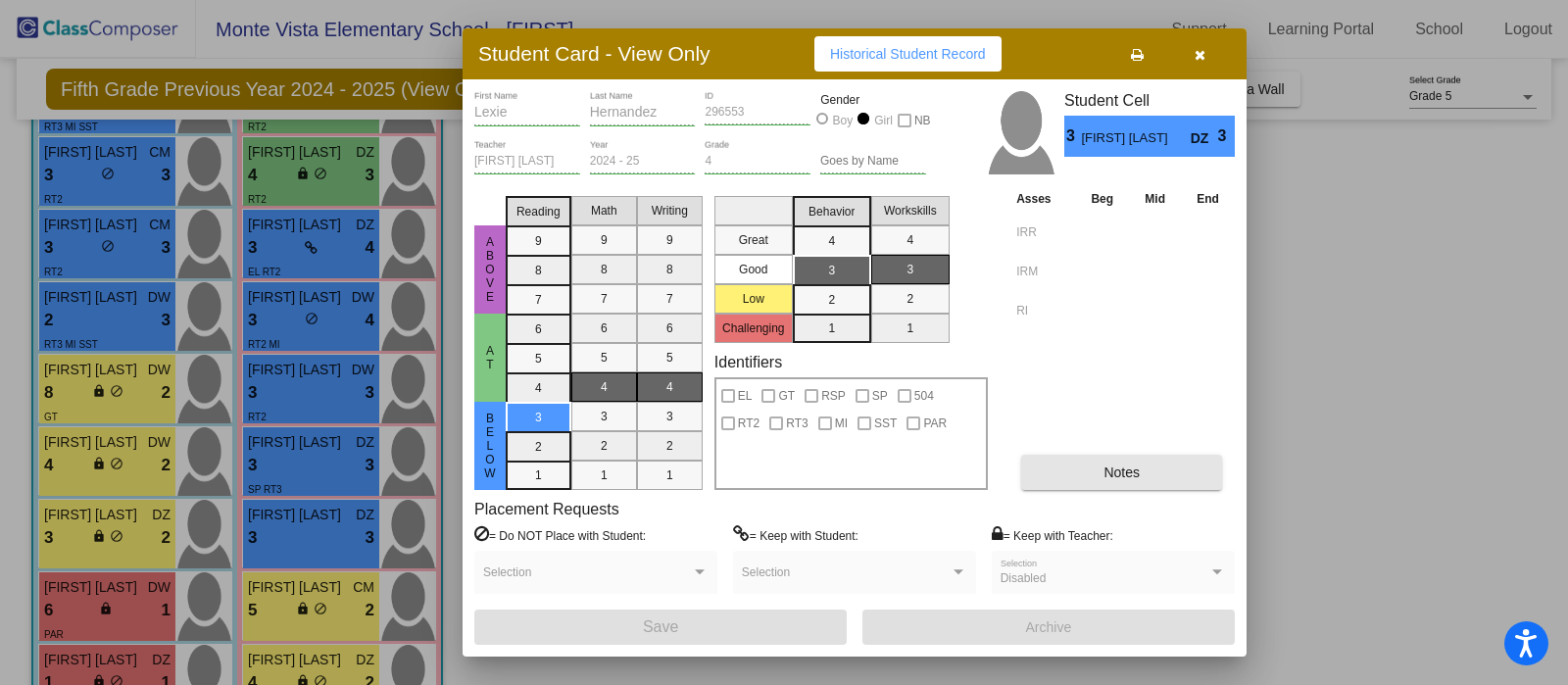 click on "Notes" at bounding box center [1121, 472] 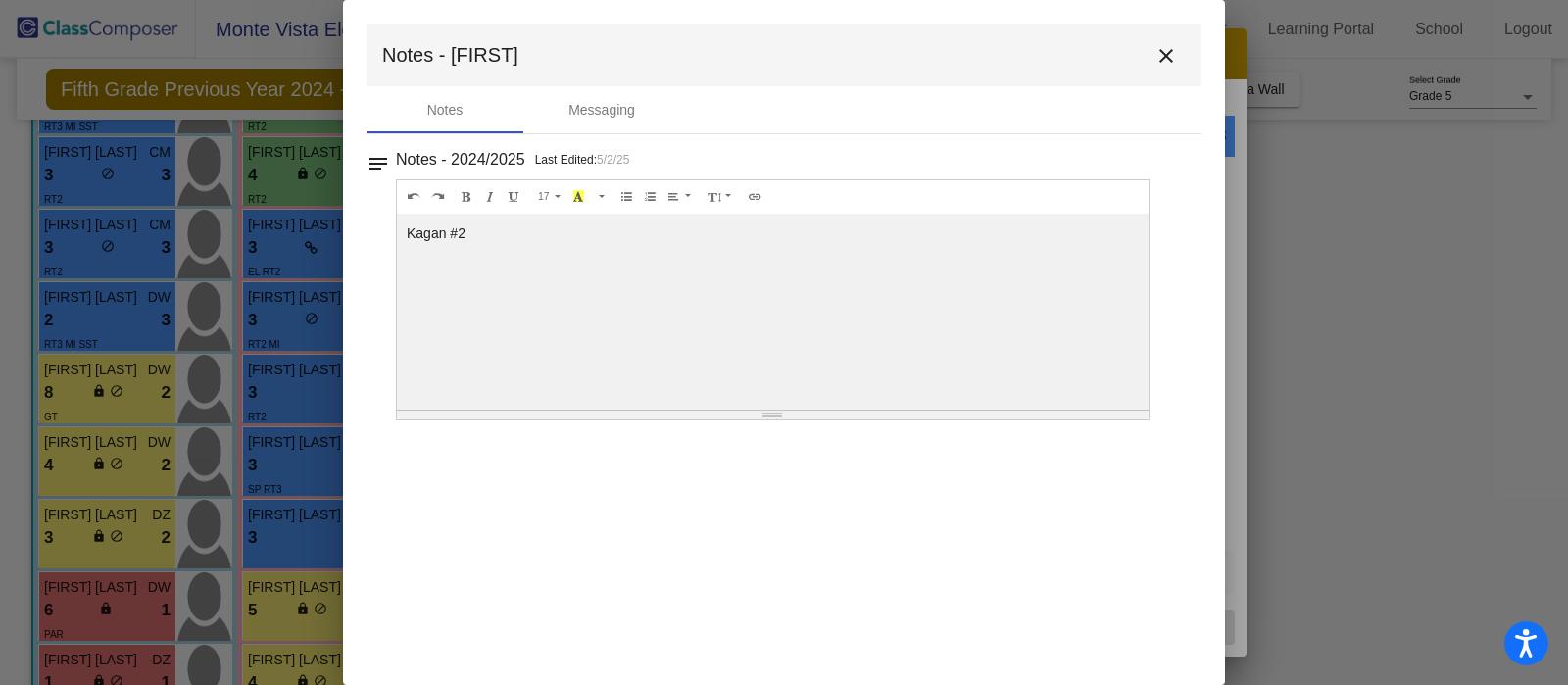 click on "close" at bounding box center (1166, 56) 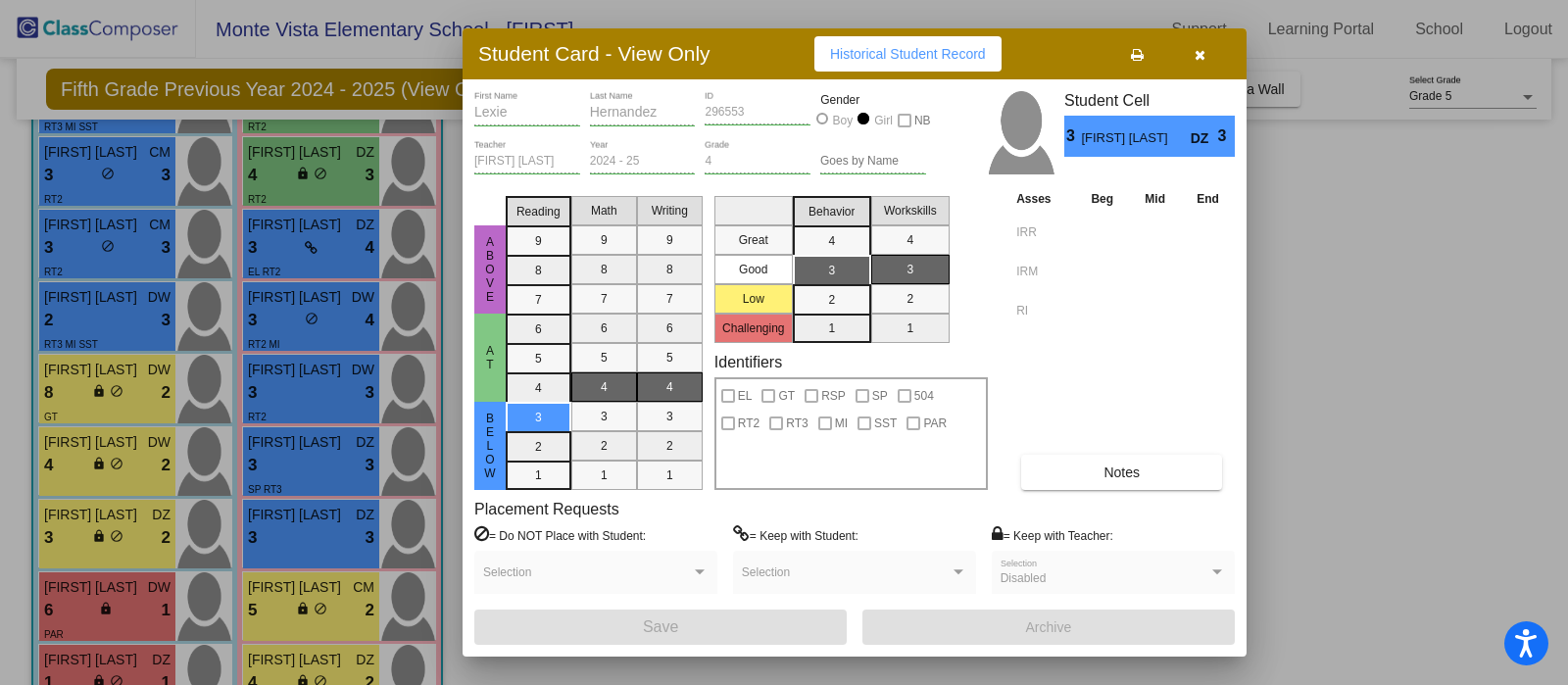 click at bounding box center [784, 342] 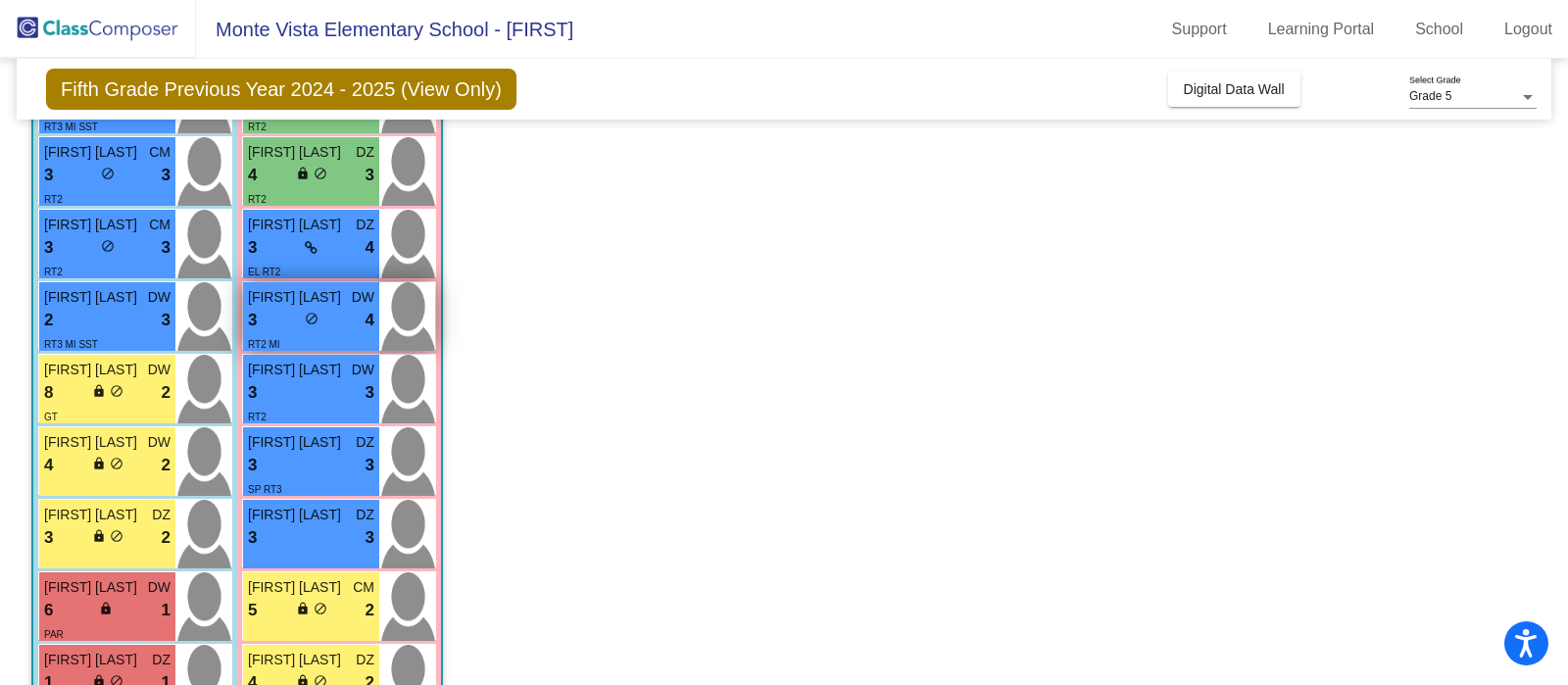 click on "3 lock do_not_disturb_alt 4" at bounding box center (311, 320) 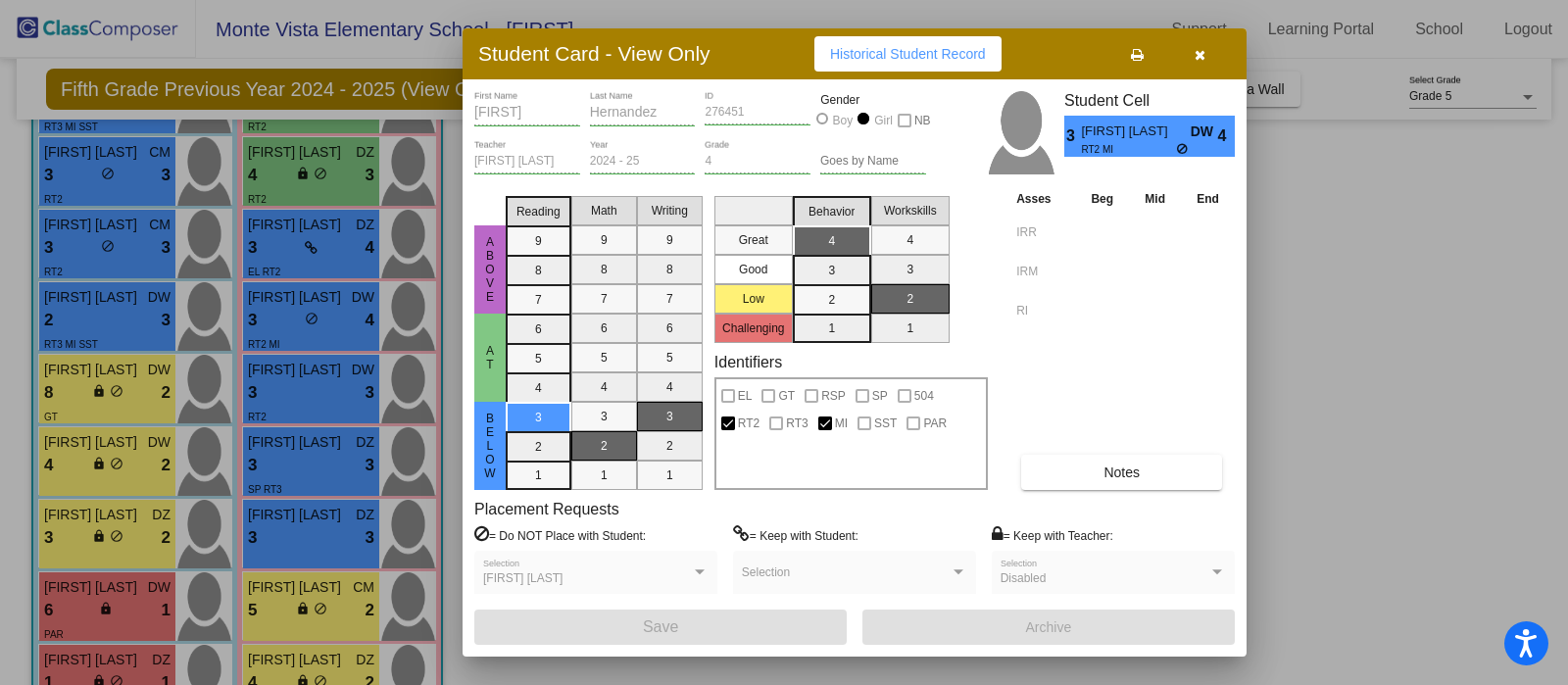 click on "Notes" at bounding box center (1121, 472) 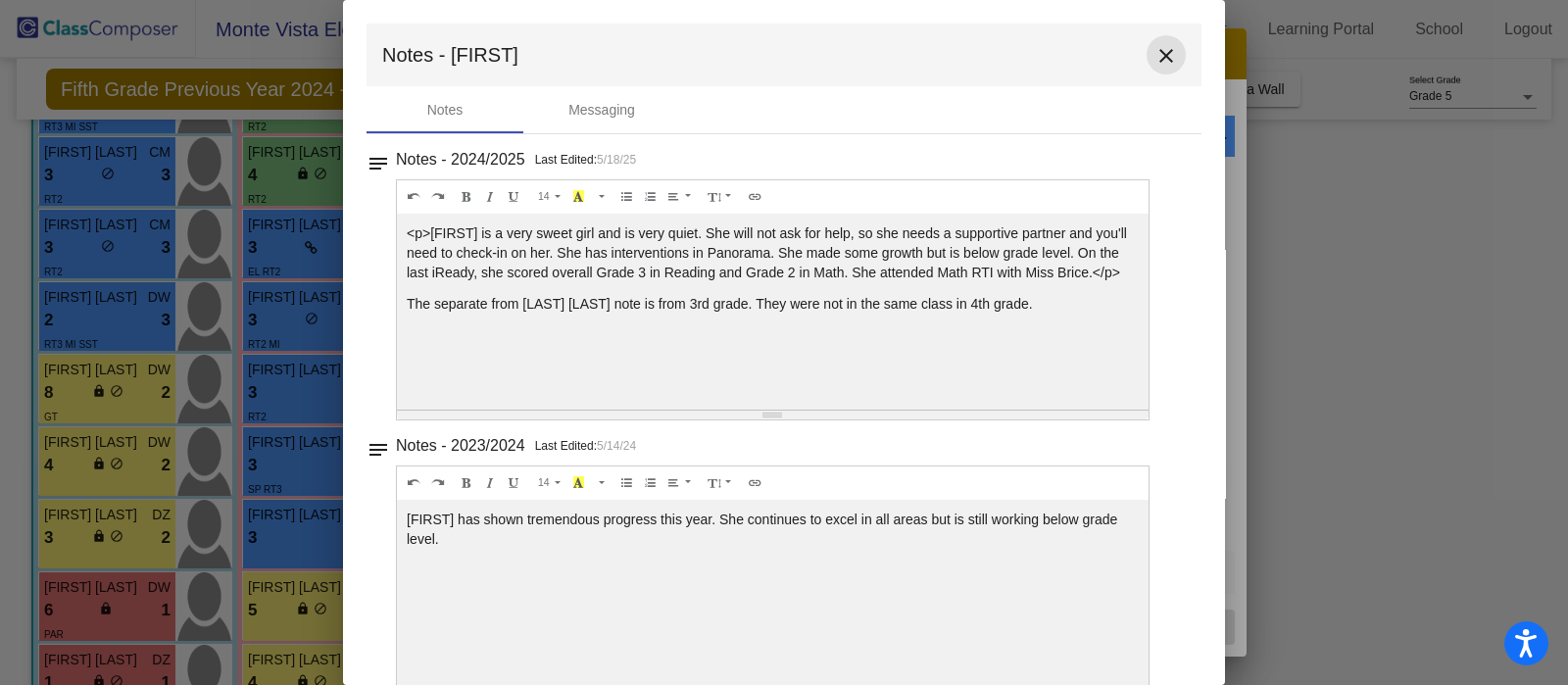 click on "close" at bounding box center (1166, 56) 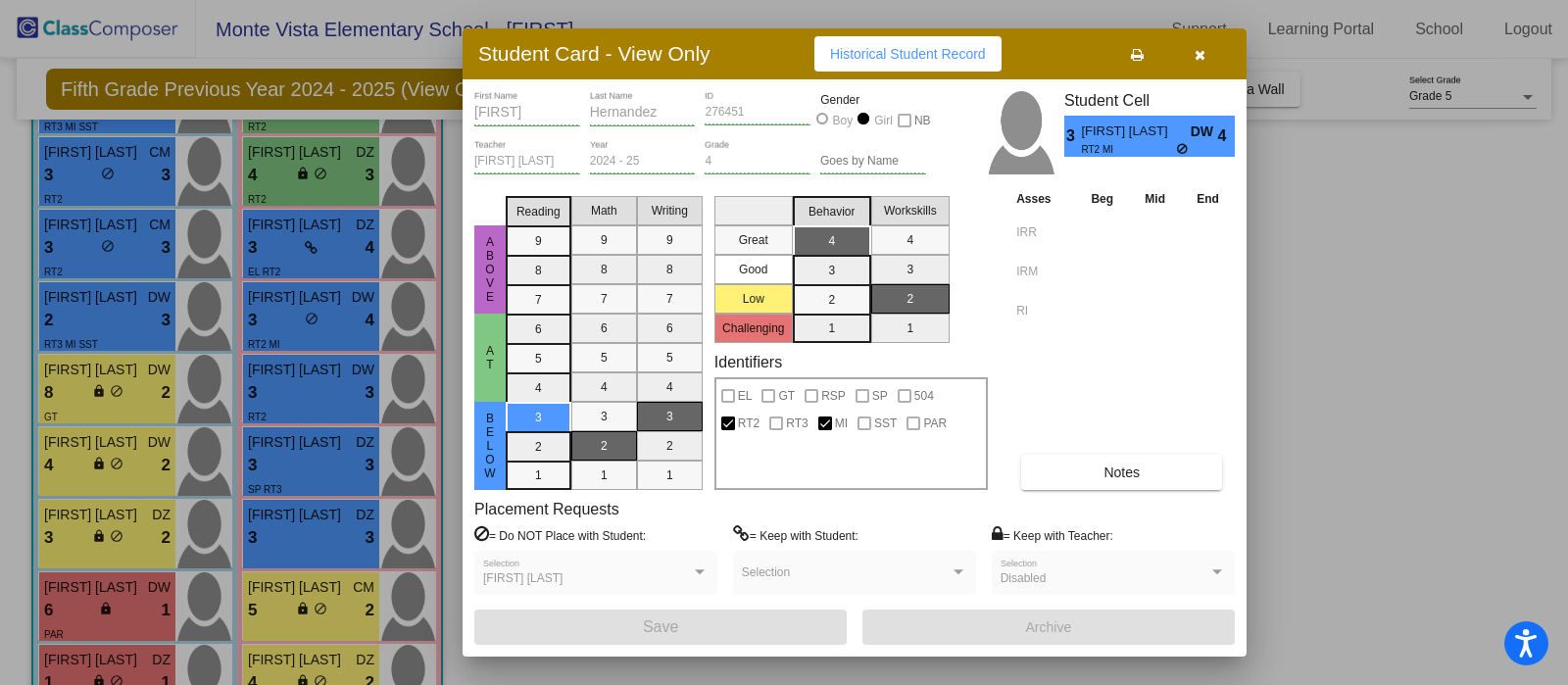 click at bounding box center (1200, 54) 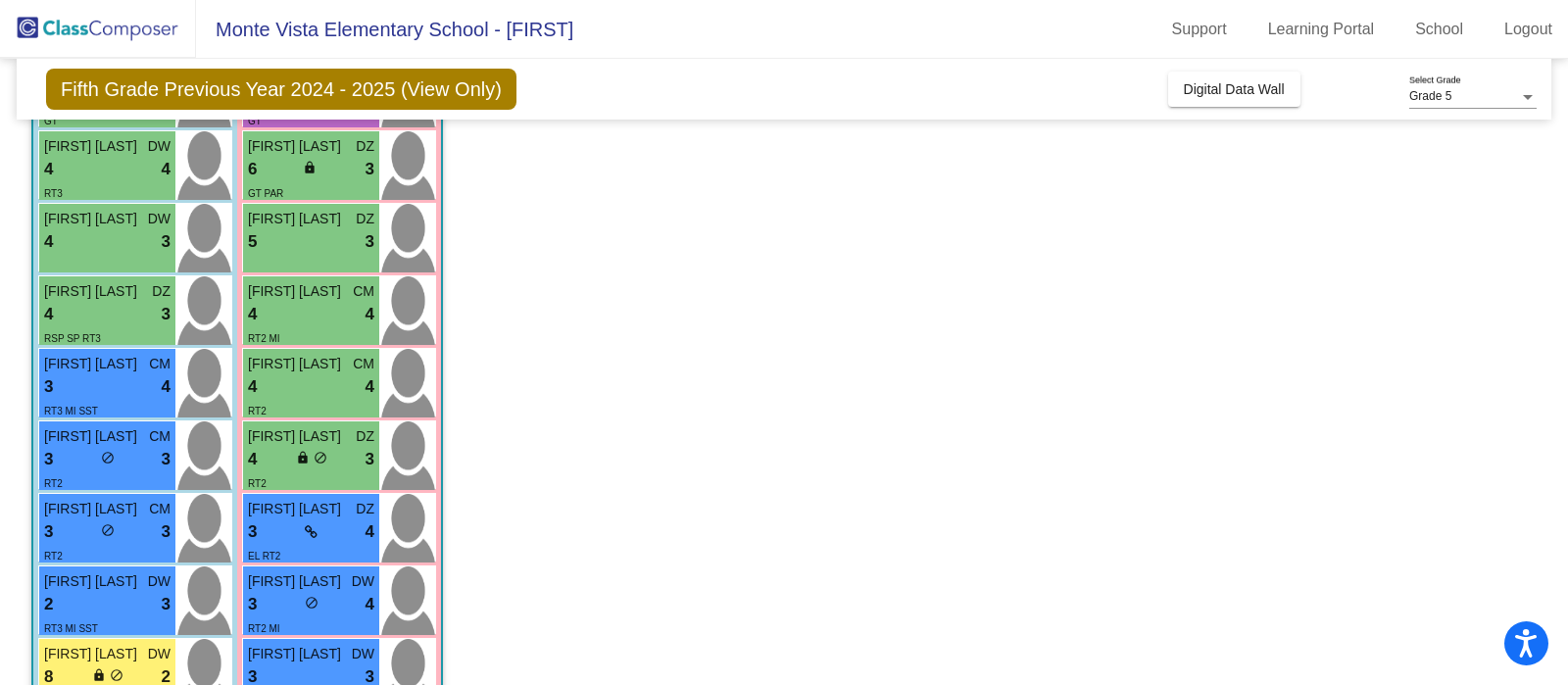 scroll, scrollTop: 206, scrollLeft: 0, axis: vertical 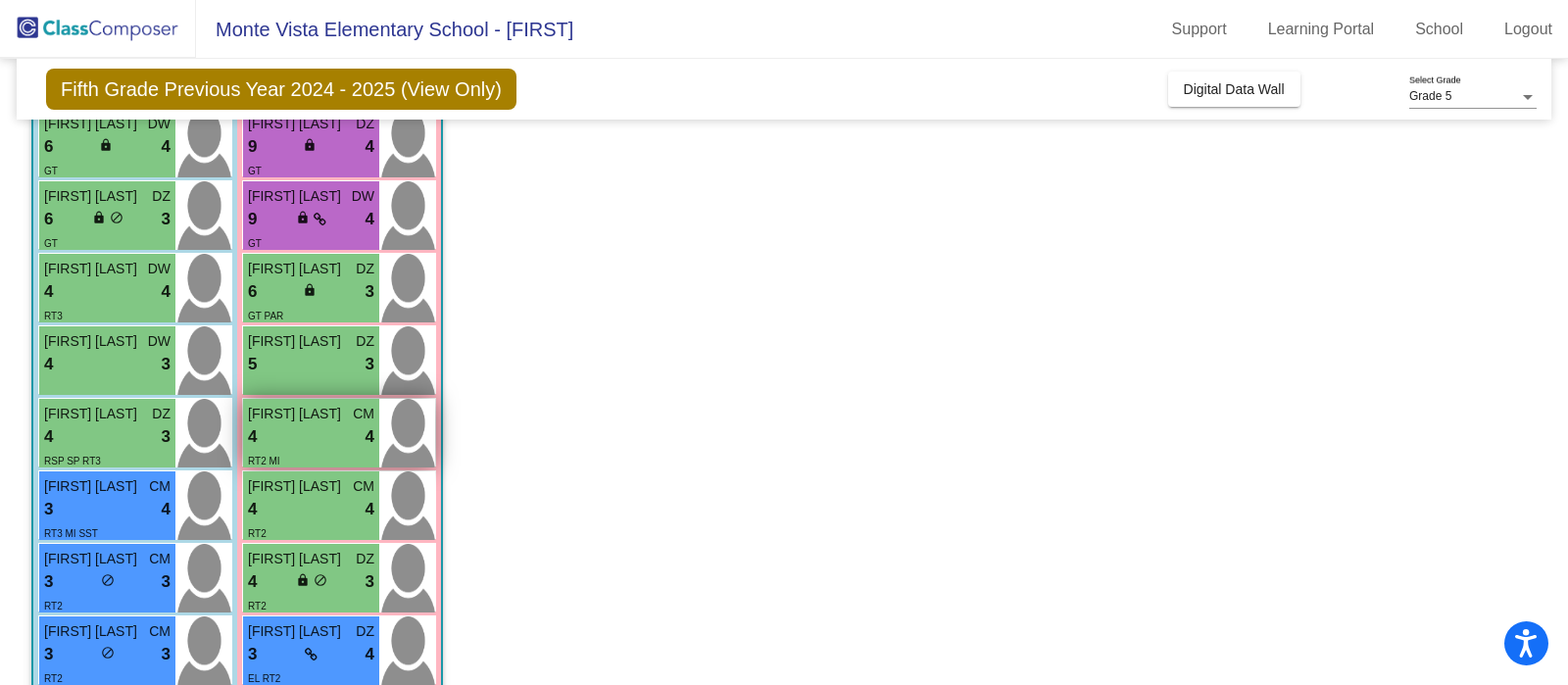 click on "4 lock do_not_disturb_alt 4" at bounding box center (311, 437) 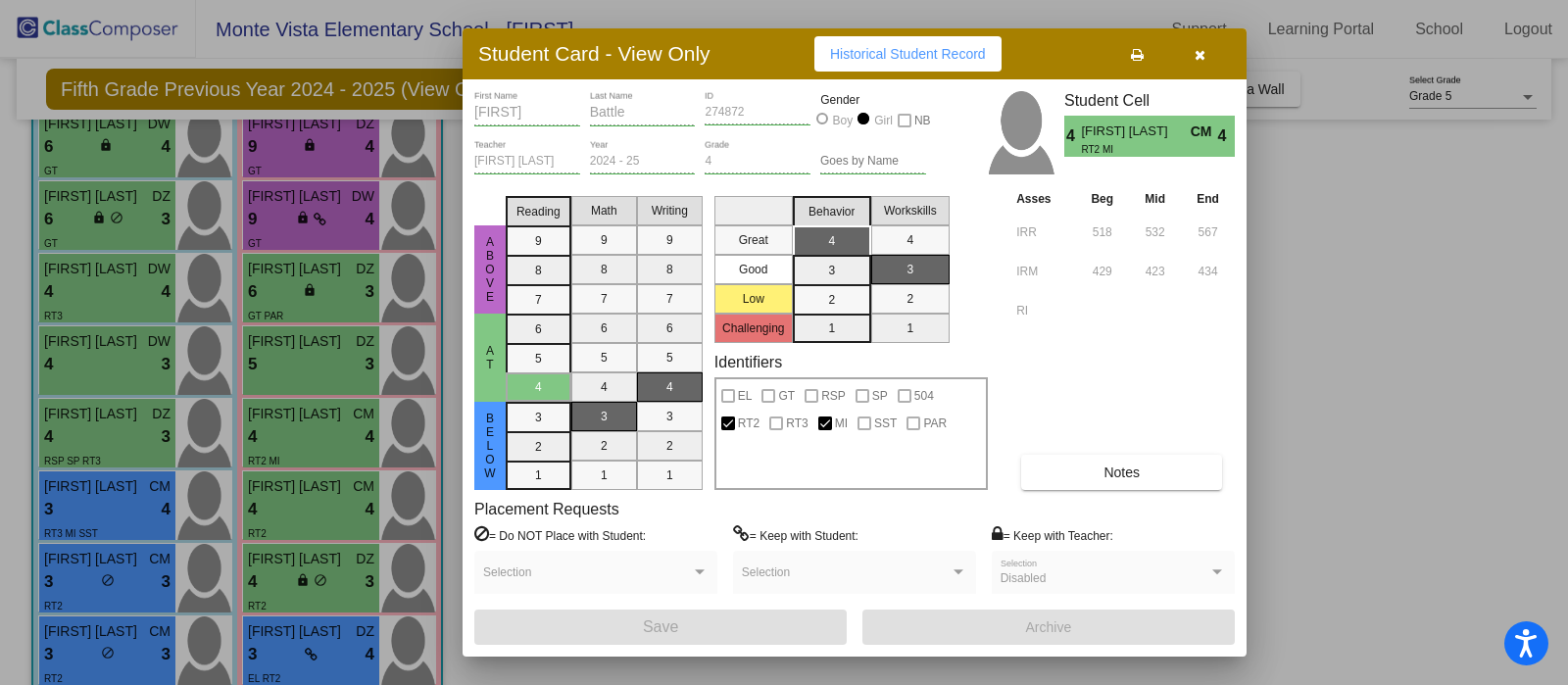 click on "Notes" at bounding box center (1121, 472) 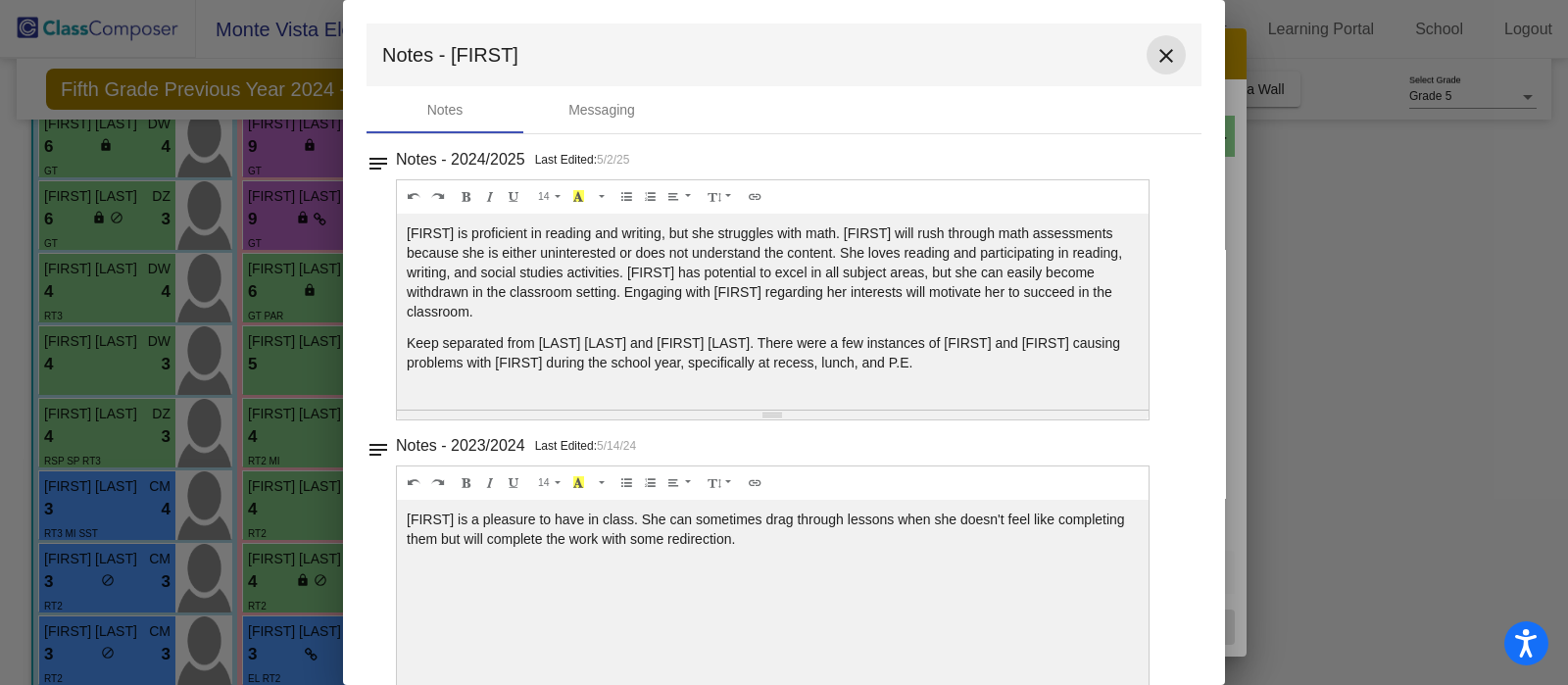 click on "close" at bounding box center [1166, 56] 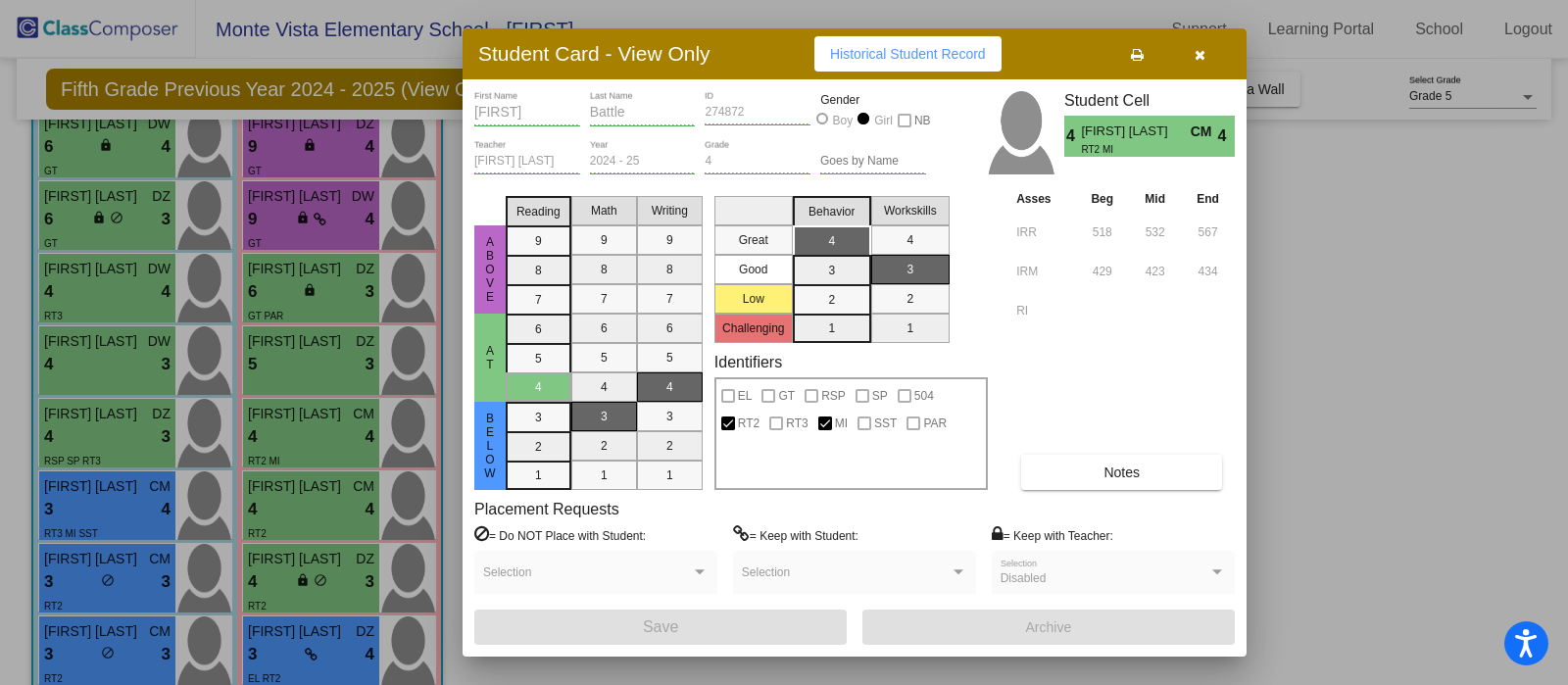 click at bounding box center (784, 342) 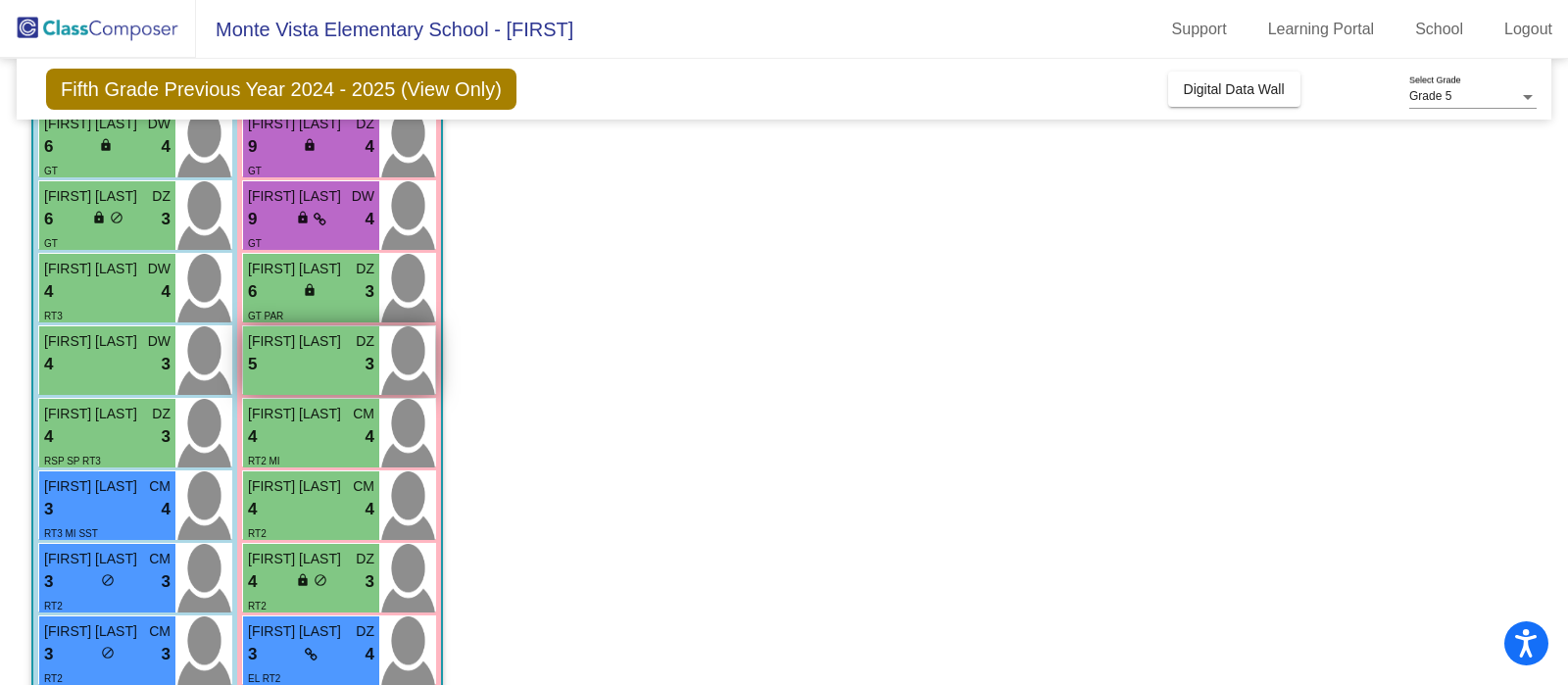 click on "5 lock do_not_disturb_alt 3" at bounding box center [311, 365] 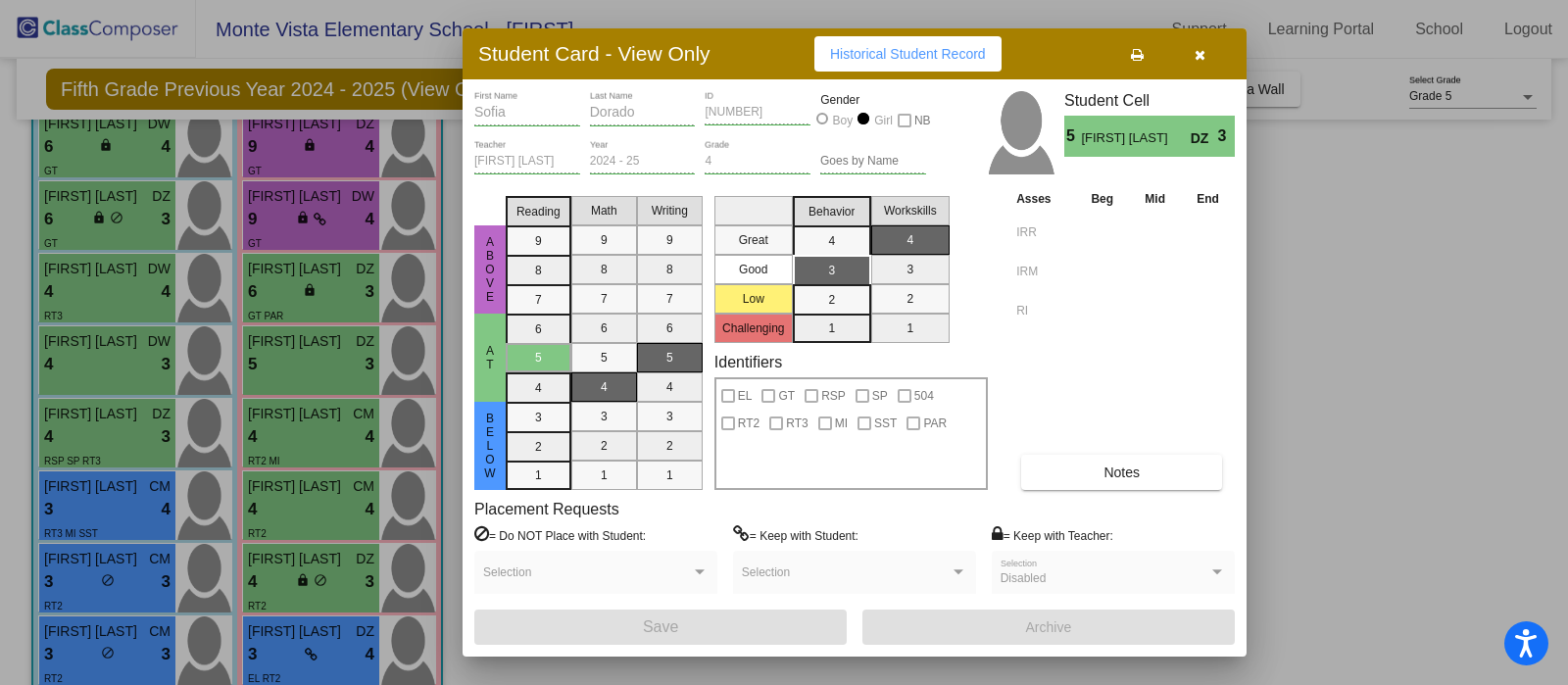 click on "Notes" at bounding box center [1121, 472] 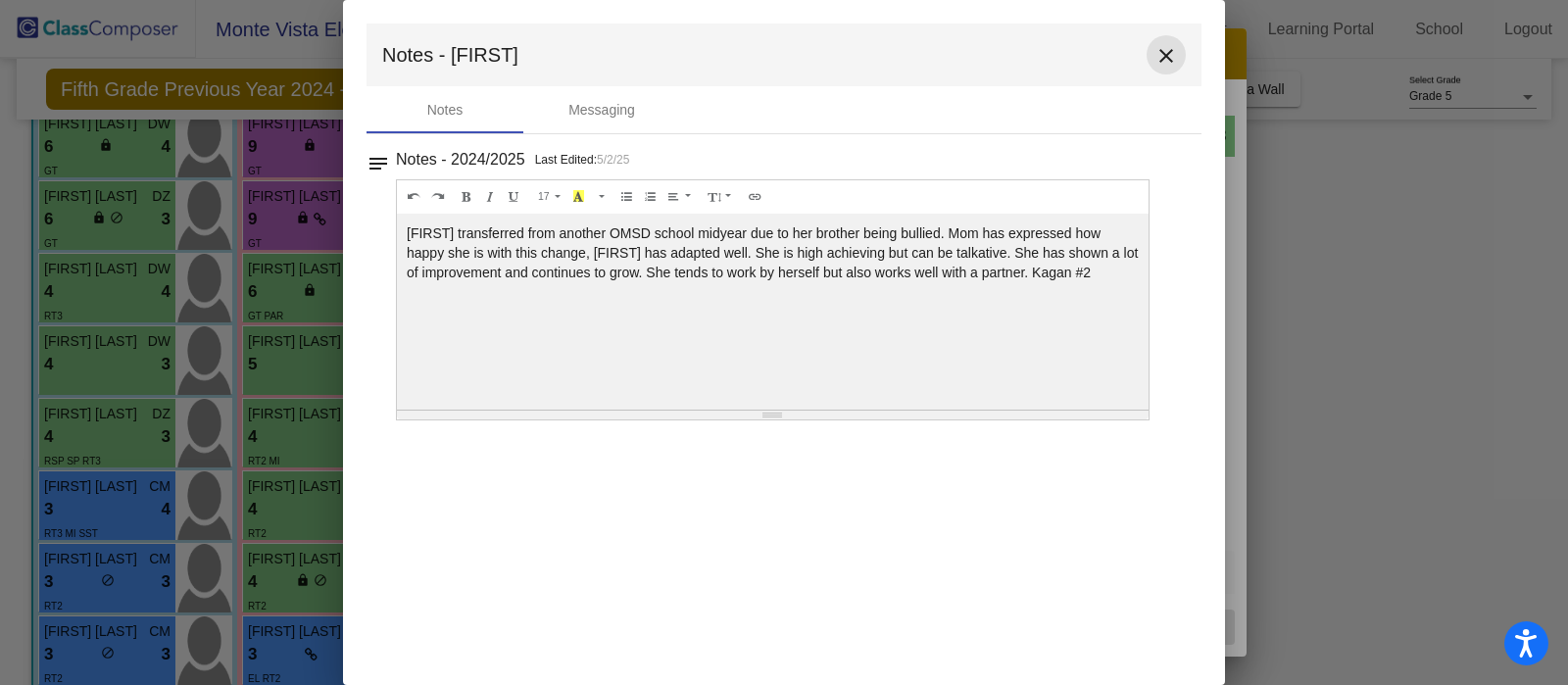 click on "close" at bounding box center (1166, 56) 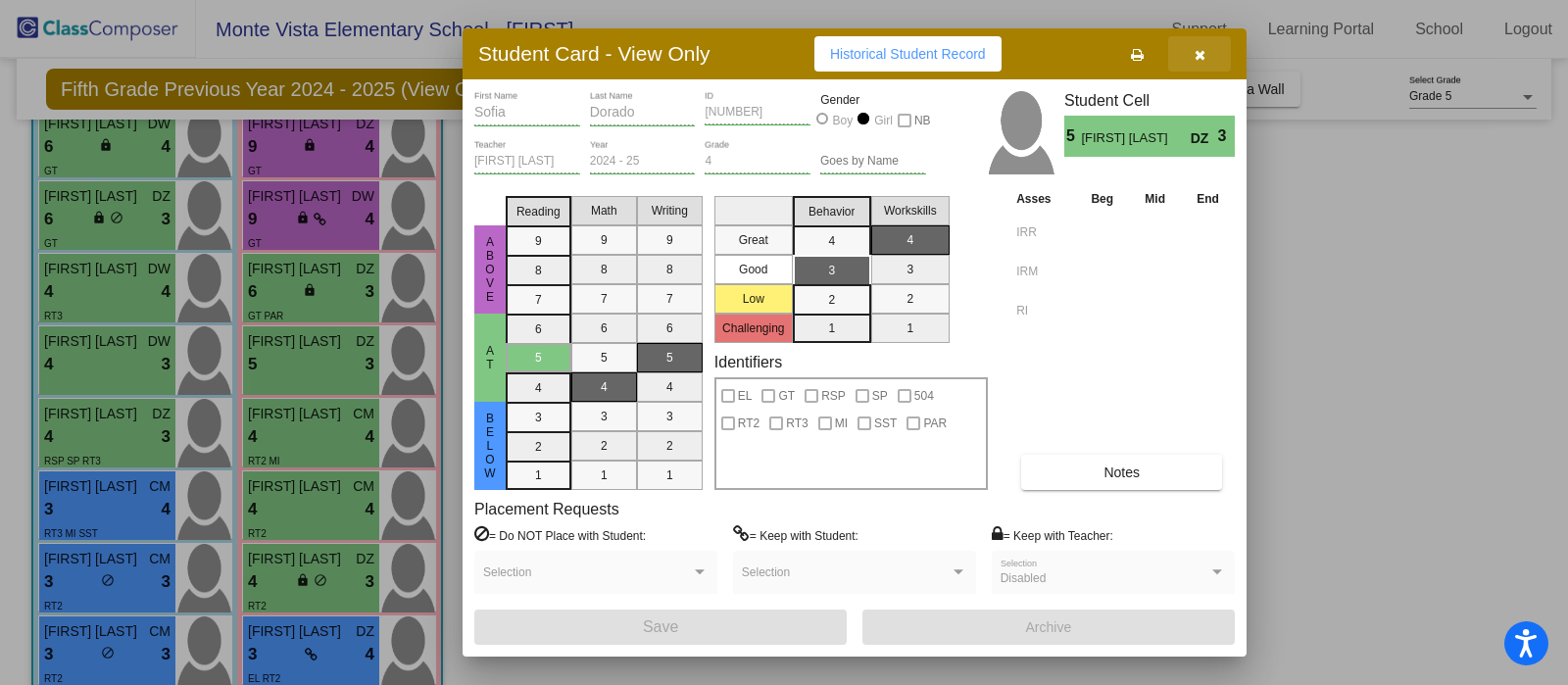 click at bounding box center (1200, 54) 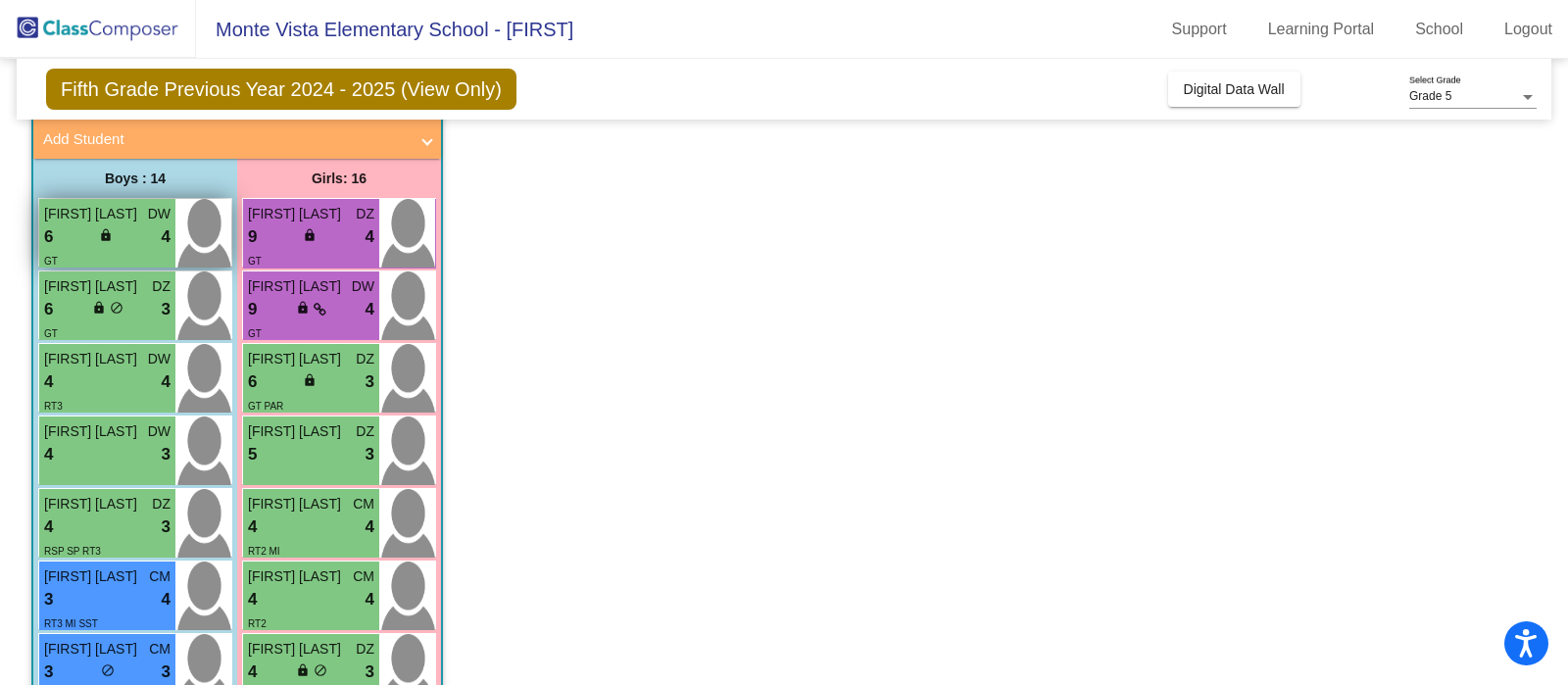 scroll, scrollTop: 367, scrollLeft: 0, axis: vertical 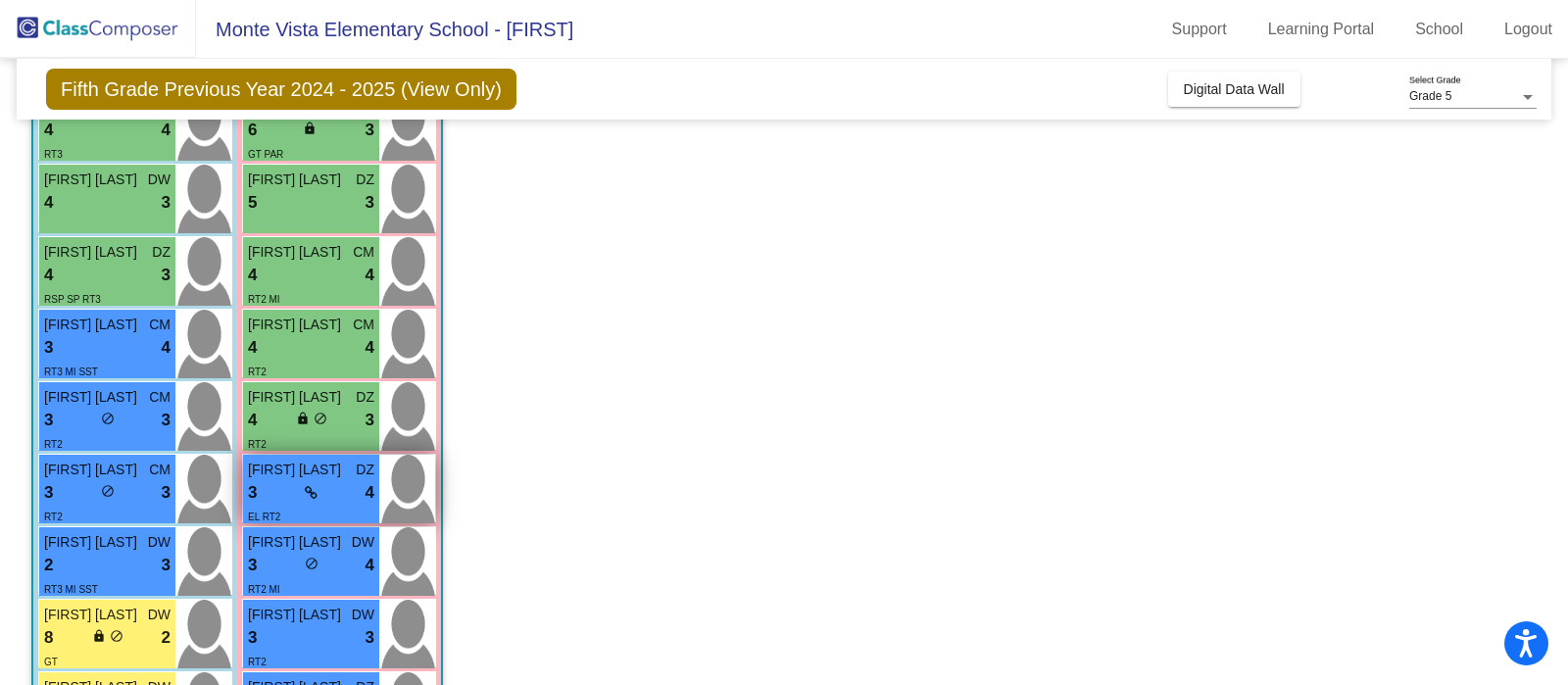 click on "3 lock do_not_disturb_alt 4" at bounding box center (311, 493) 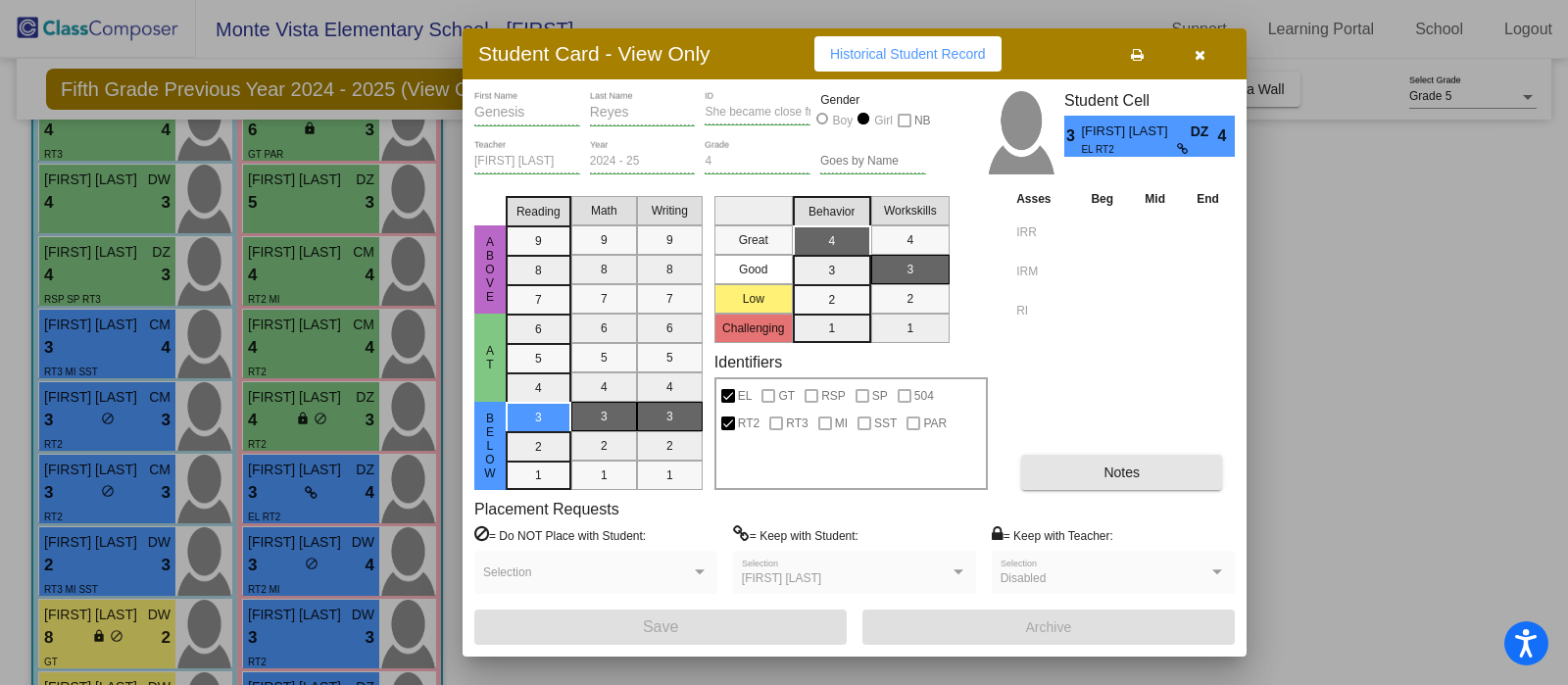 click on "Notes" at bounding box center [1121, 472] 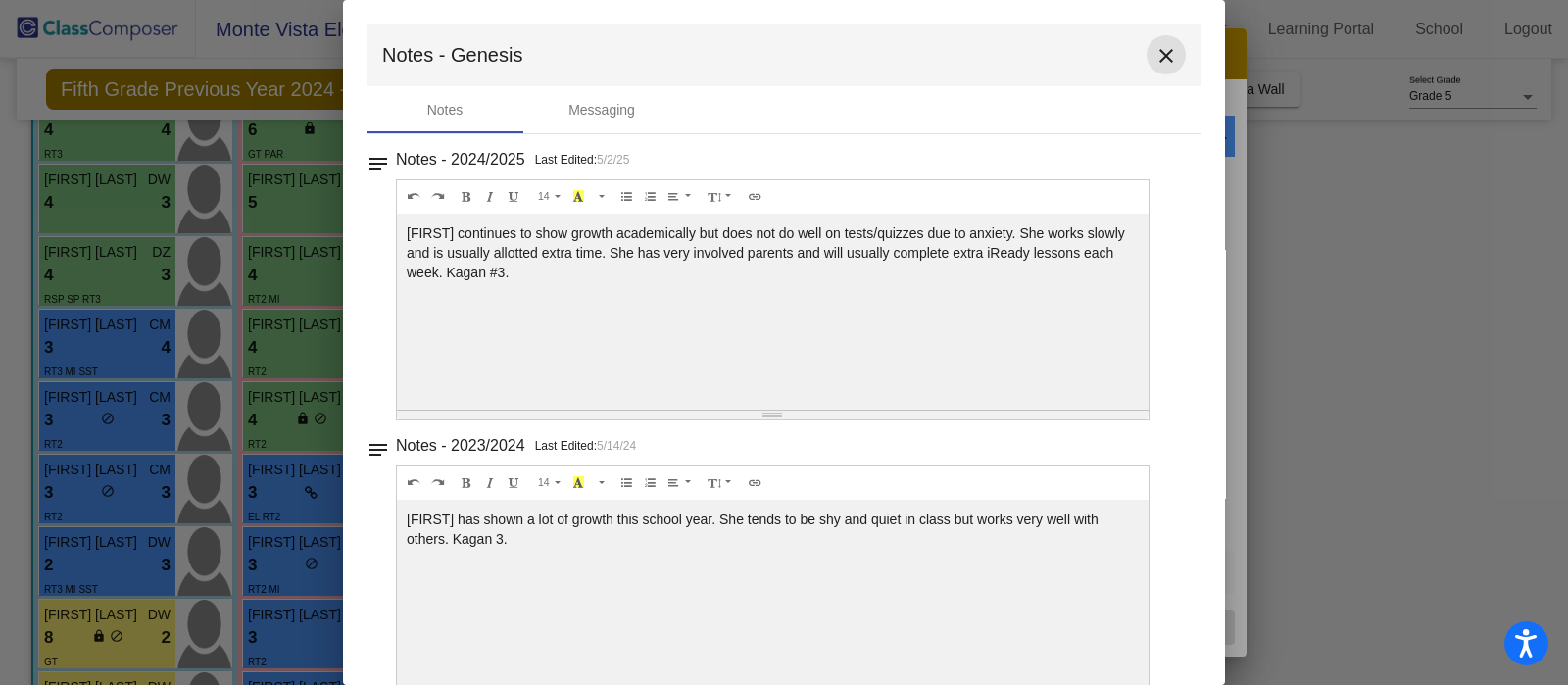 click on "close" at bounding box center (1166, 56) 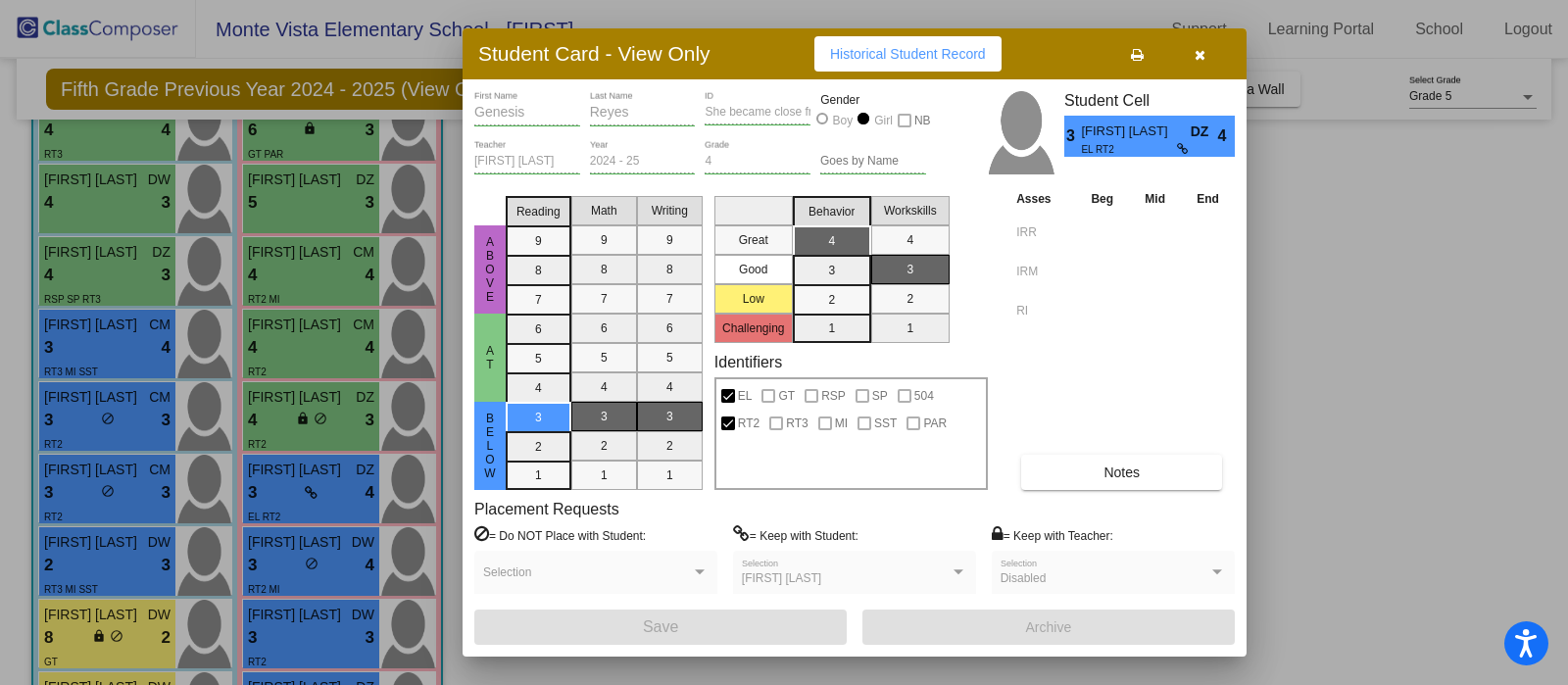 click at bounding box center [1200, 55] 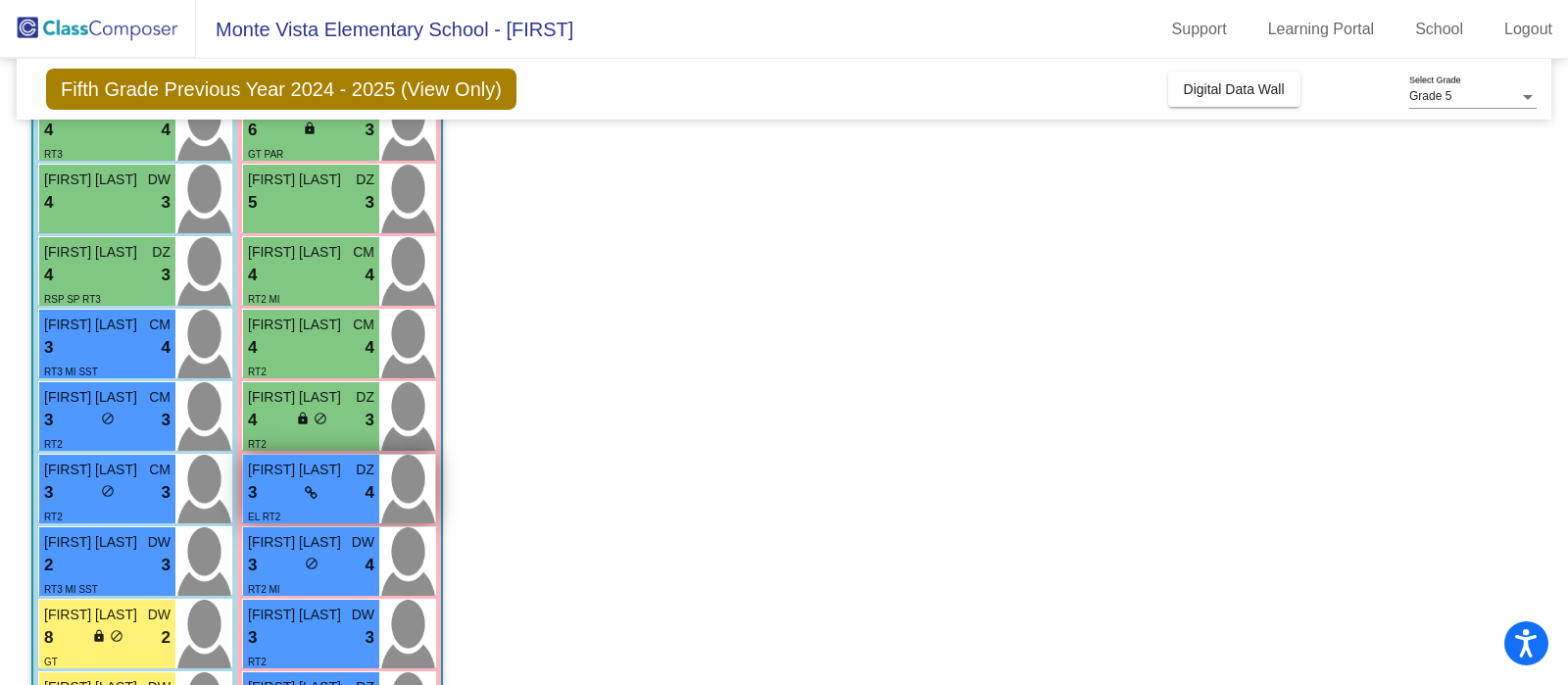 click on "3 lock do_not_disturb_alt 4" at bounding box center (311, 493) 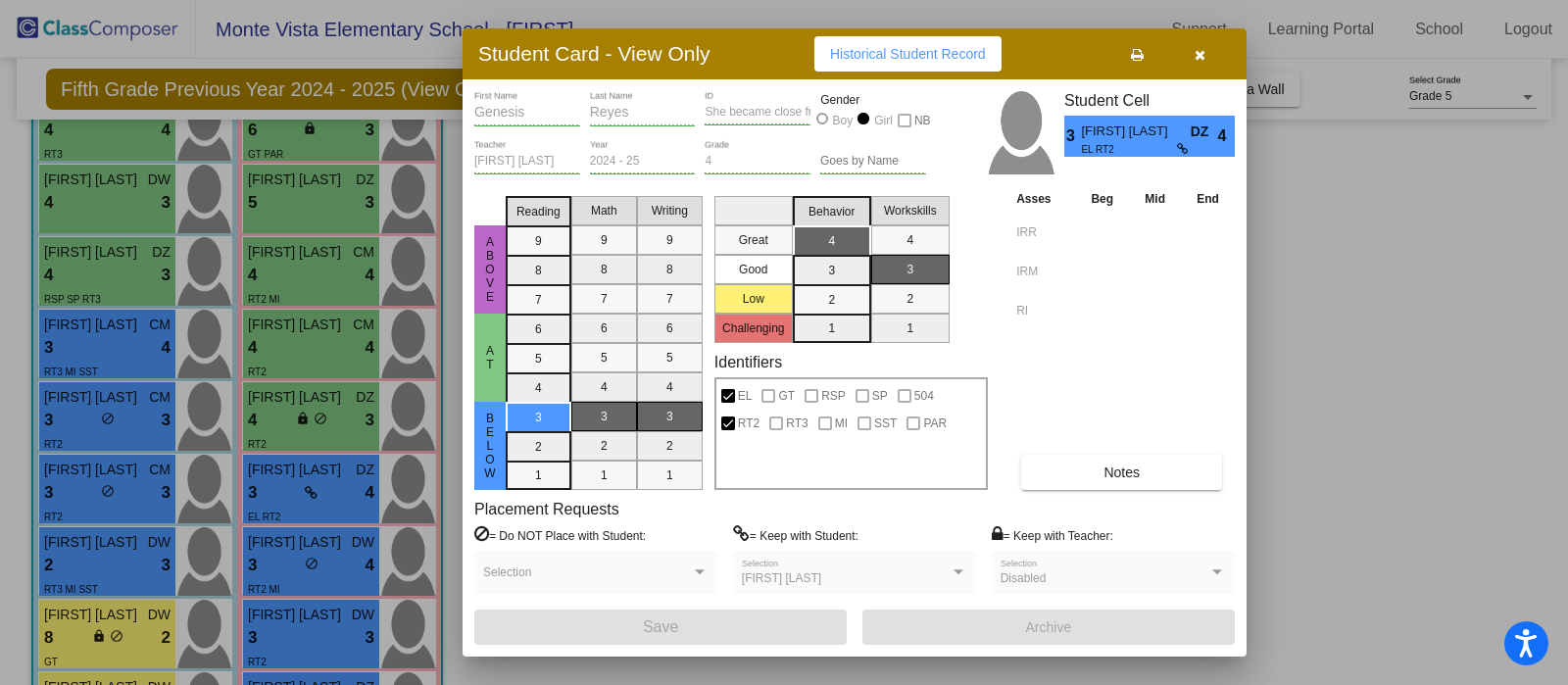 click on "Notes" at bounding box center (1121, 472) 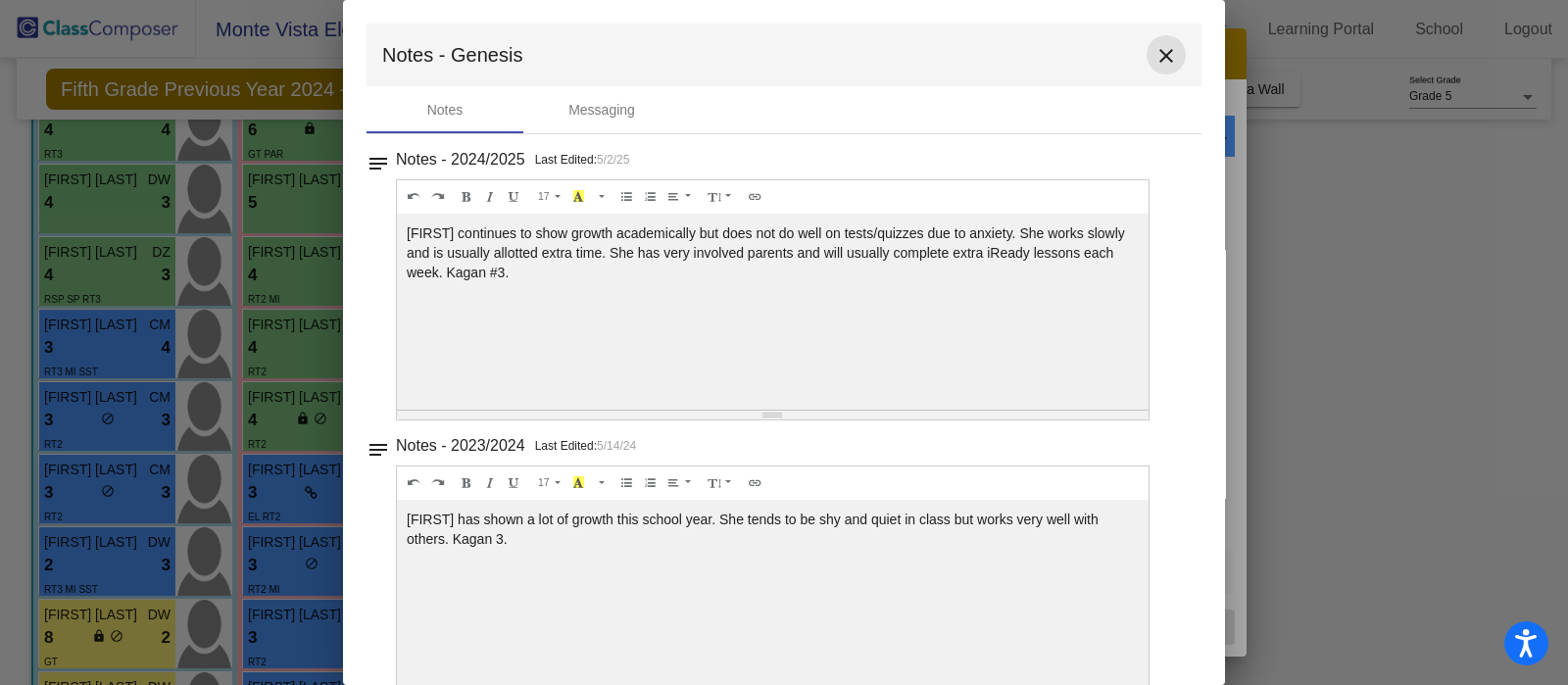 click on "close" at bounding box center [1166, 56] 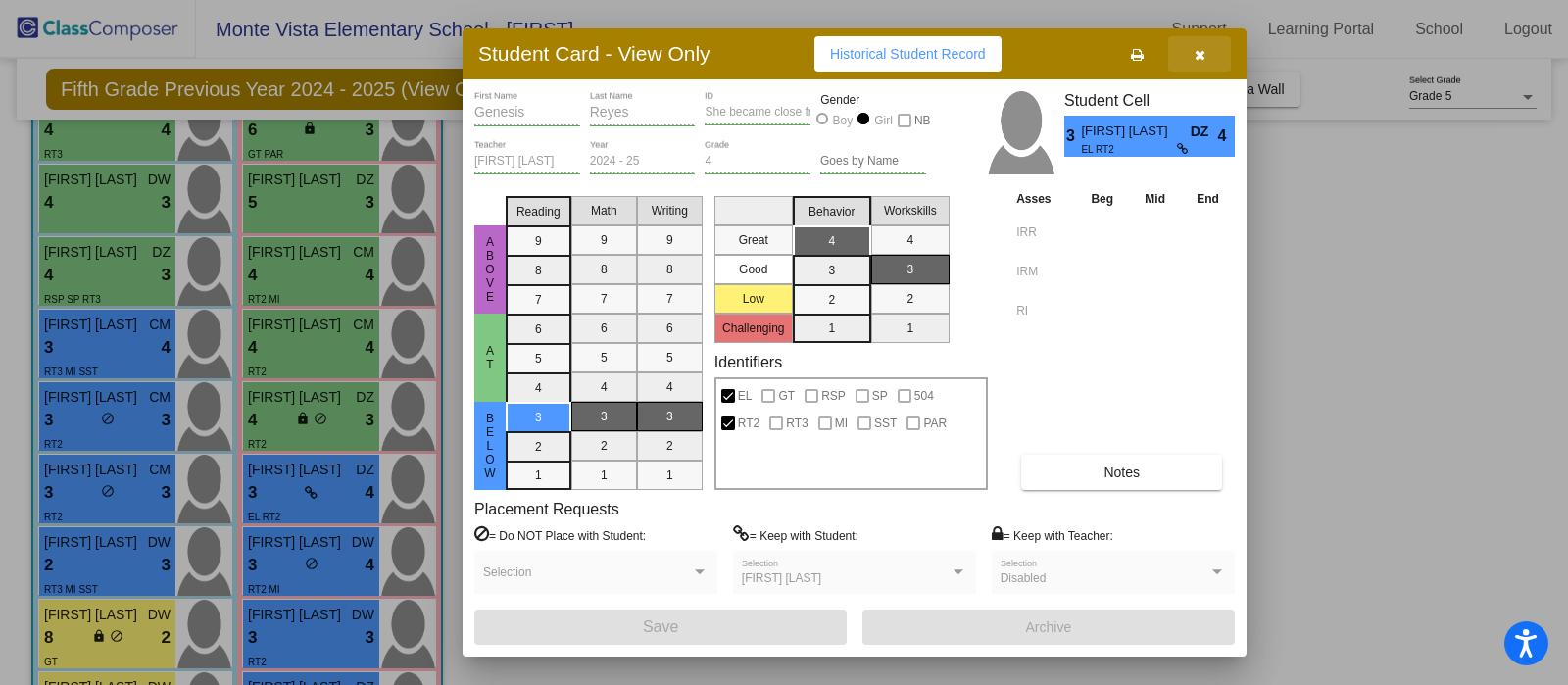 click at bounding box center (1200, 55) 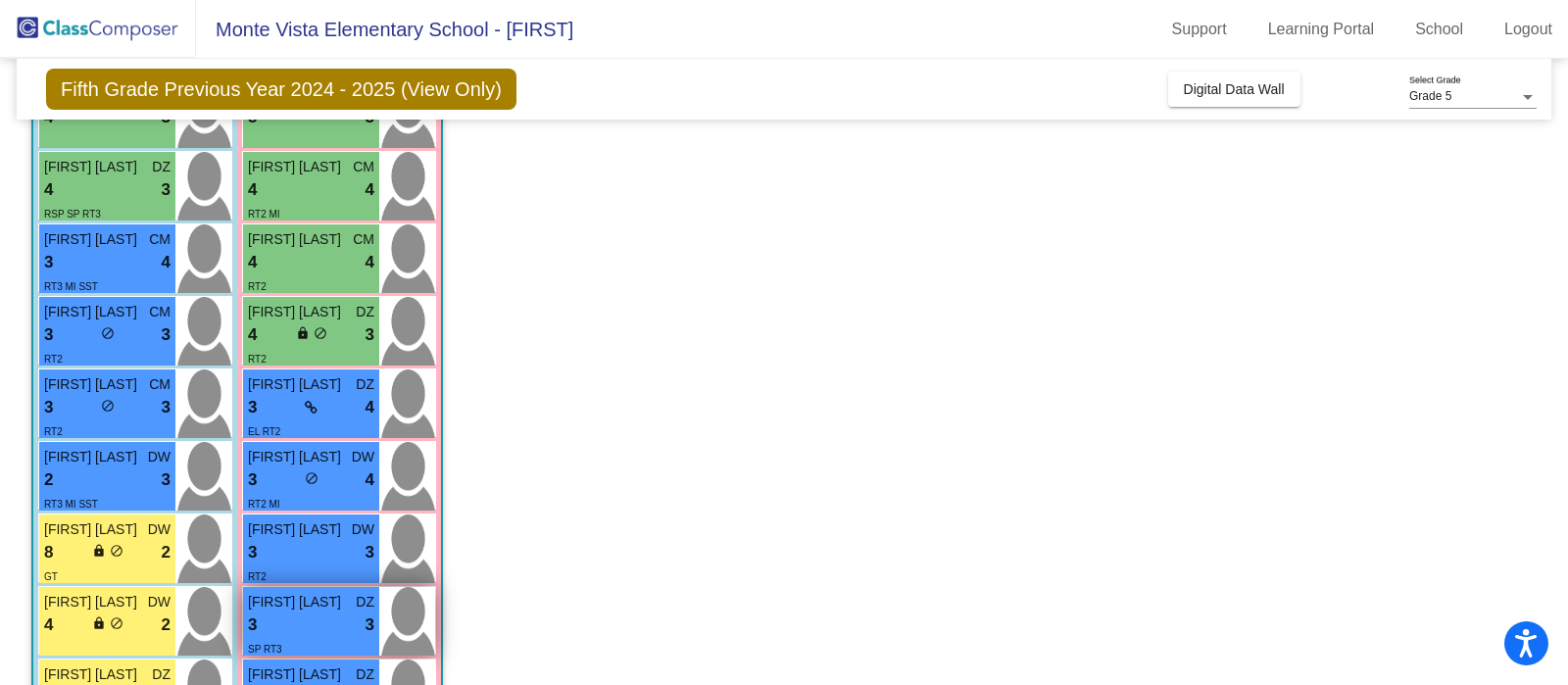 scroll, scrollTop: 489, scrollLeft: 0, axis: vertical 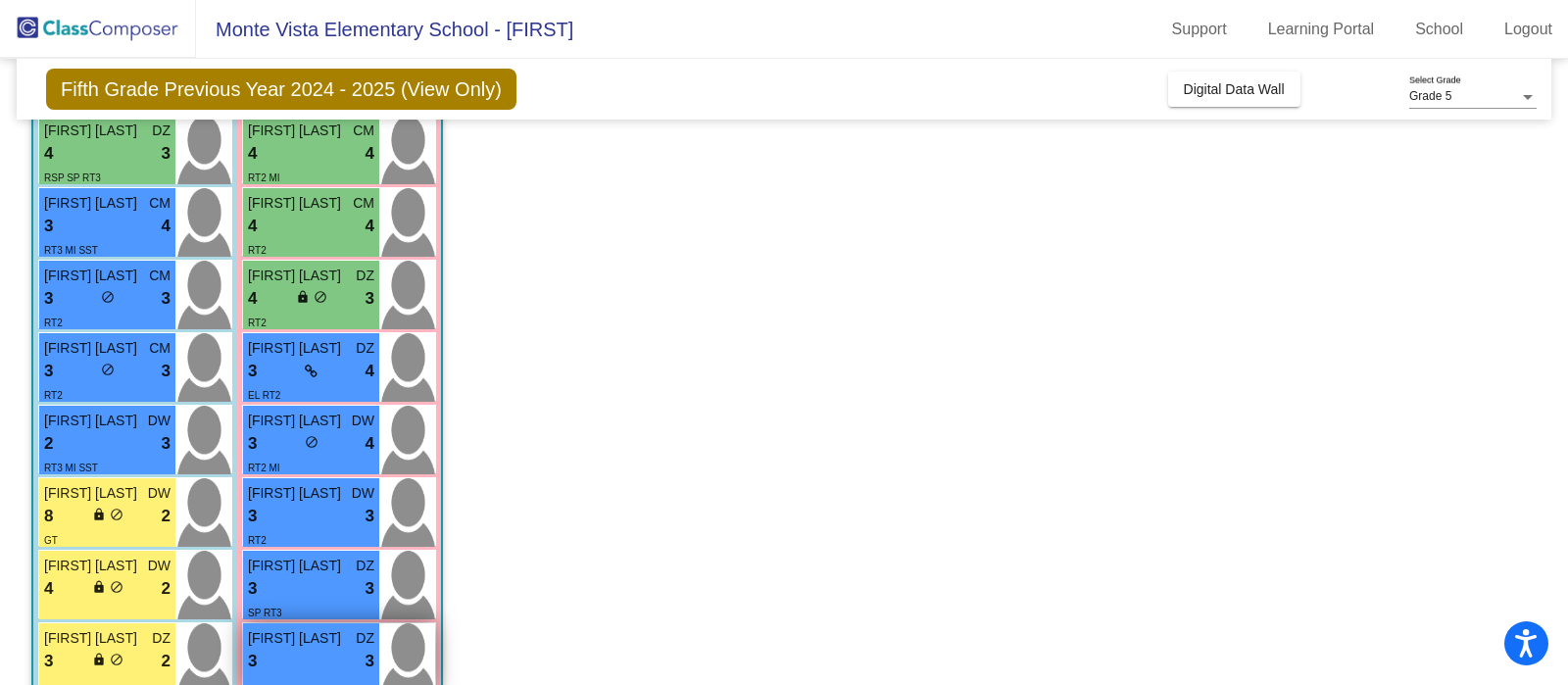 click on "Lexie Hernandez" at bounding box center [297, 638] 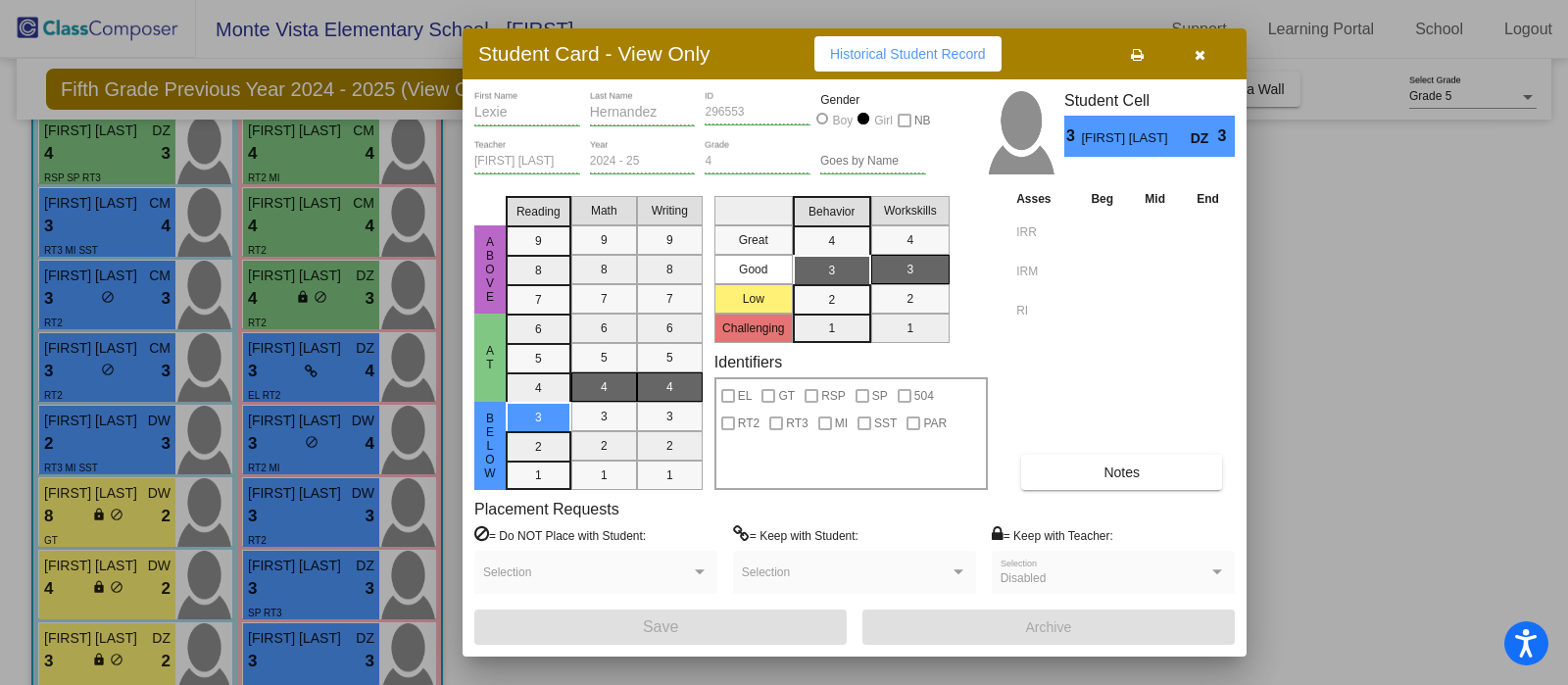 click on "Notes" at bounding box center [1121, 472] 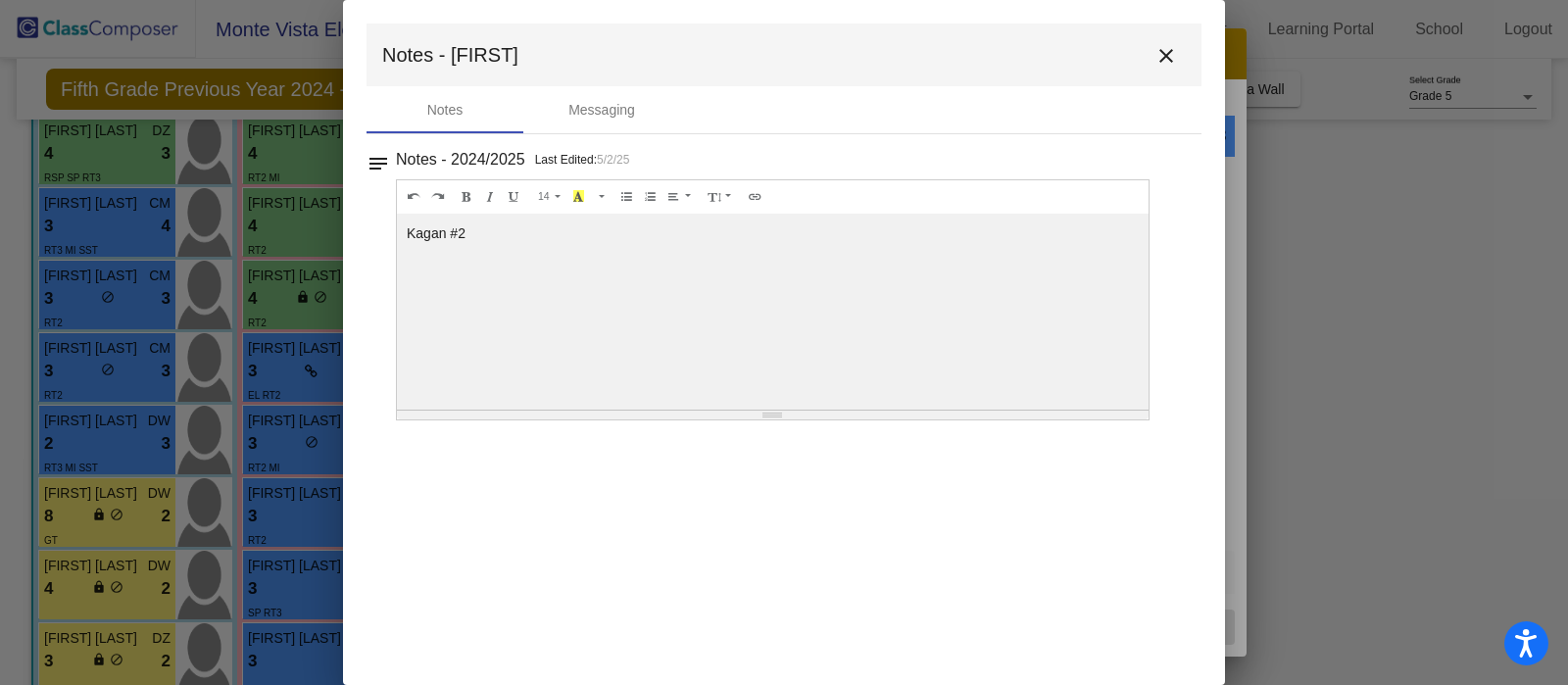 click on "close" at bounding box center [1166, 56] 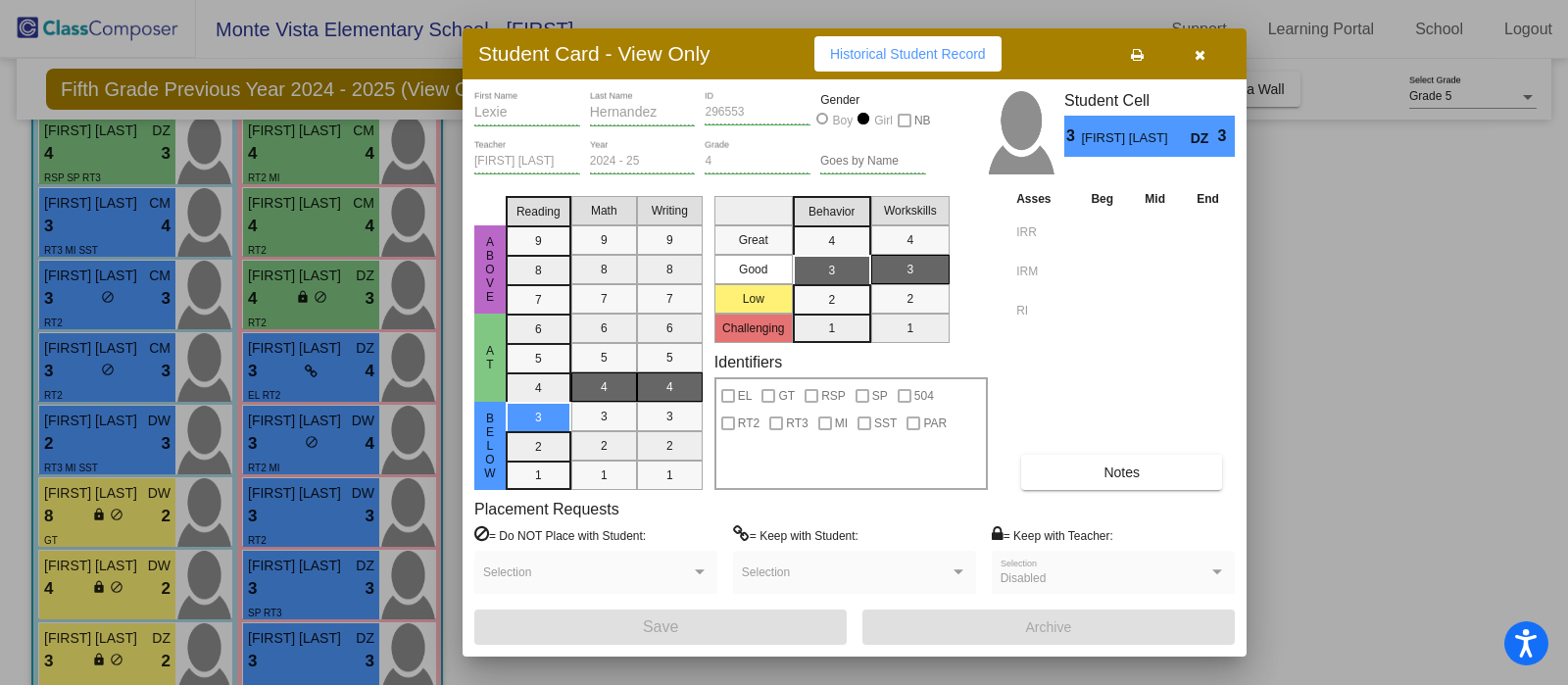 click at bounding box center [1200, 55] 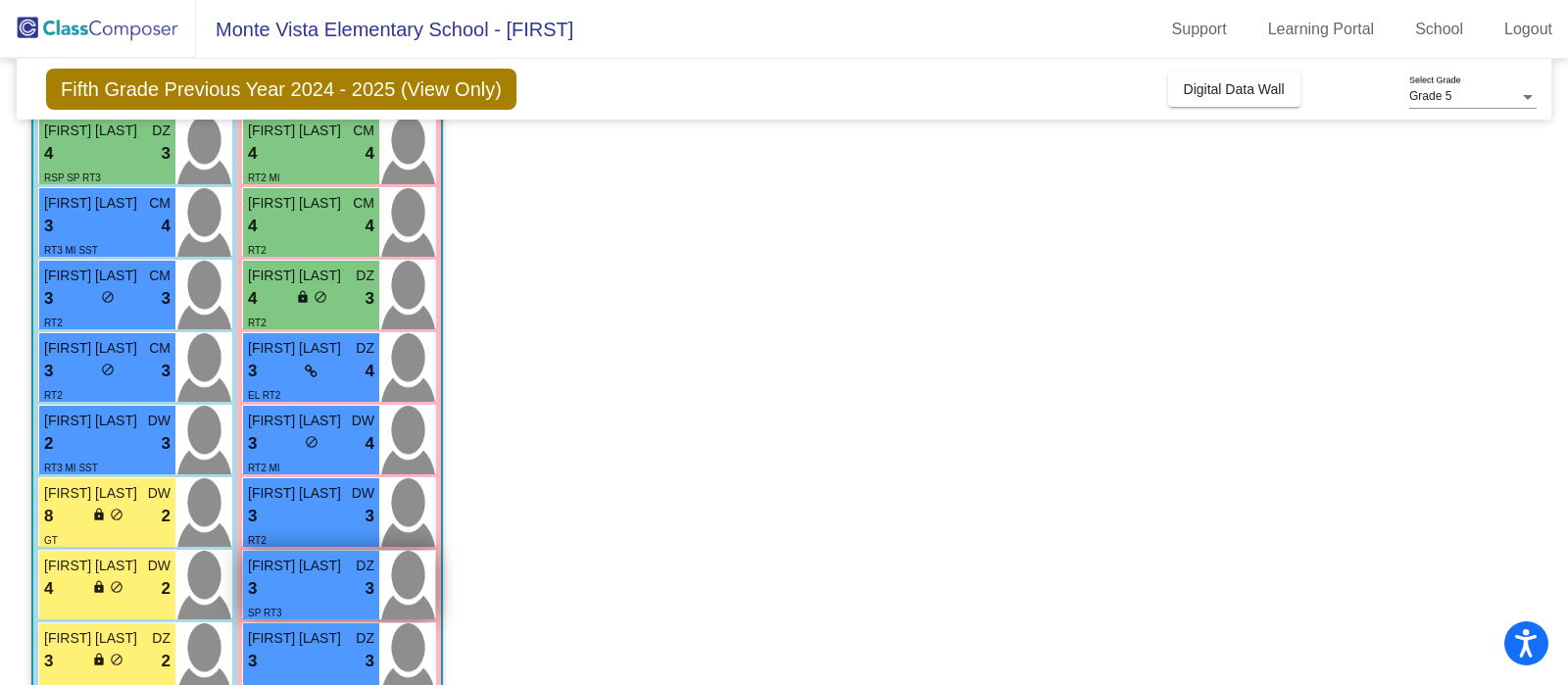 click on "3 lock do_not_disturb_alt 3" at bounding box center (311, 589) 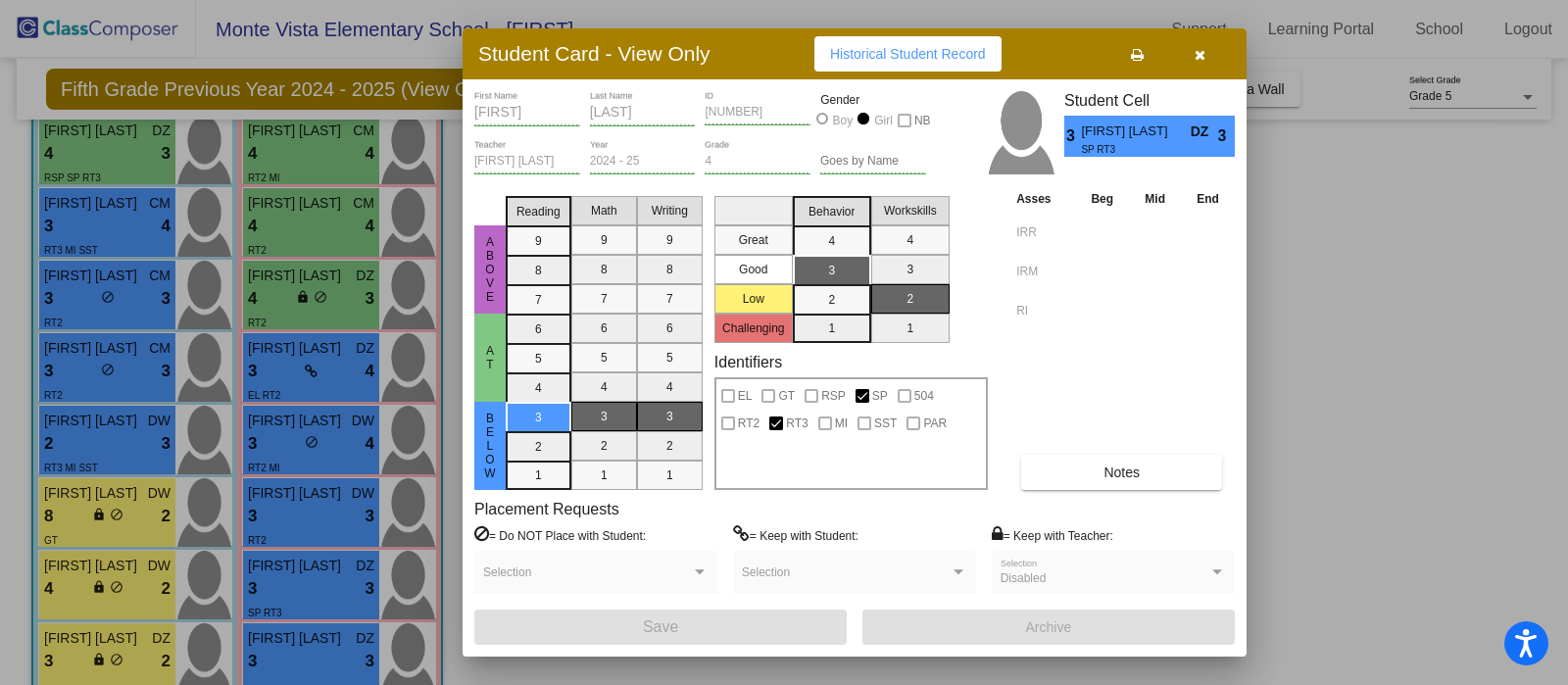 click on "Notes" at bounding box center [1121, 472] 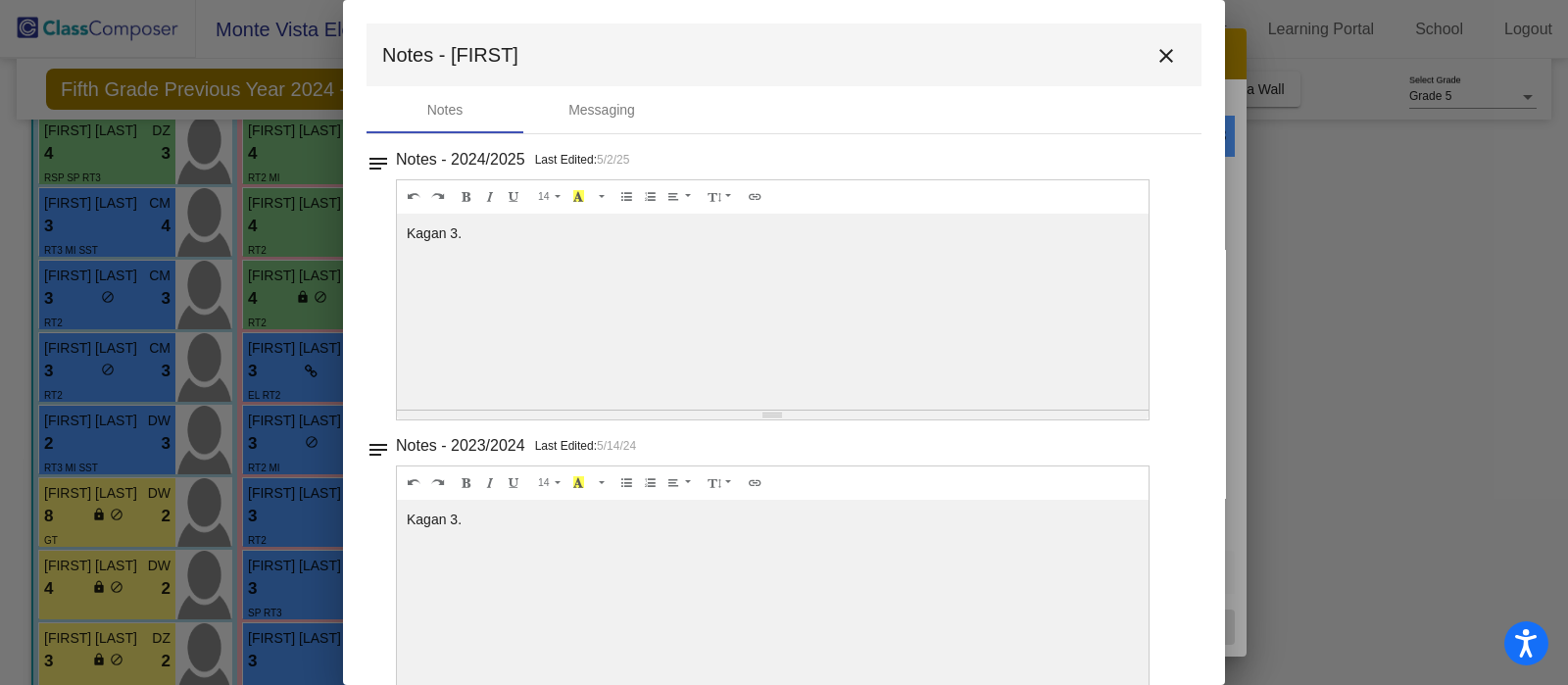 click on "close" at bounding box center [1166, 56] 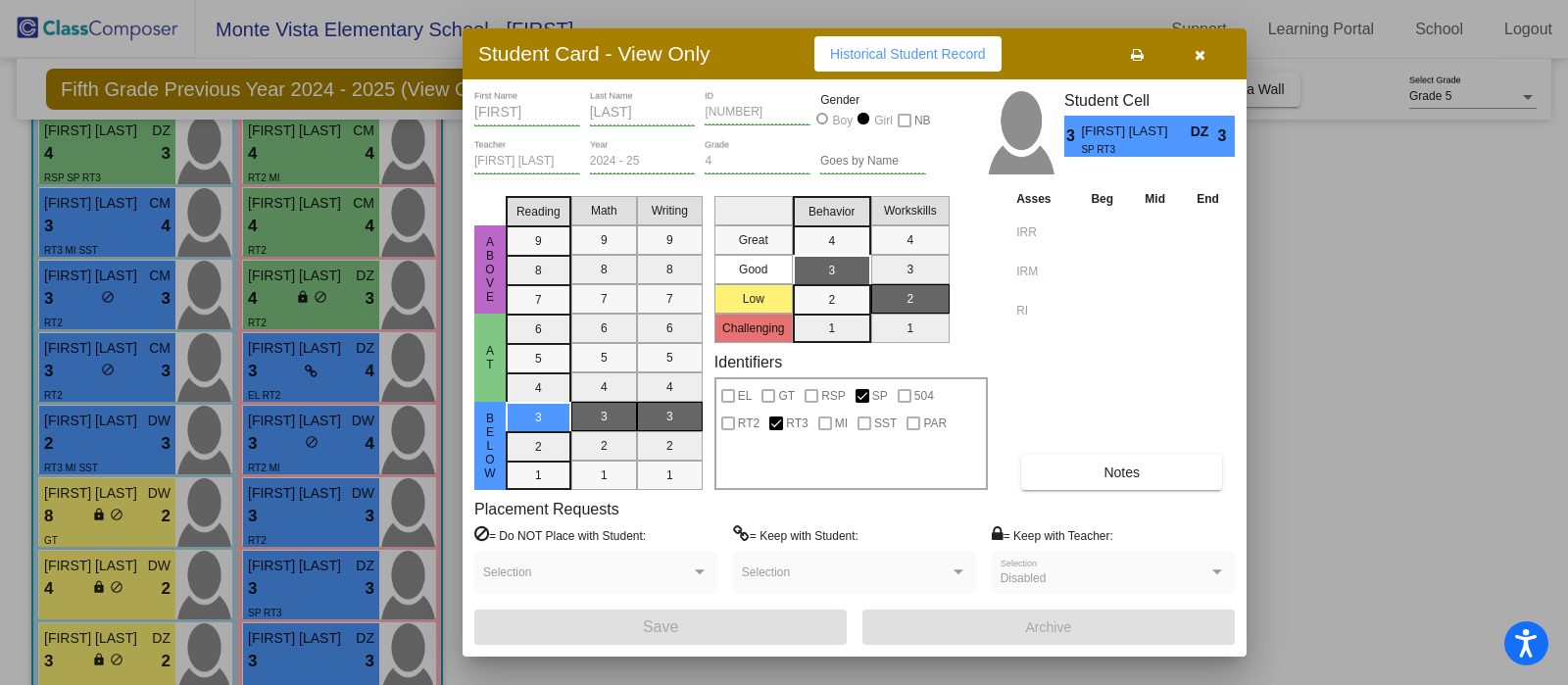 click at bounding box center [1200, 54] 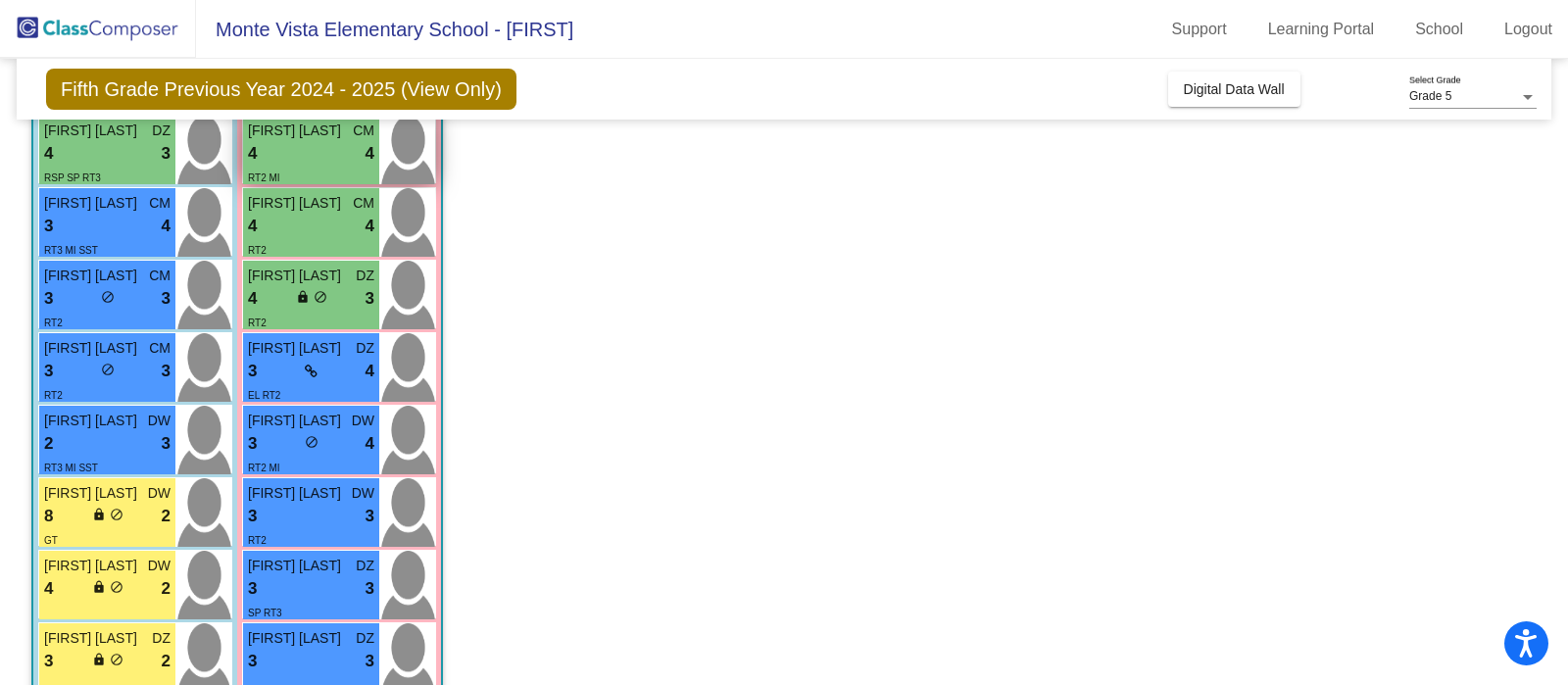 click on "RT2 MI" at bounding box center (311, 176) 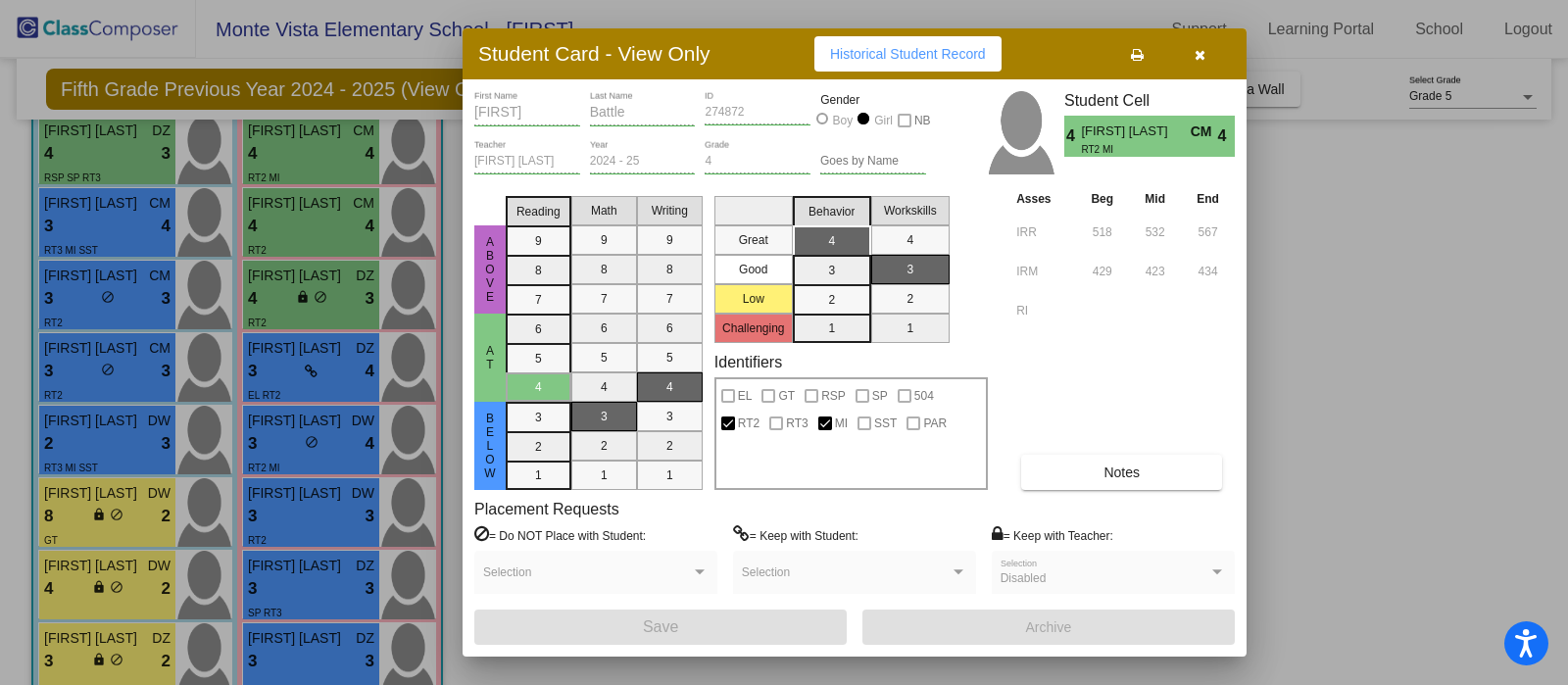 click on "Notes" at bounding box center [1121, 472] 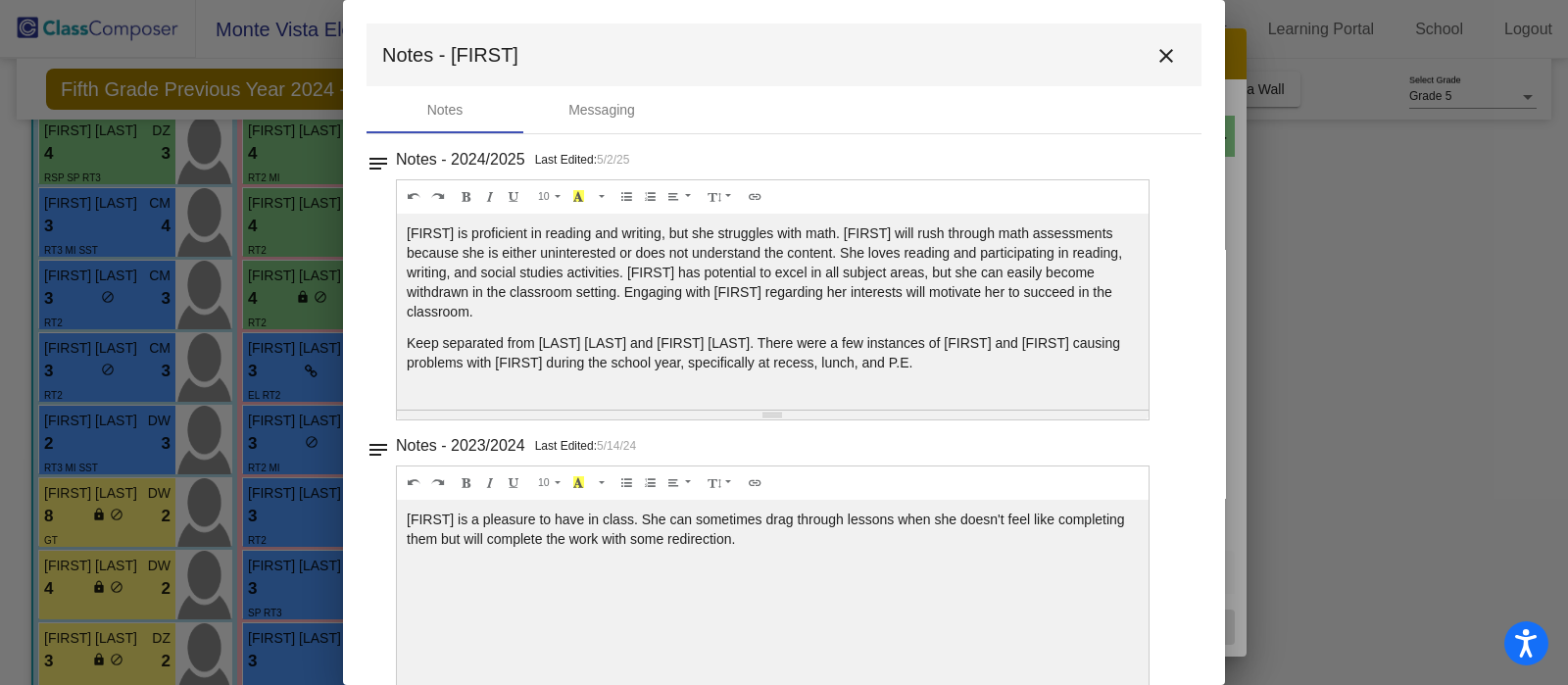 click on "close" at bounding box center (1166, 56) 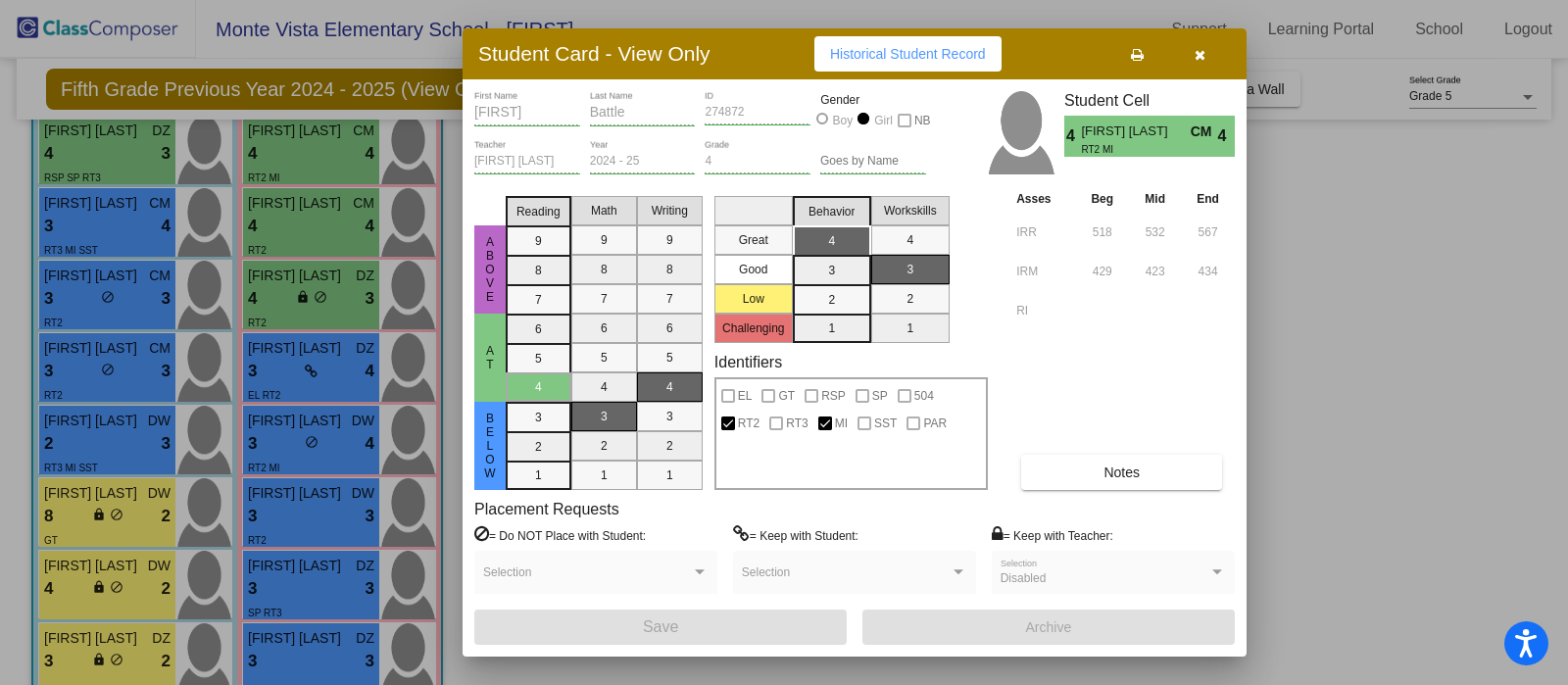 click at bounding box center [1200, 55] 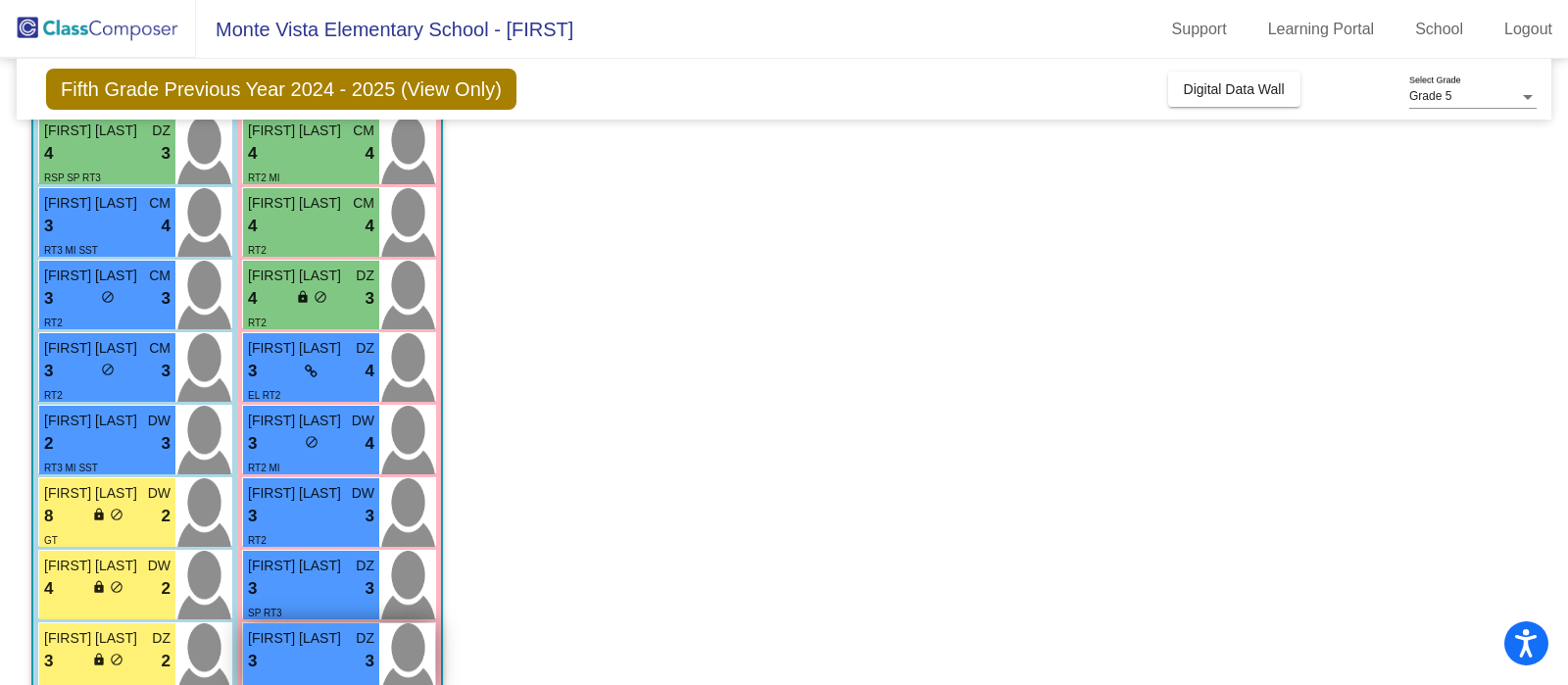 click on "3 lock do_not_disturb_alt 3" at bounding box center [311, 661] 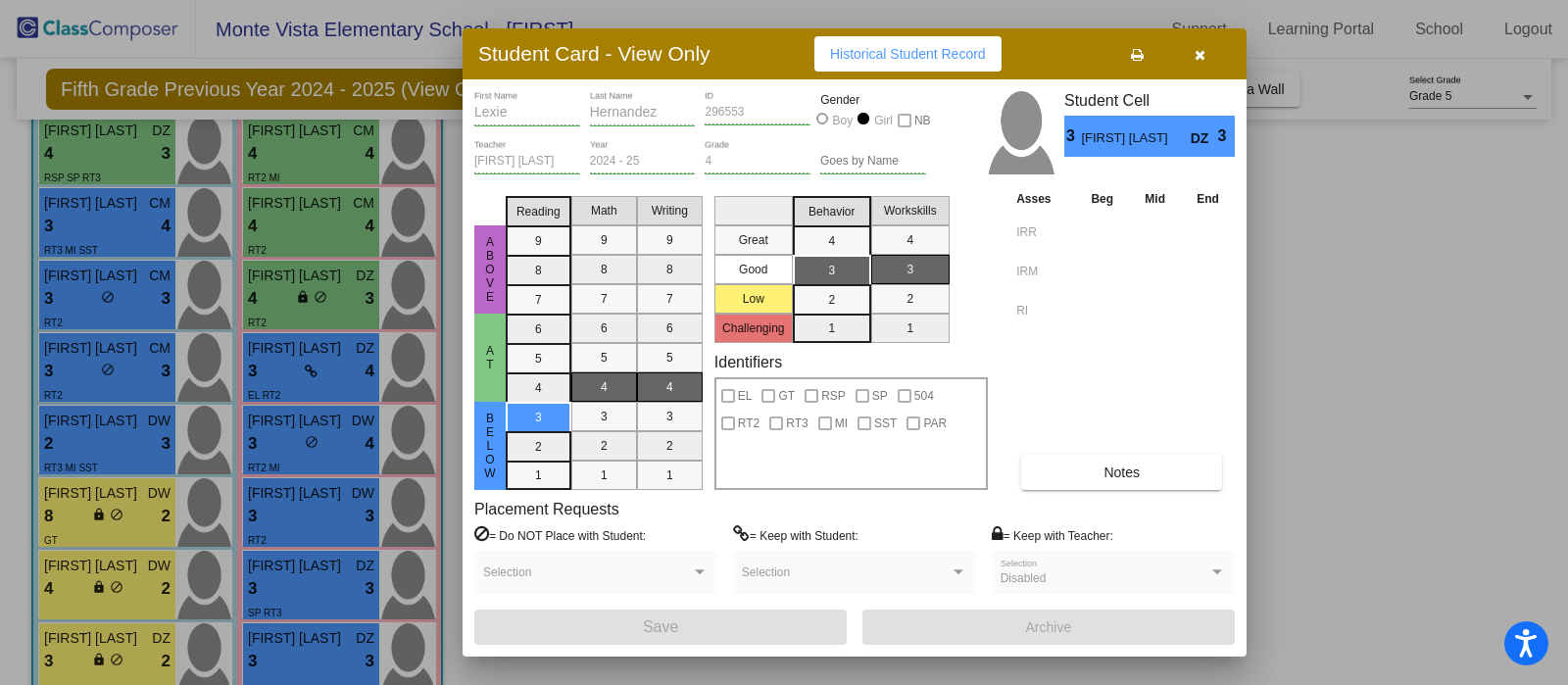 click on "Notes" at bounding box center (1121, 472) 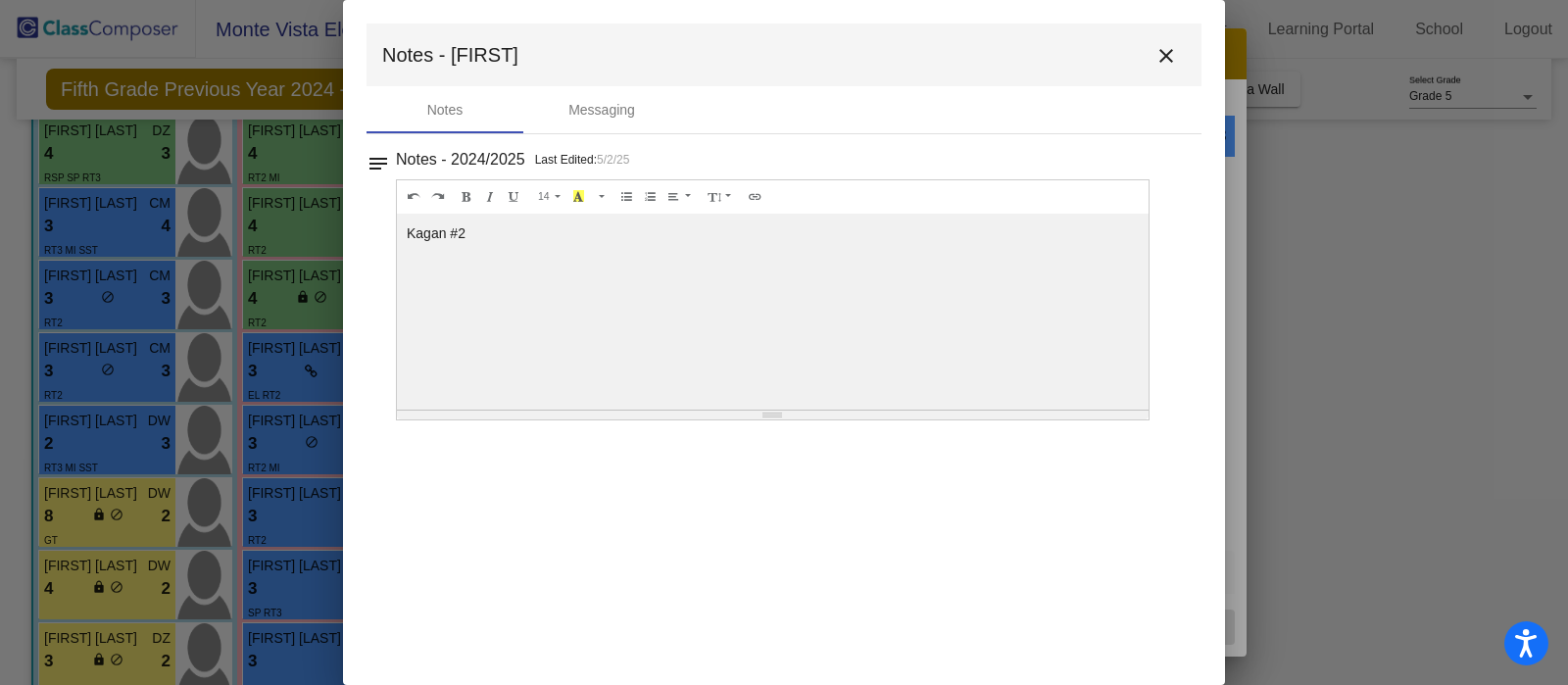 click on "close" at bounding box center (1166, 56) 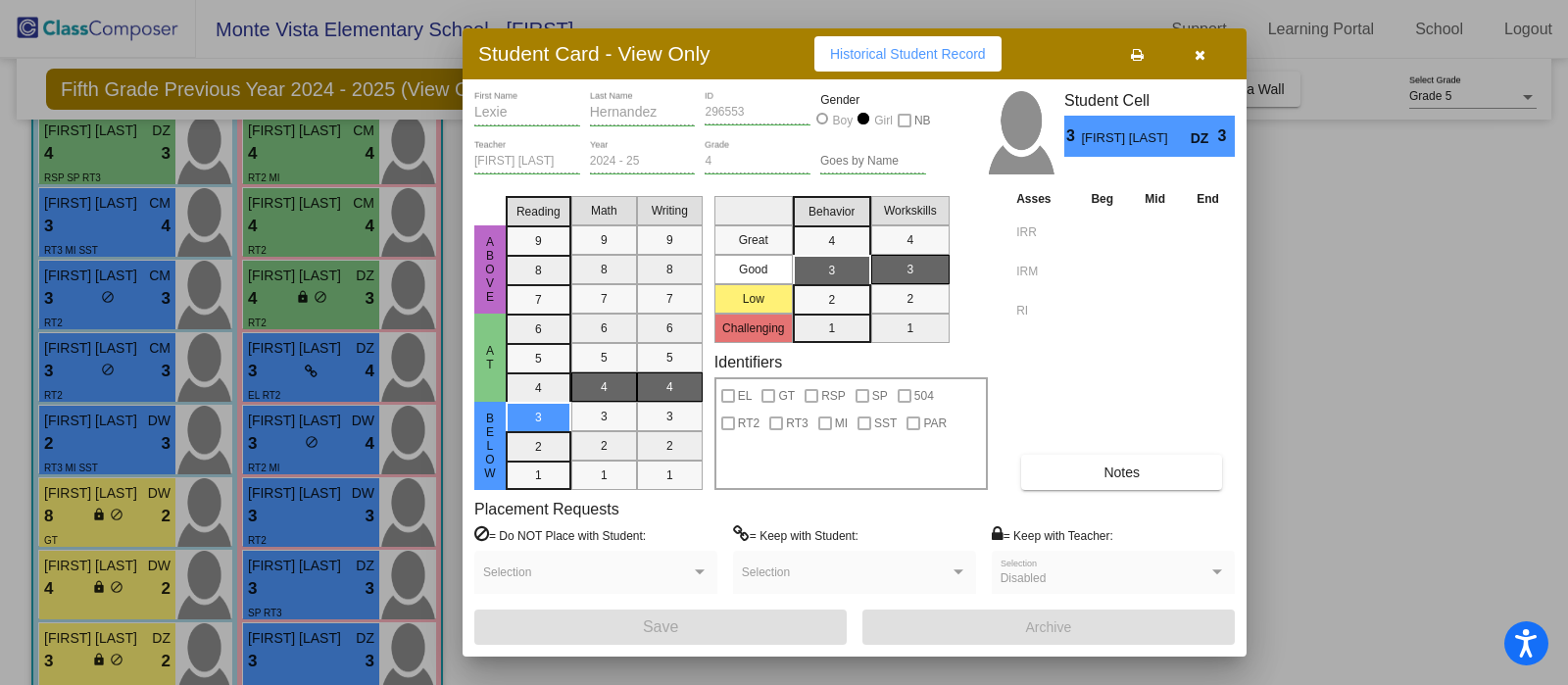 click at bounding box center (1200, 54) 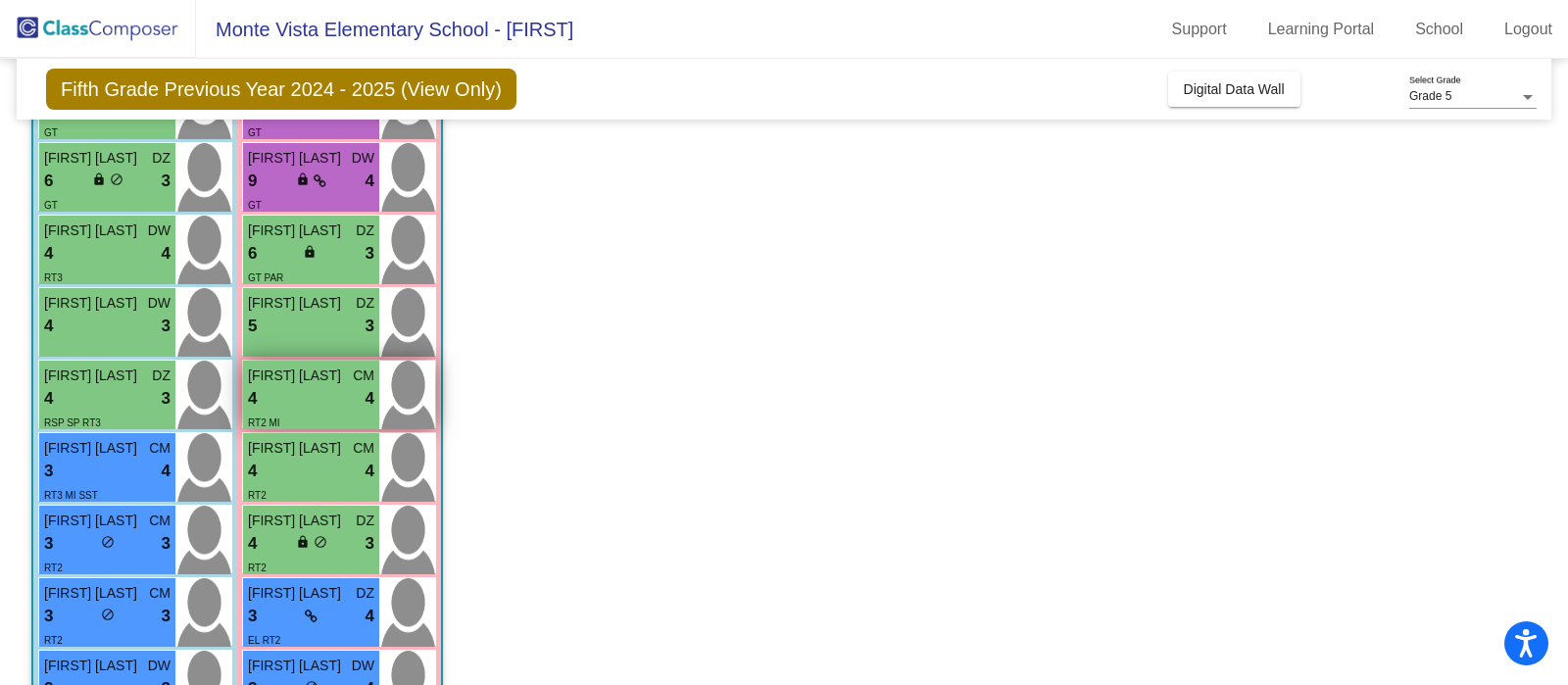 scroll, scrollTop: 122, scrollLeft: 0, axis: vertical 